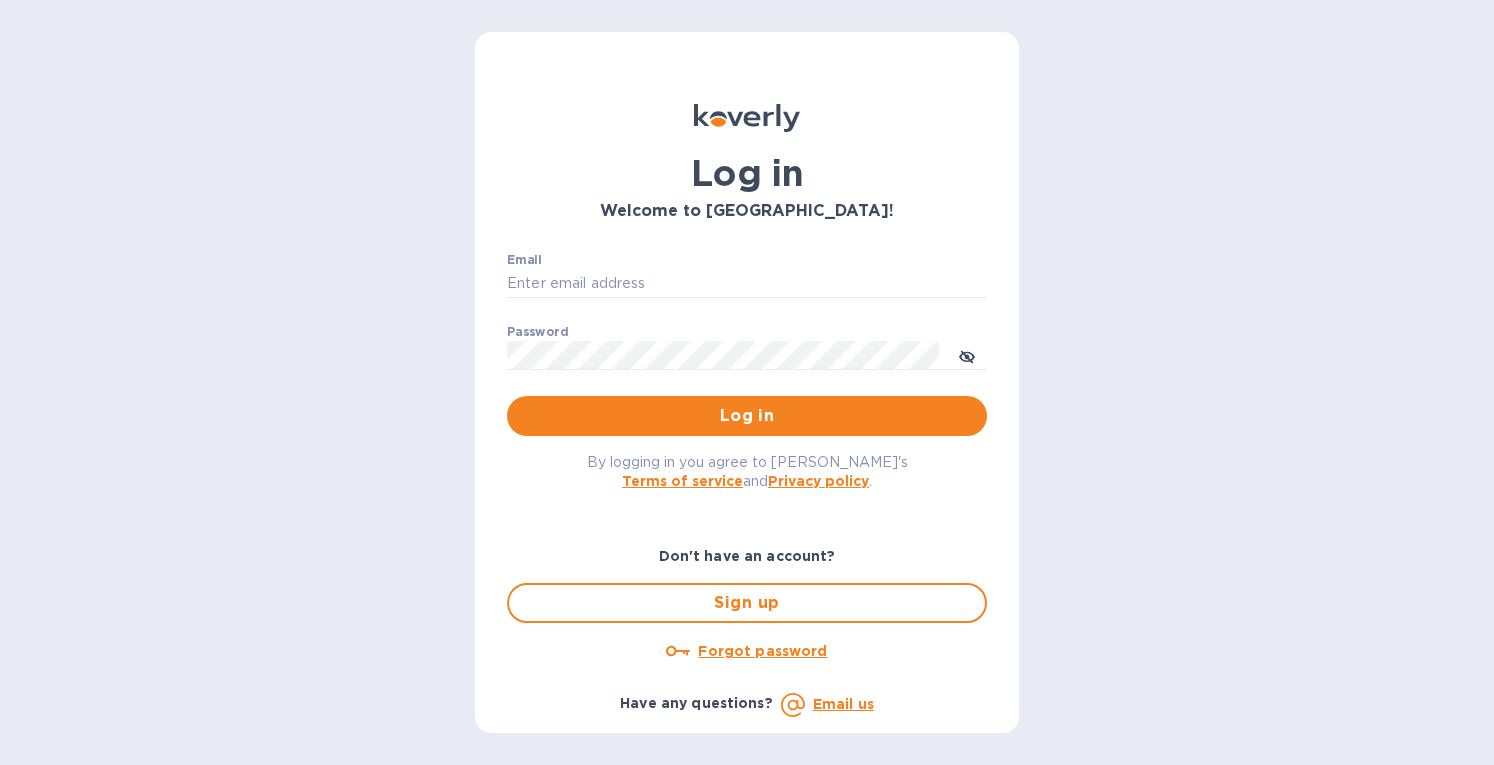 scroll, scrollTop: 0, scrollLeft: 0, axis: both 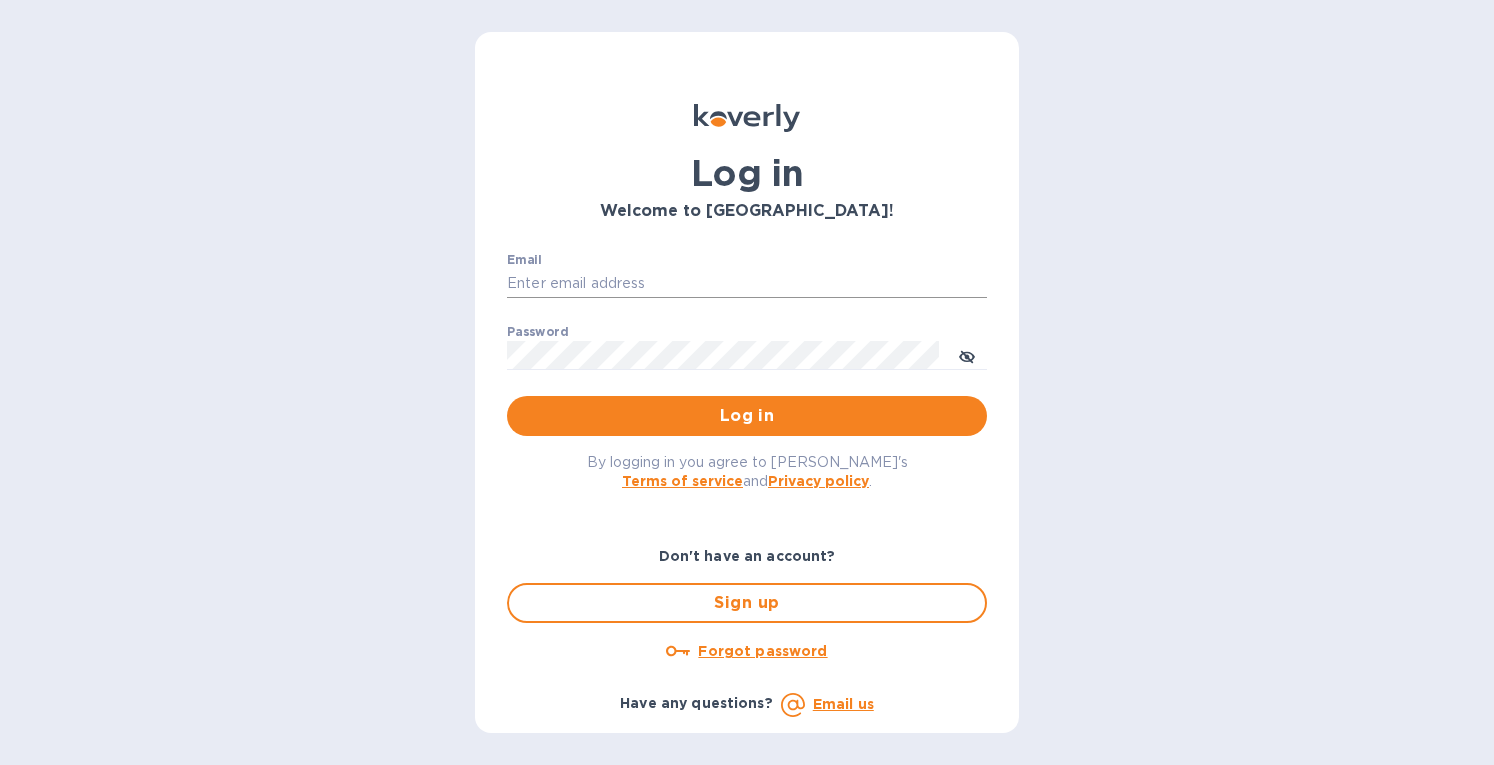 type on "eringrace@selectsellars.com" 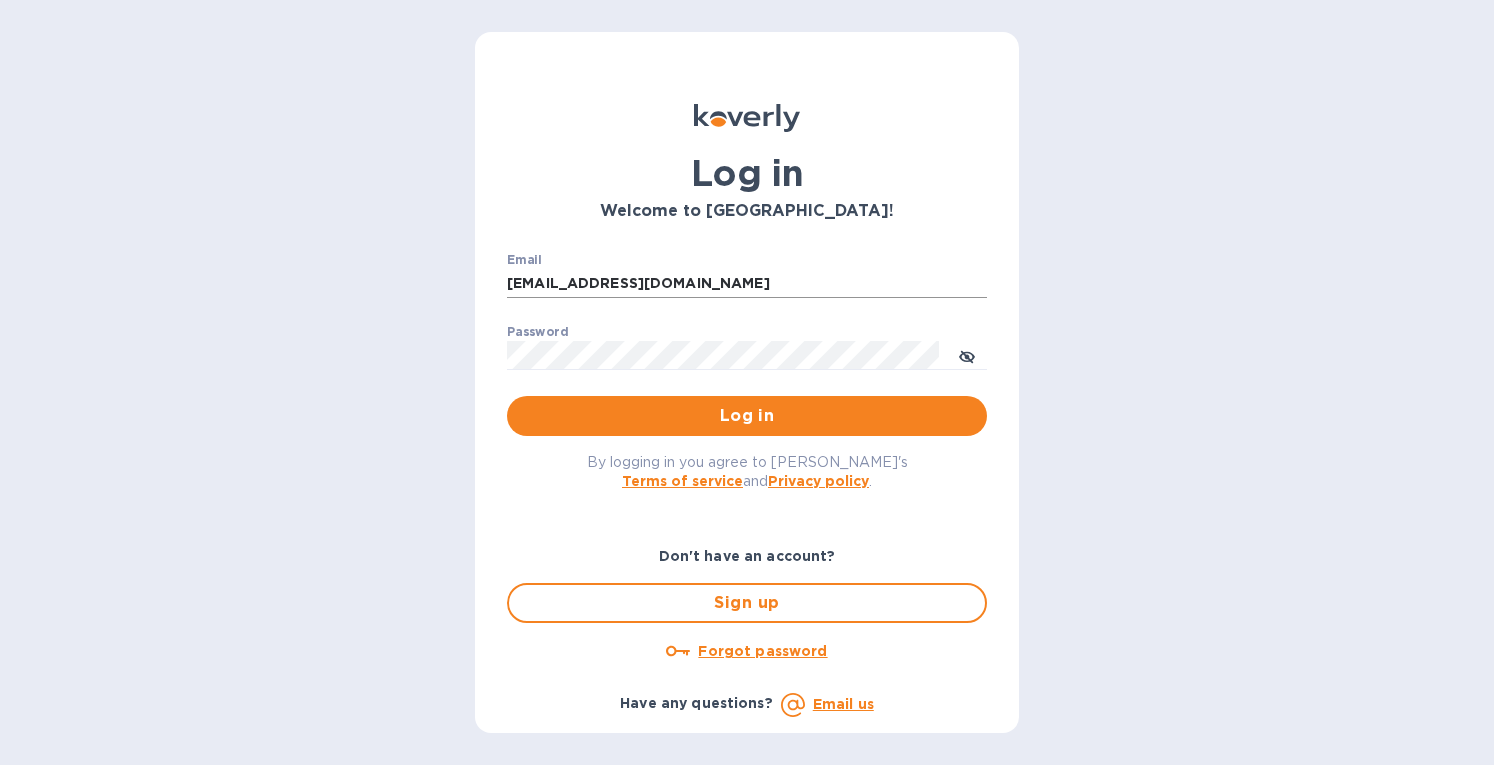click on "eringrace@selectsellars.com" at bounding box center [747, 284] 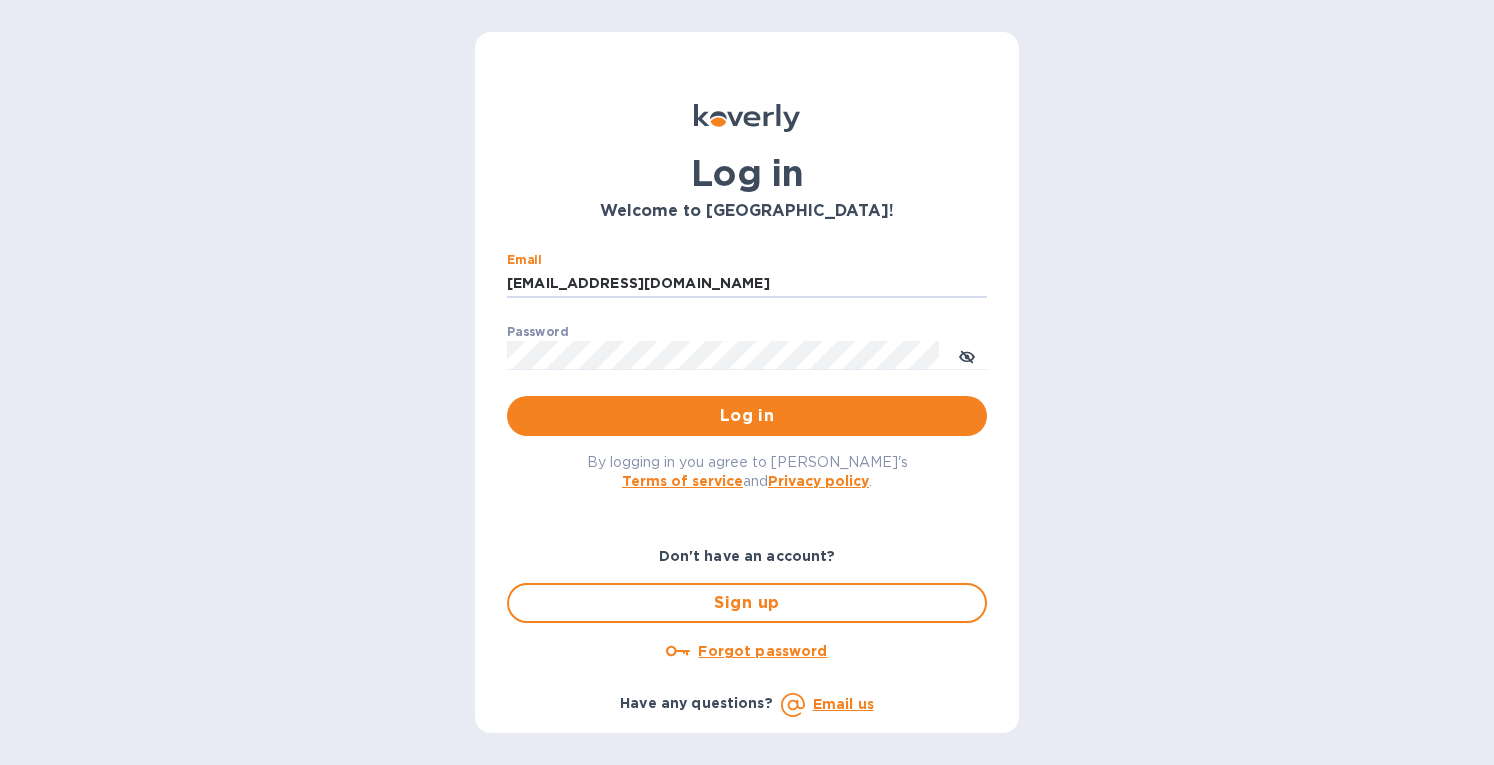 drag, startPoint x: 1346, startPoint y: 381, endPoint x: 1158, endPoint y: 418, distance: 191.60637 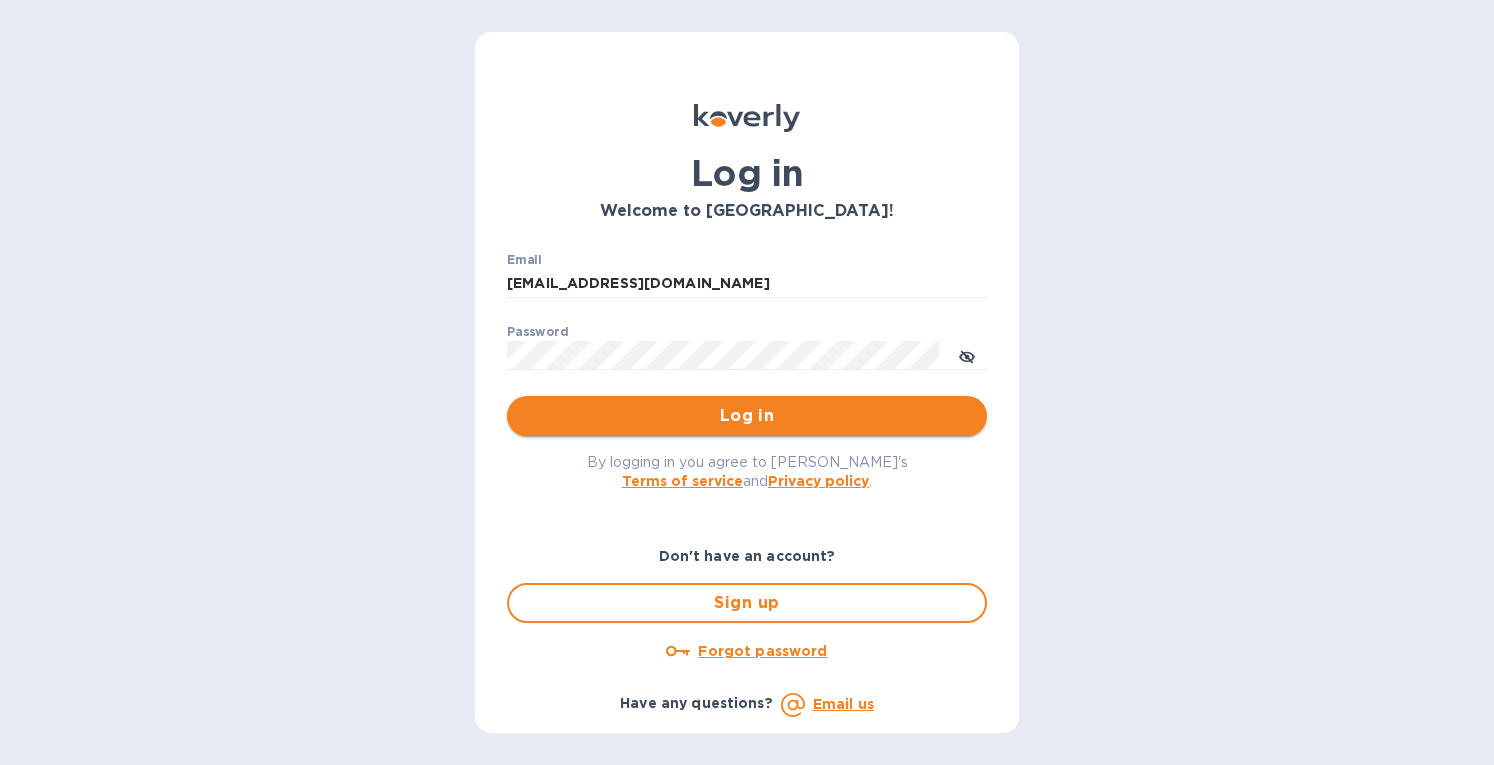 click on "Log in" at bounding box center [747, 416] 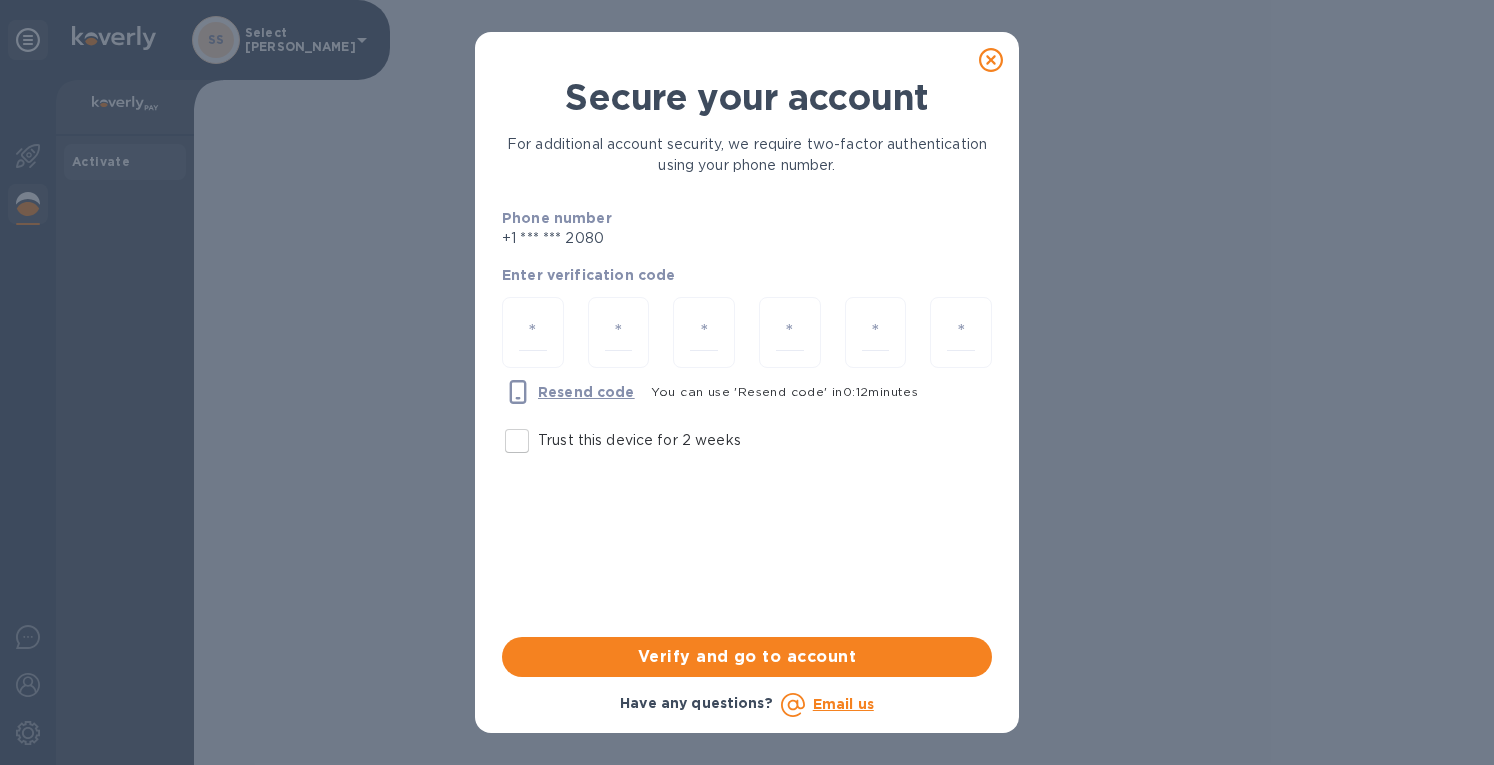 drag, startPoint x: 522, startPoint y: 448, endPoint x: 540, endPoint y: 414, distance: 38.470768 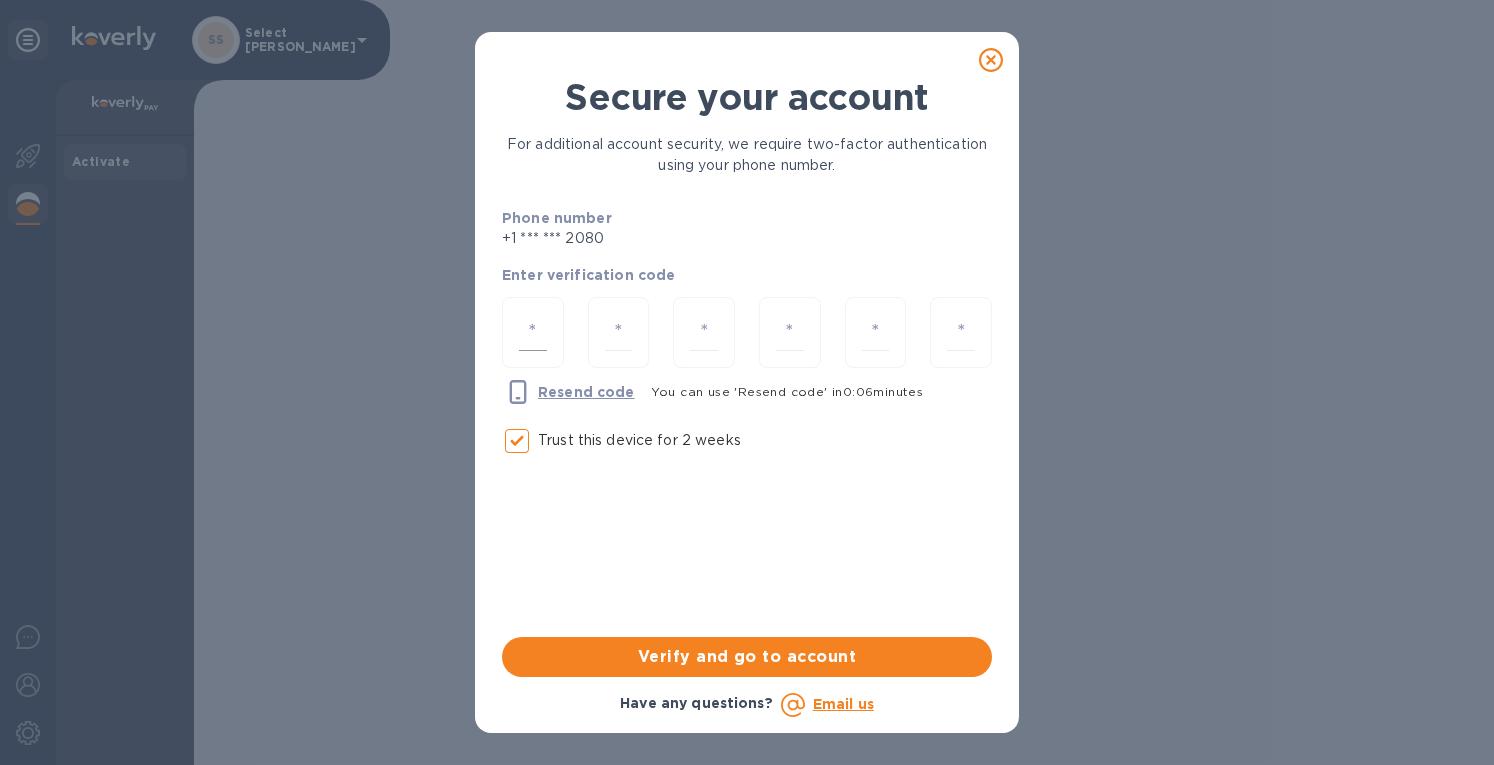 click at bounding box center [533, 332] 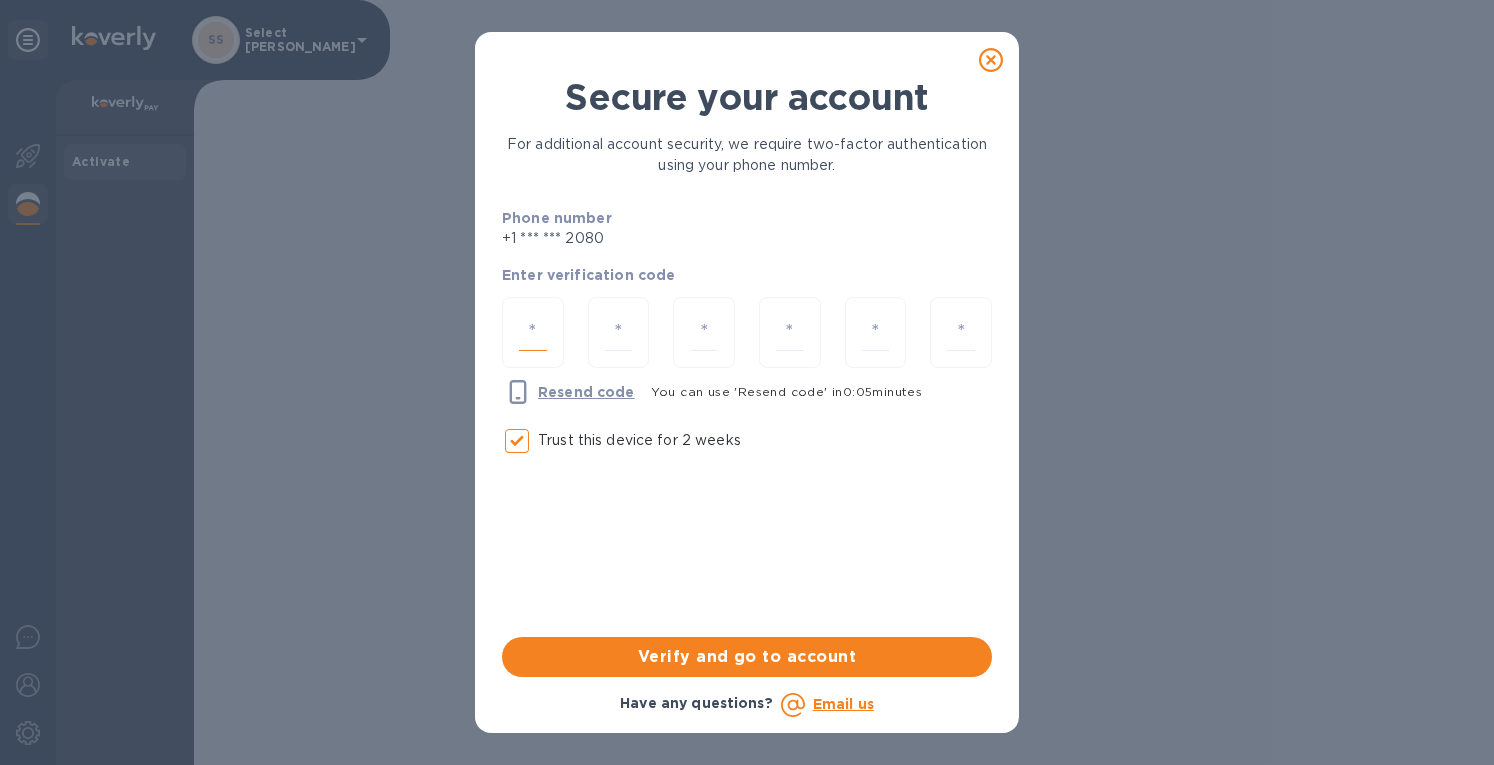 type on "5" 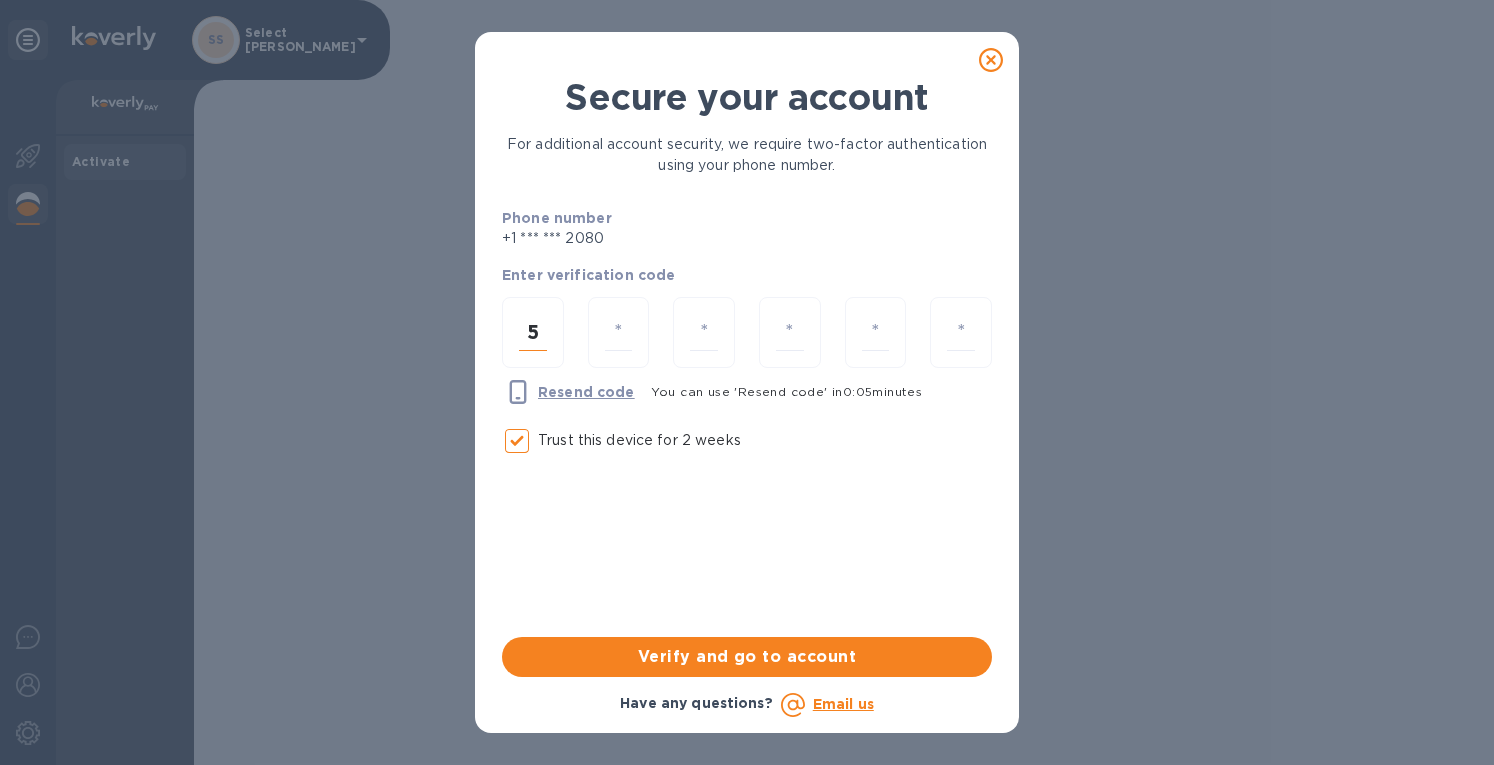 type on "5" 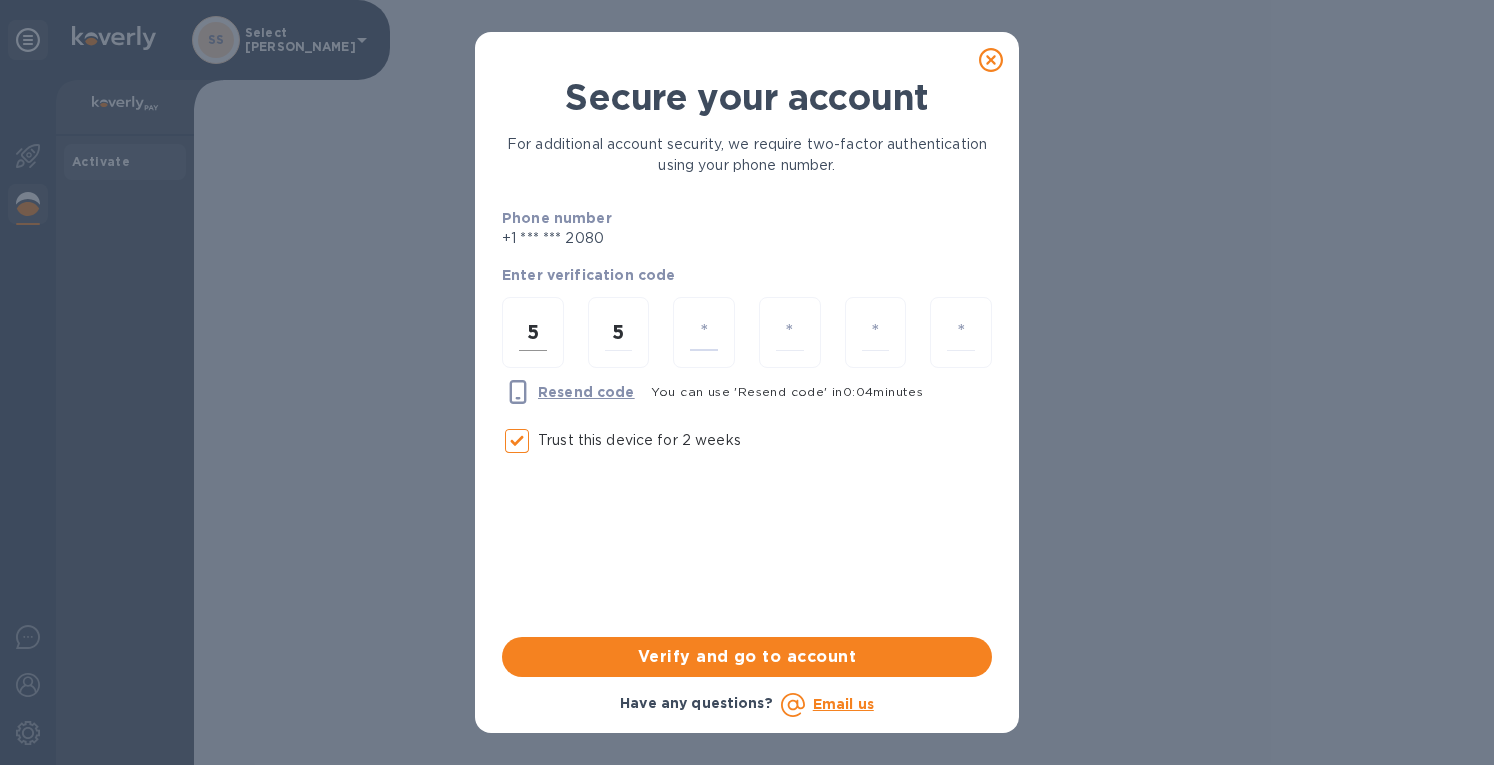 type on "5" 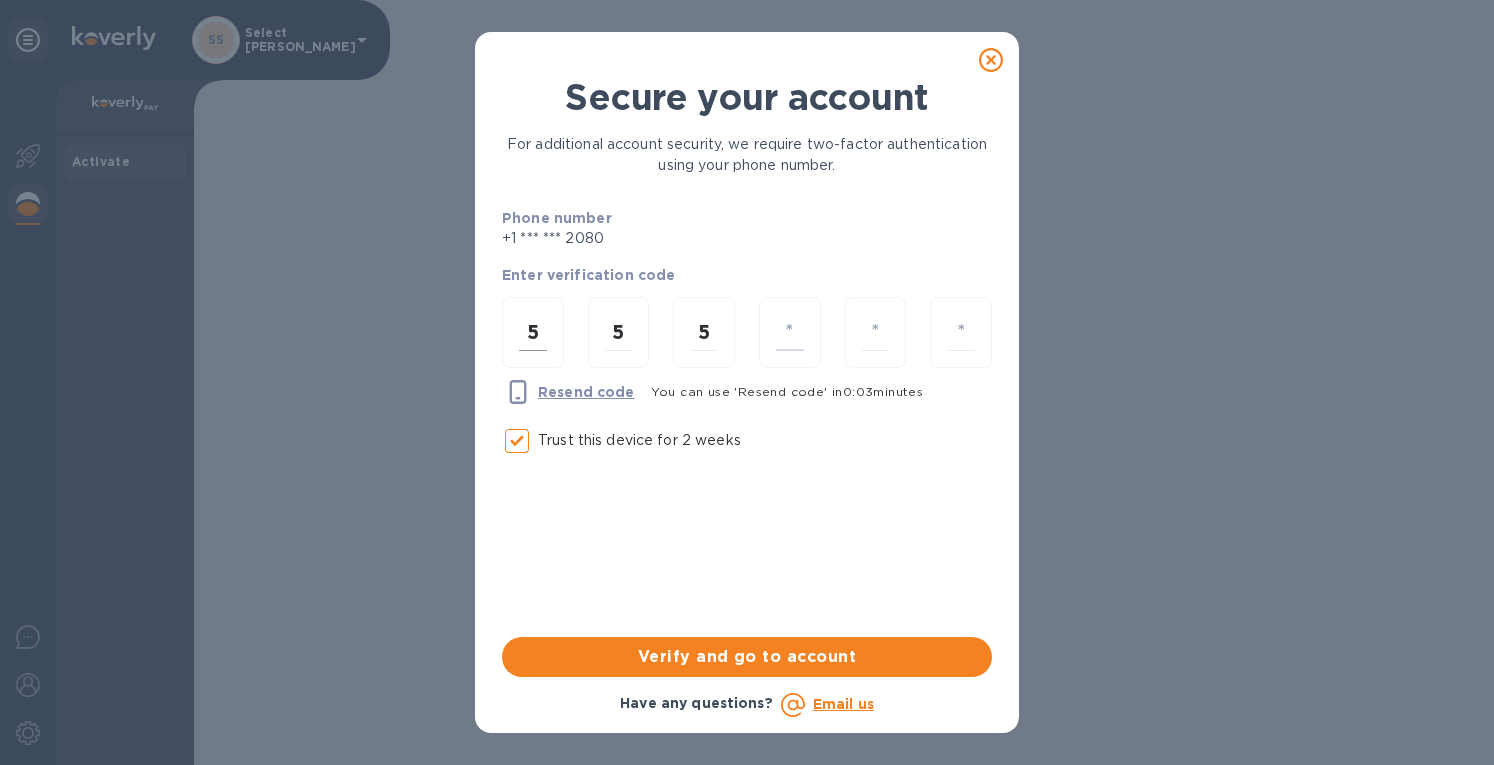 type on "1" 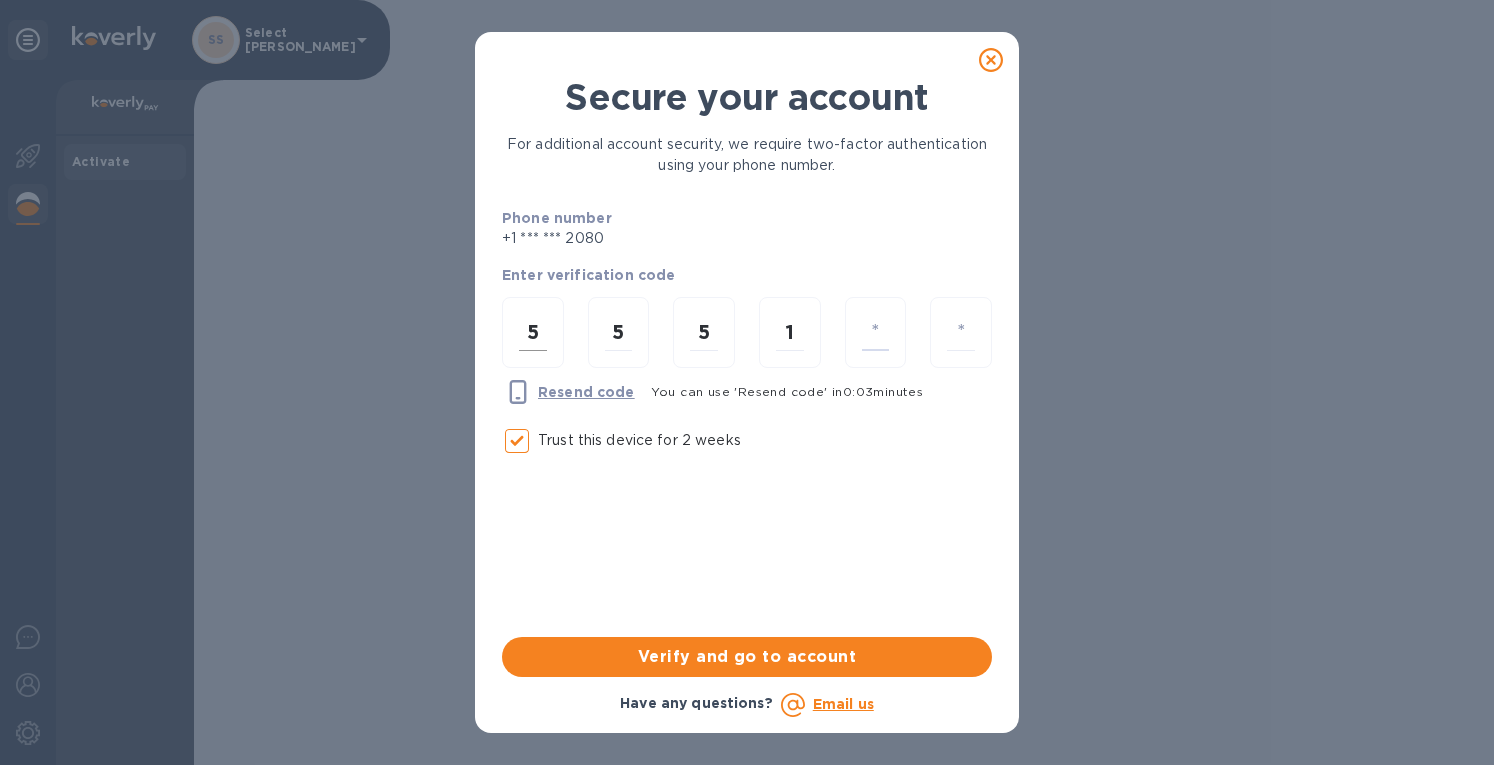 type on "9" 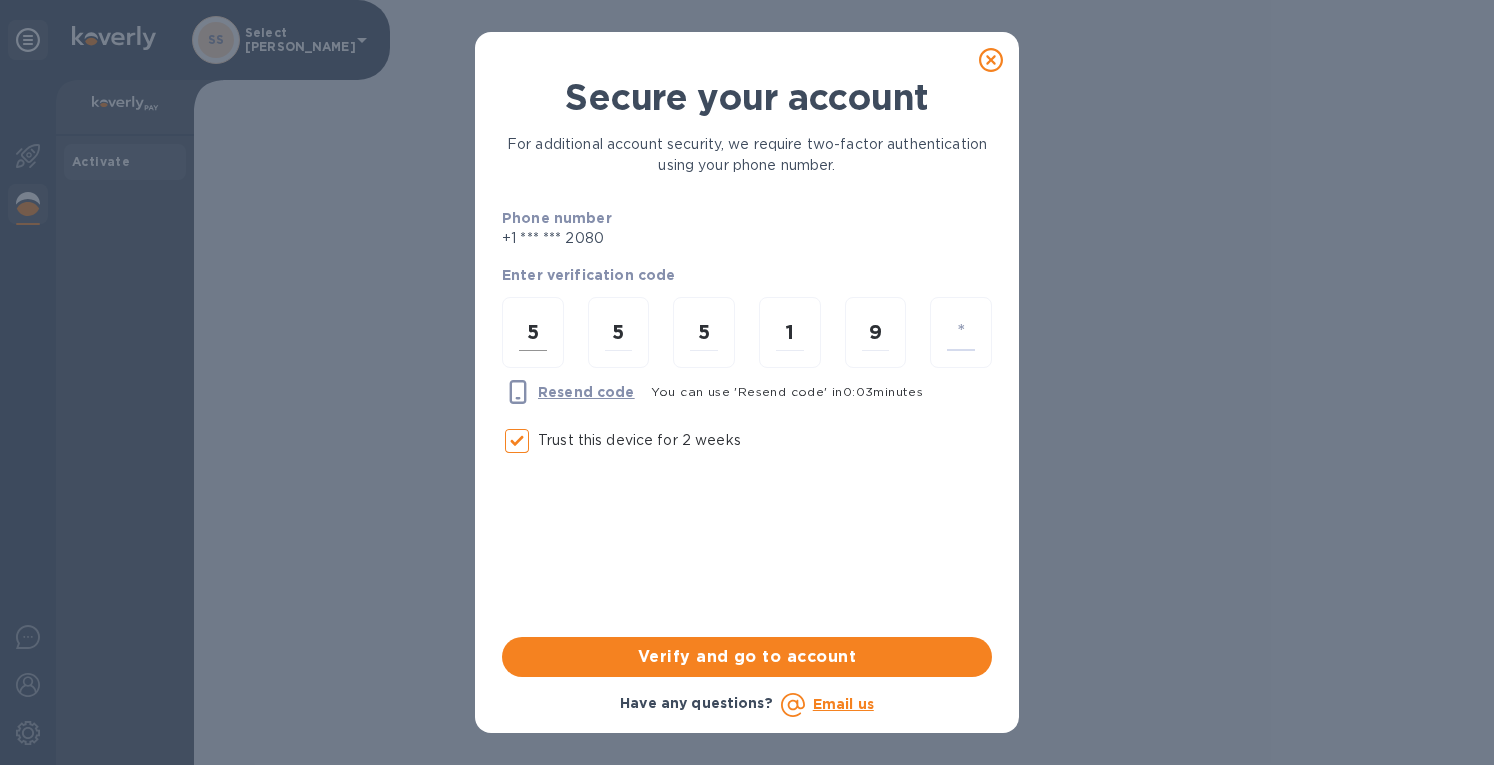 type on "8" 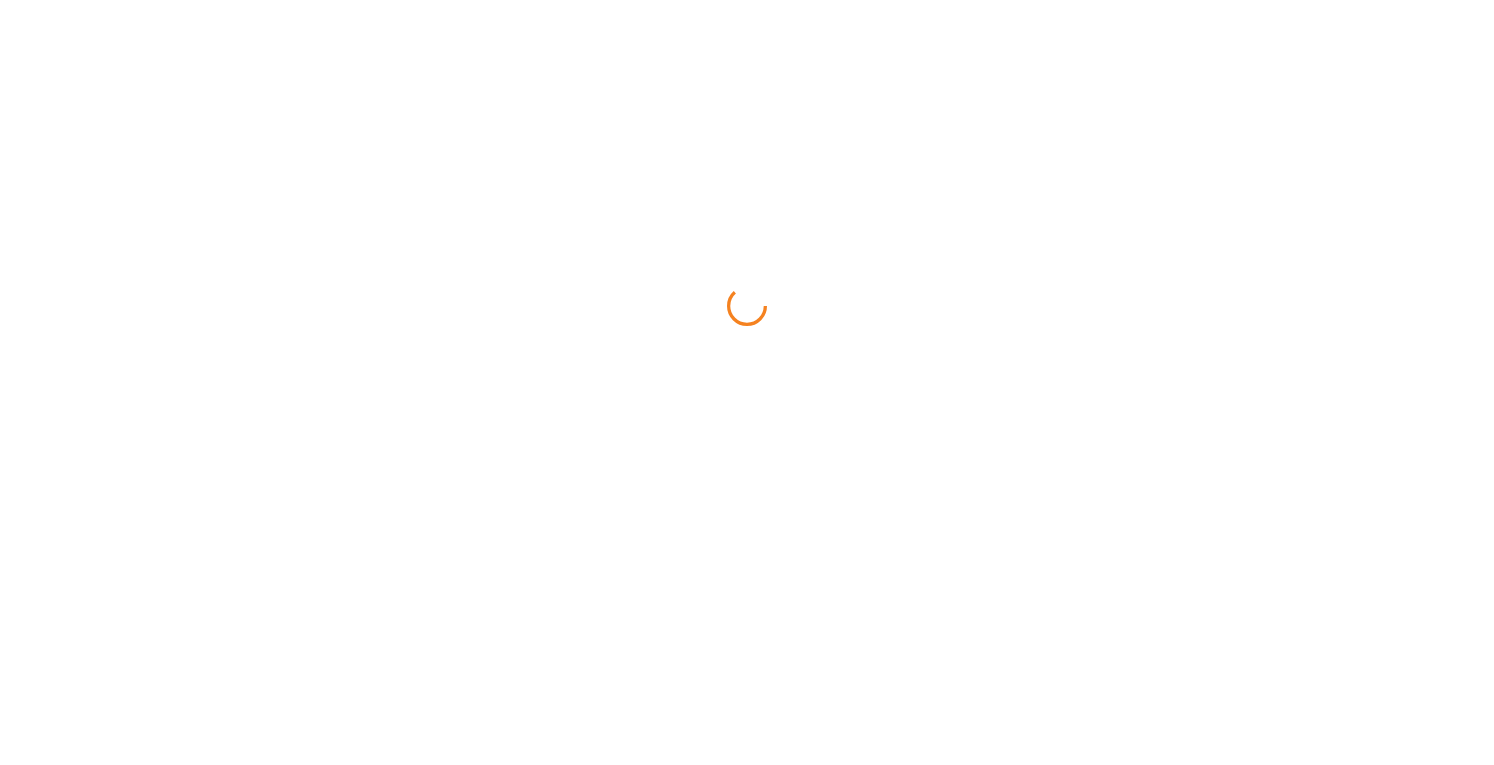 scroll, scrollTop: 0, scrollLeft: 0, axis: both 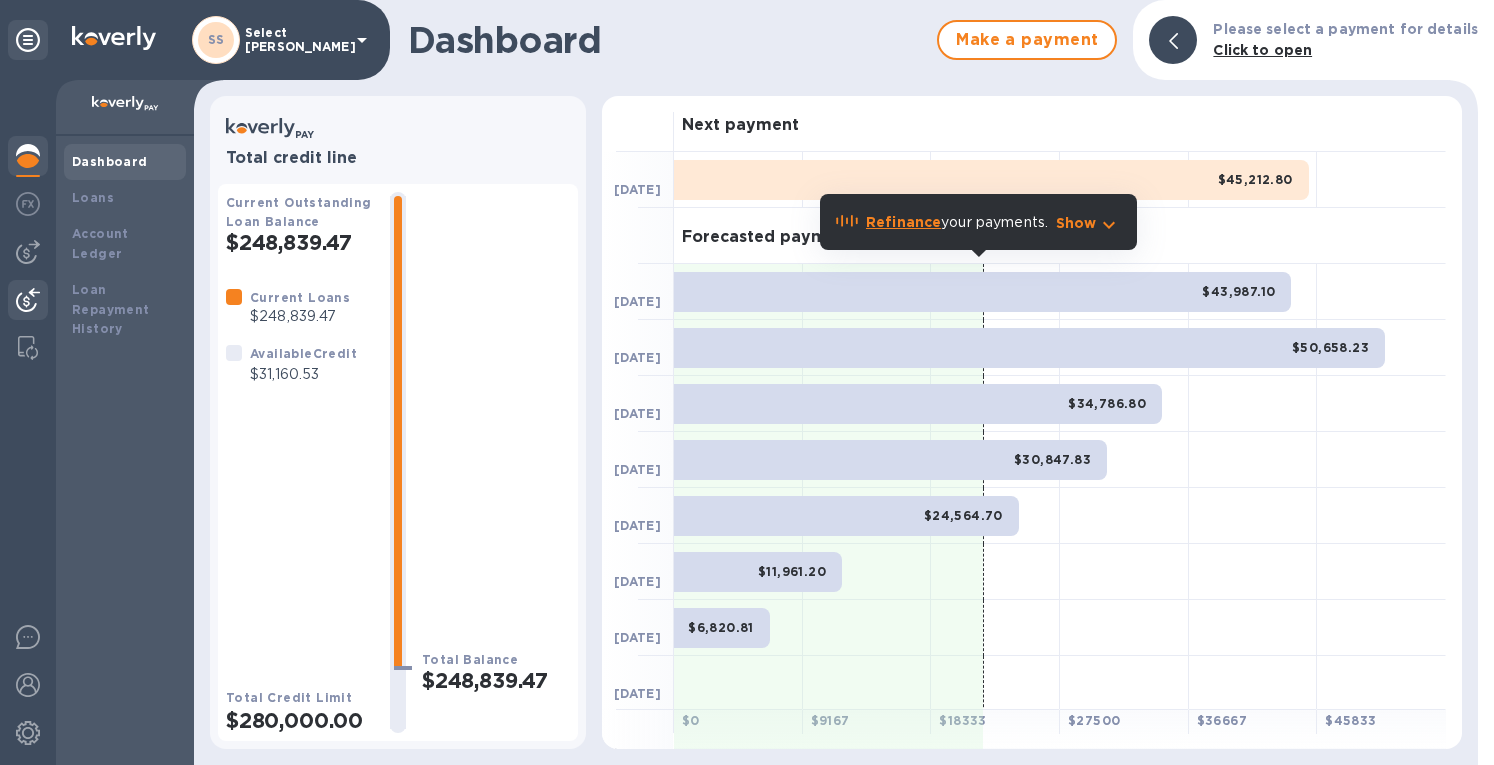 click at bounding box center (28, 300) 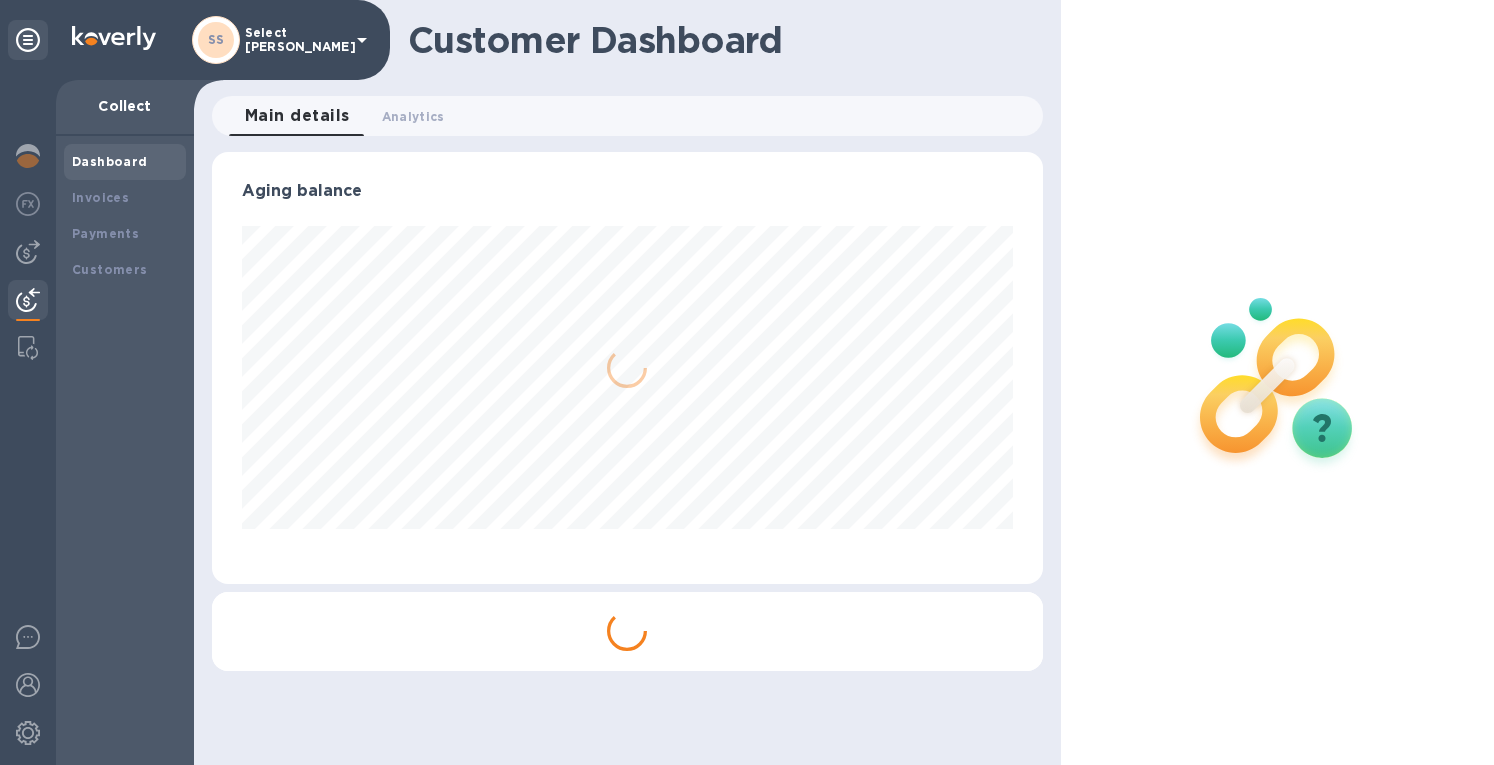 scroll, scrollTop: 999568, scrollLeft: 999177, axis: both 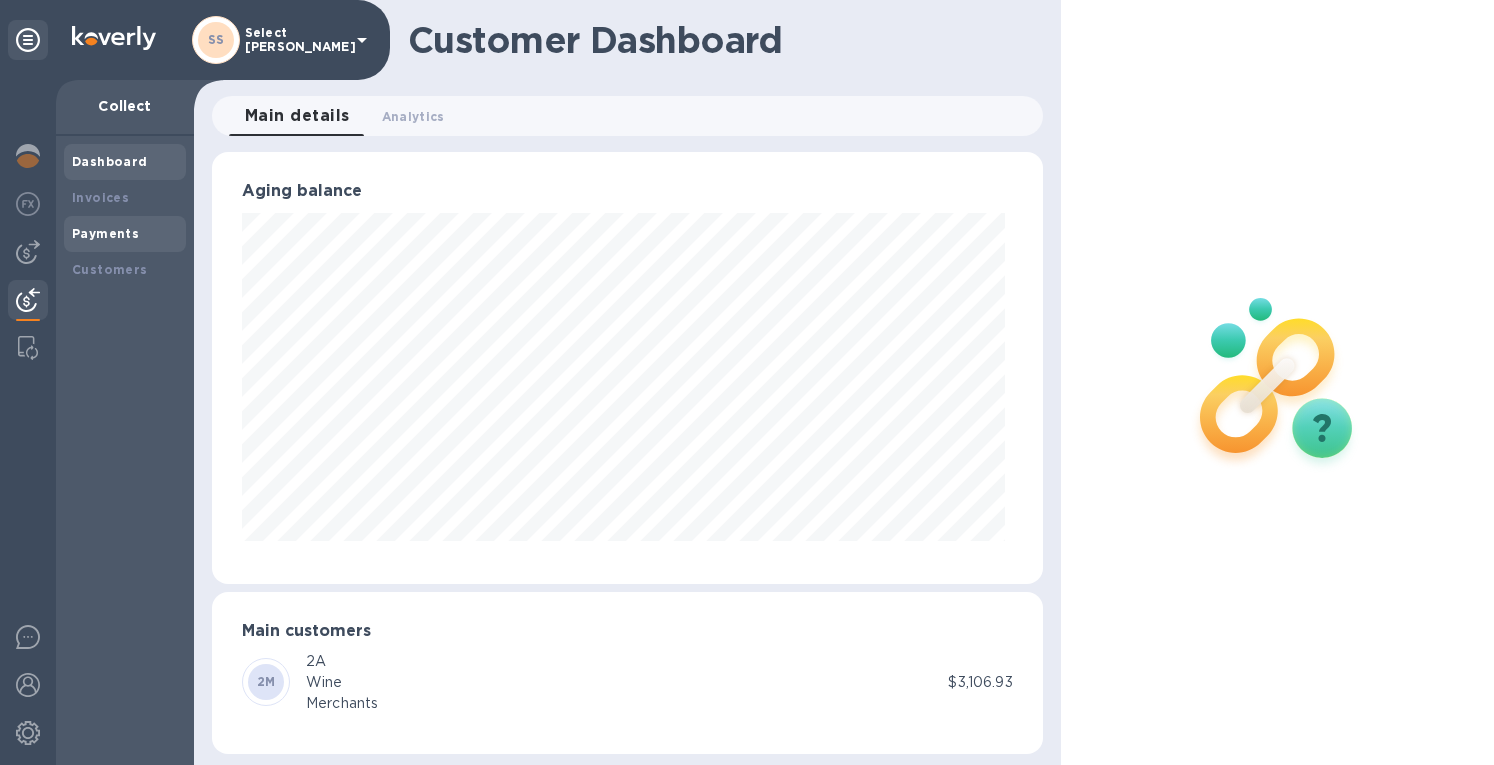 click on "Payments" at bounding box center (105, 233) 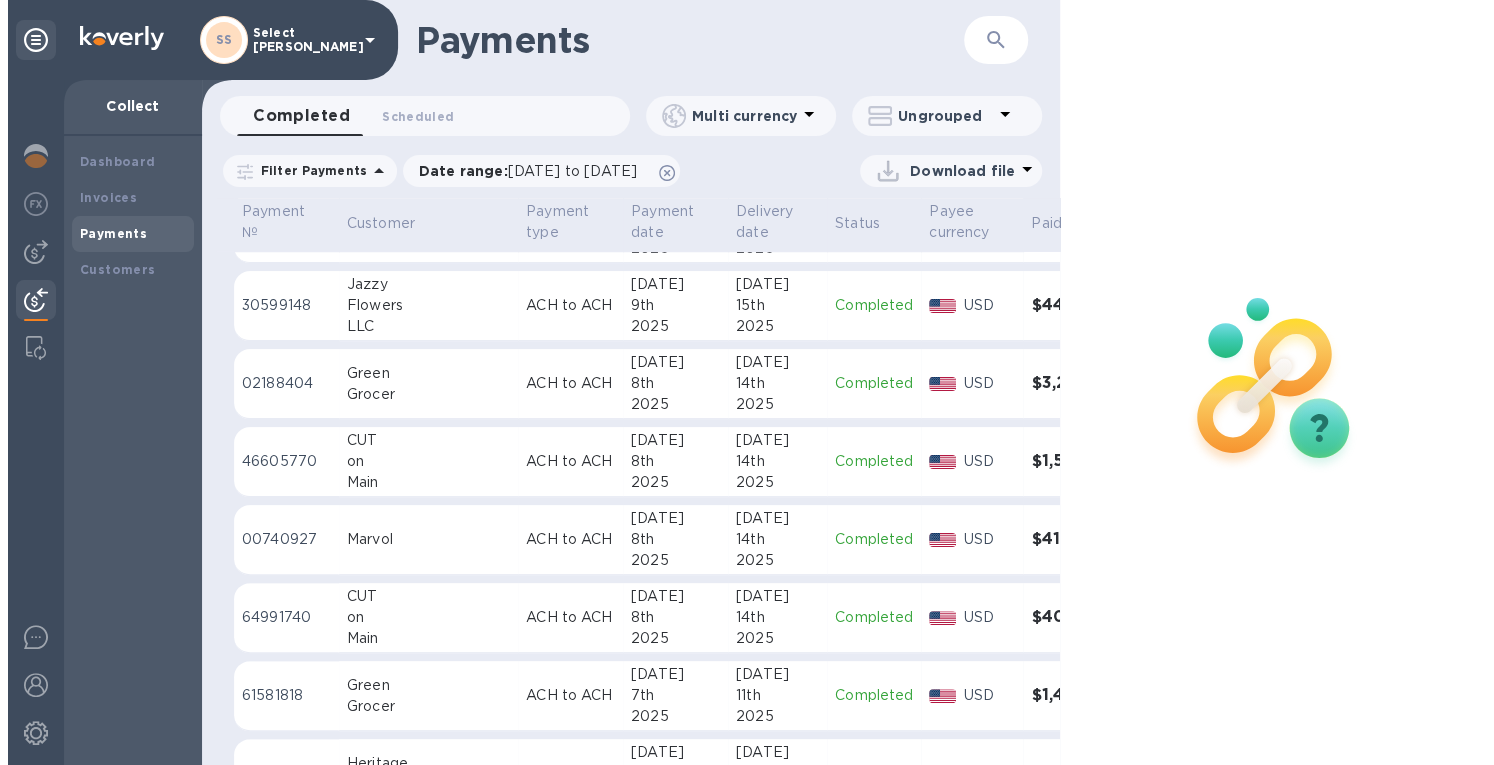 scroll, scrollTop: 1154, scrollLeft: 0, axis: vertical 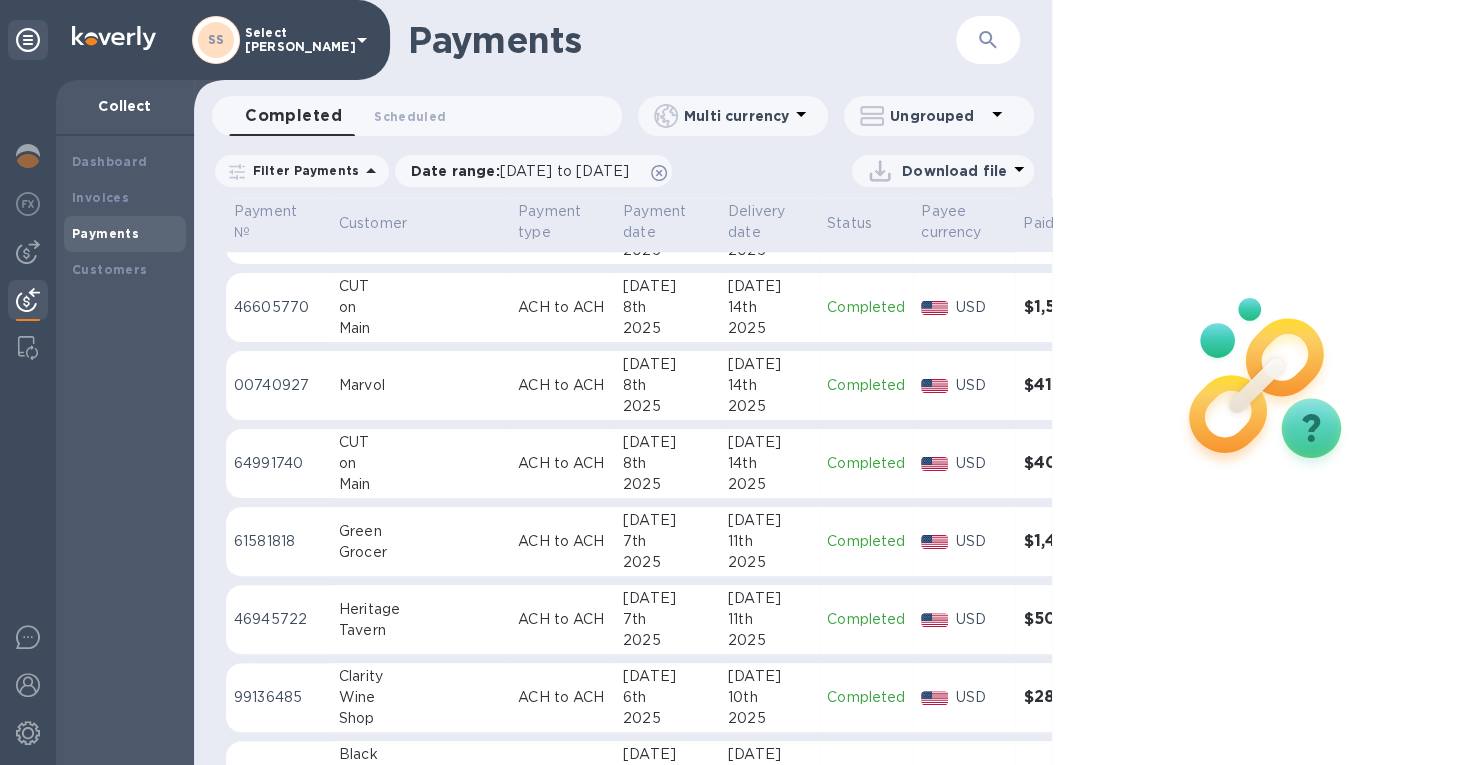 click at bounding box center (988, 40) 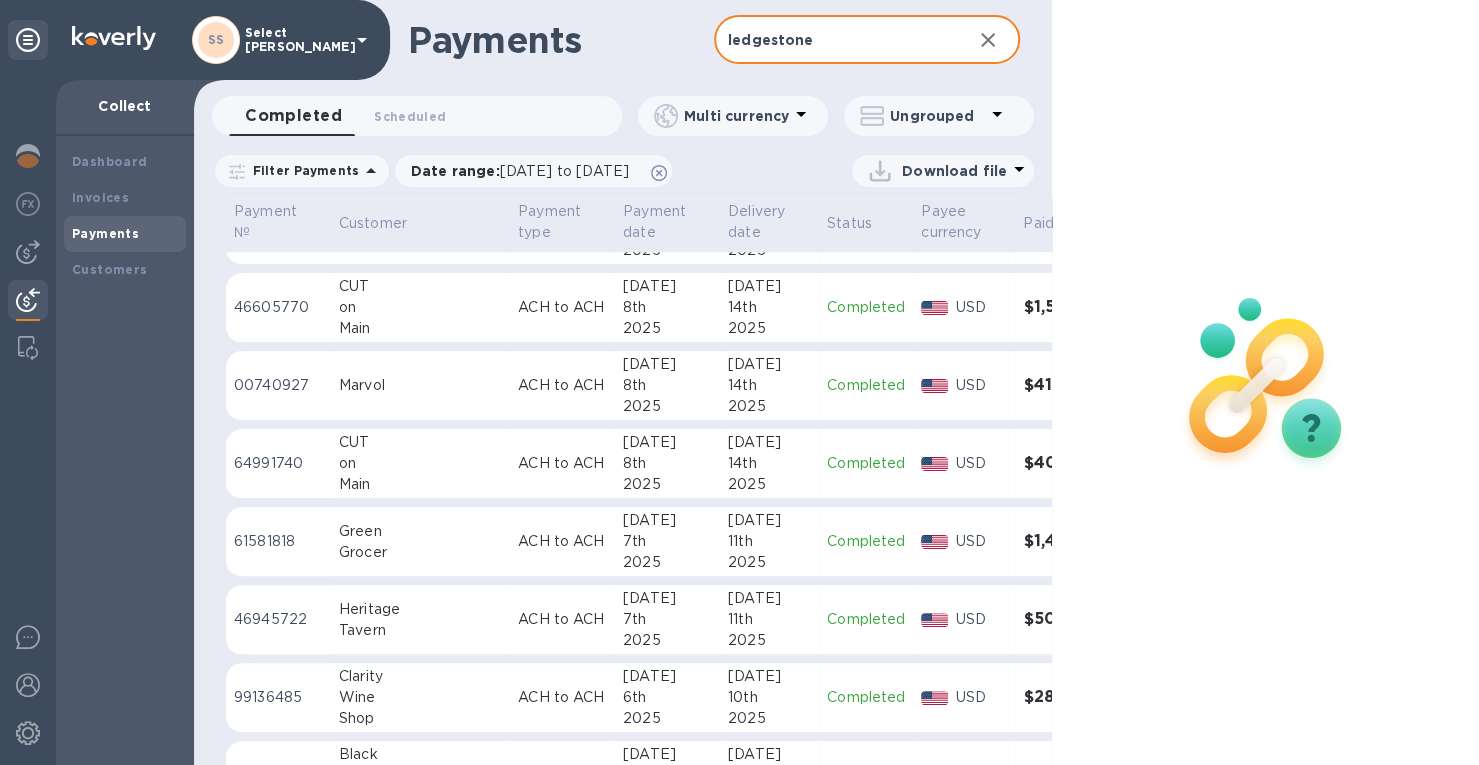 type on "ledgestone" 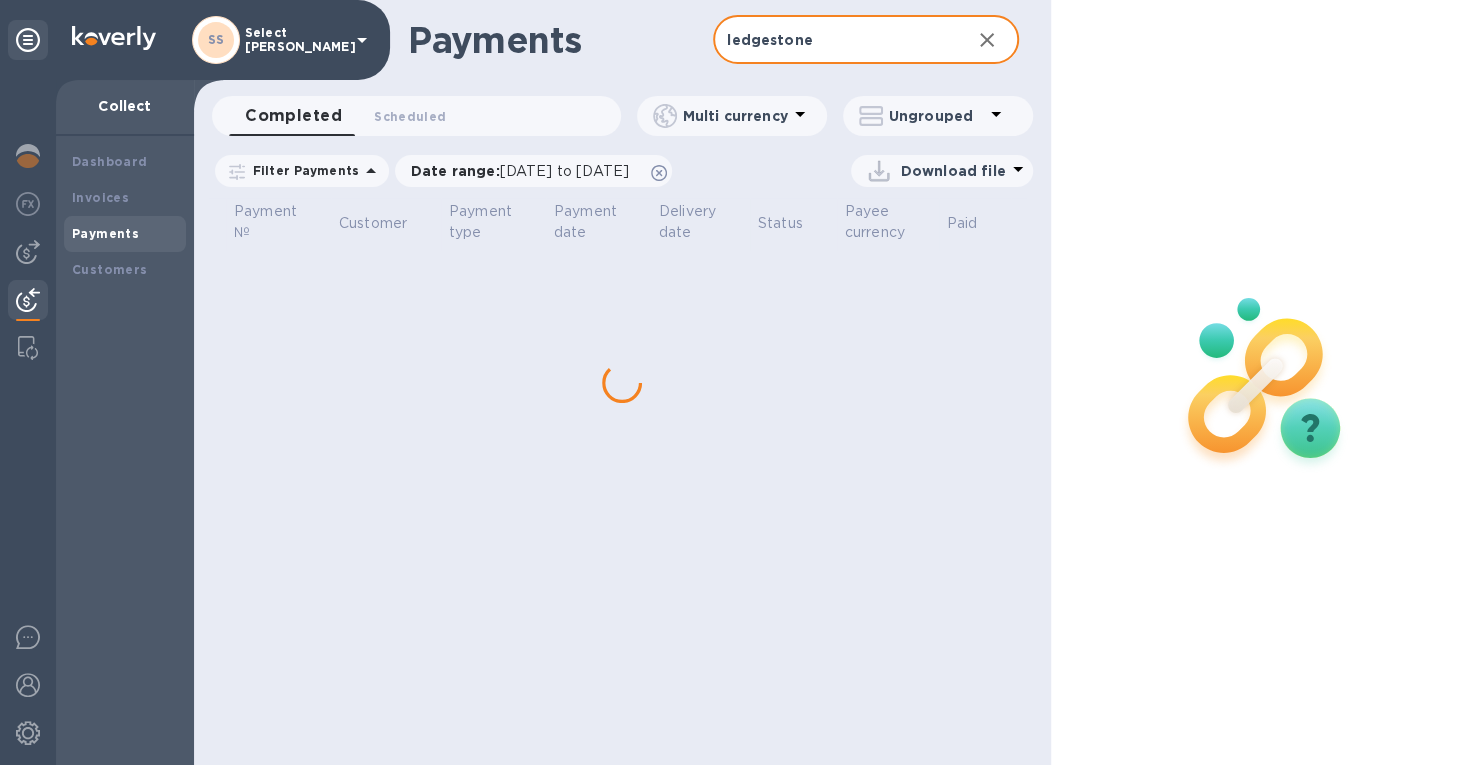 scroll, scrollTop: 0, scrollLeft: 0, axis: both 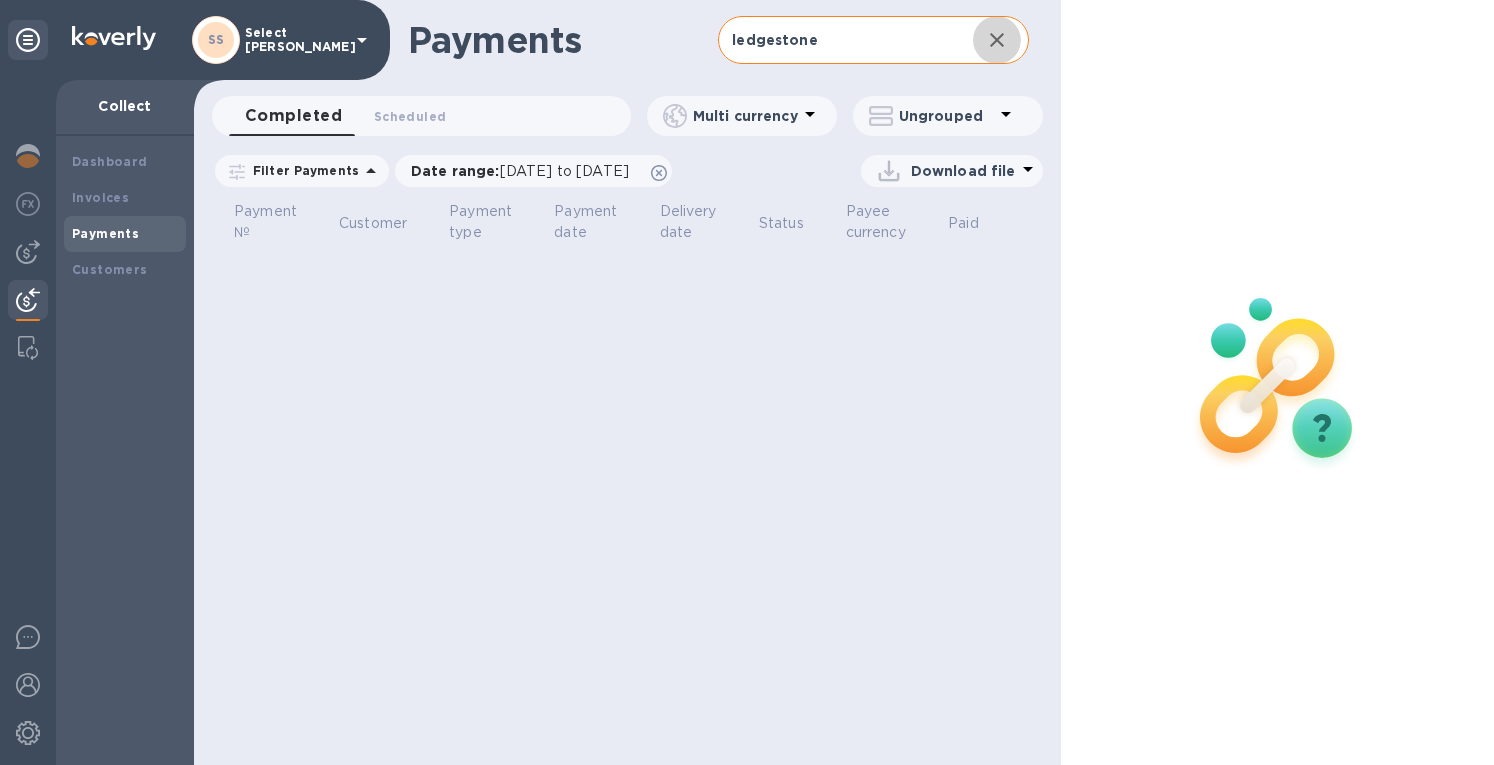 drag, startPoint x: 998, startPoint y: 32, endPoint x: 792, endPoint y: 32, distance: 206 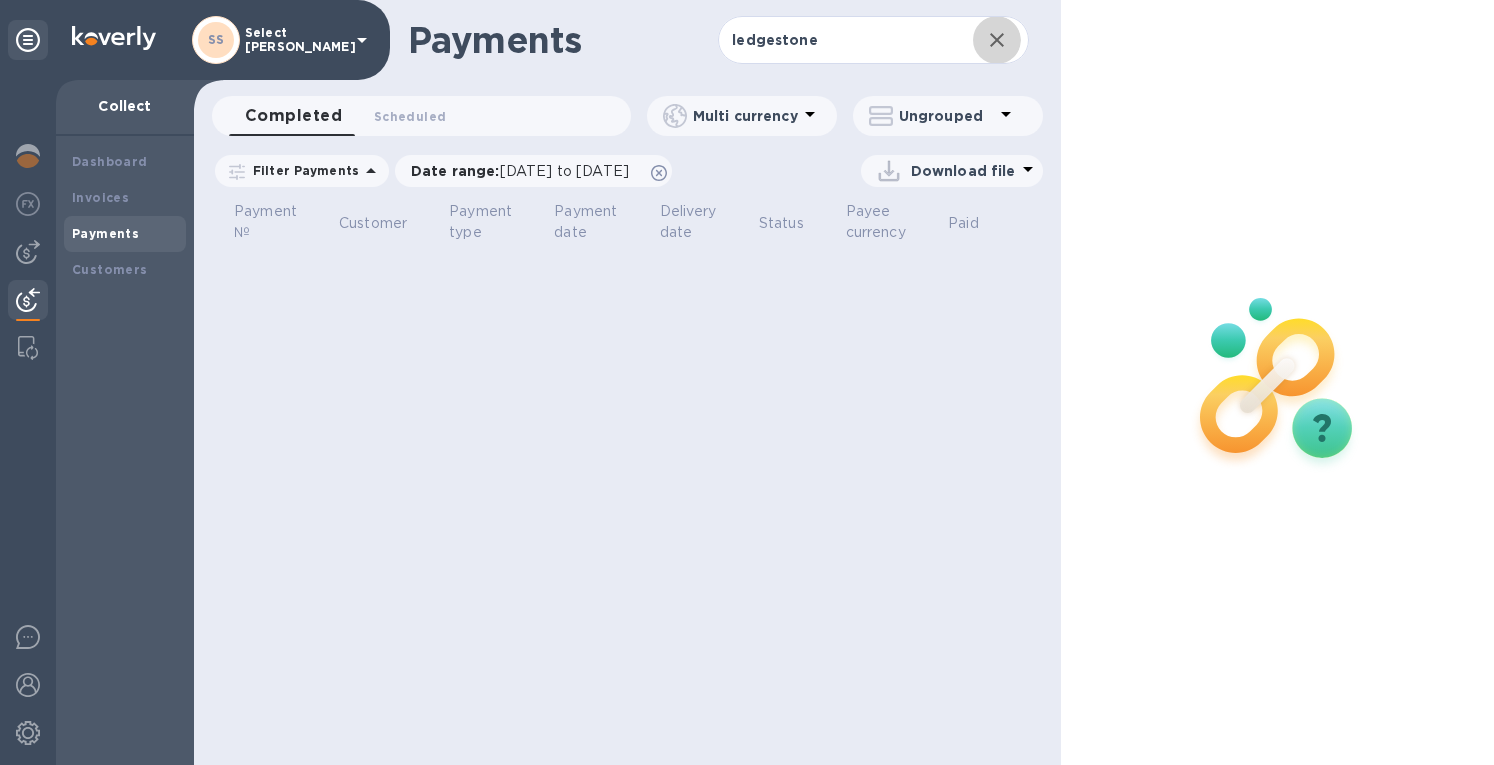 click 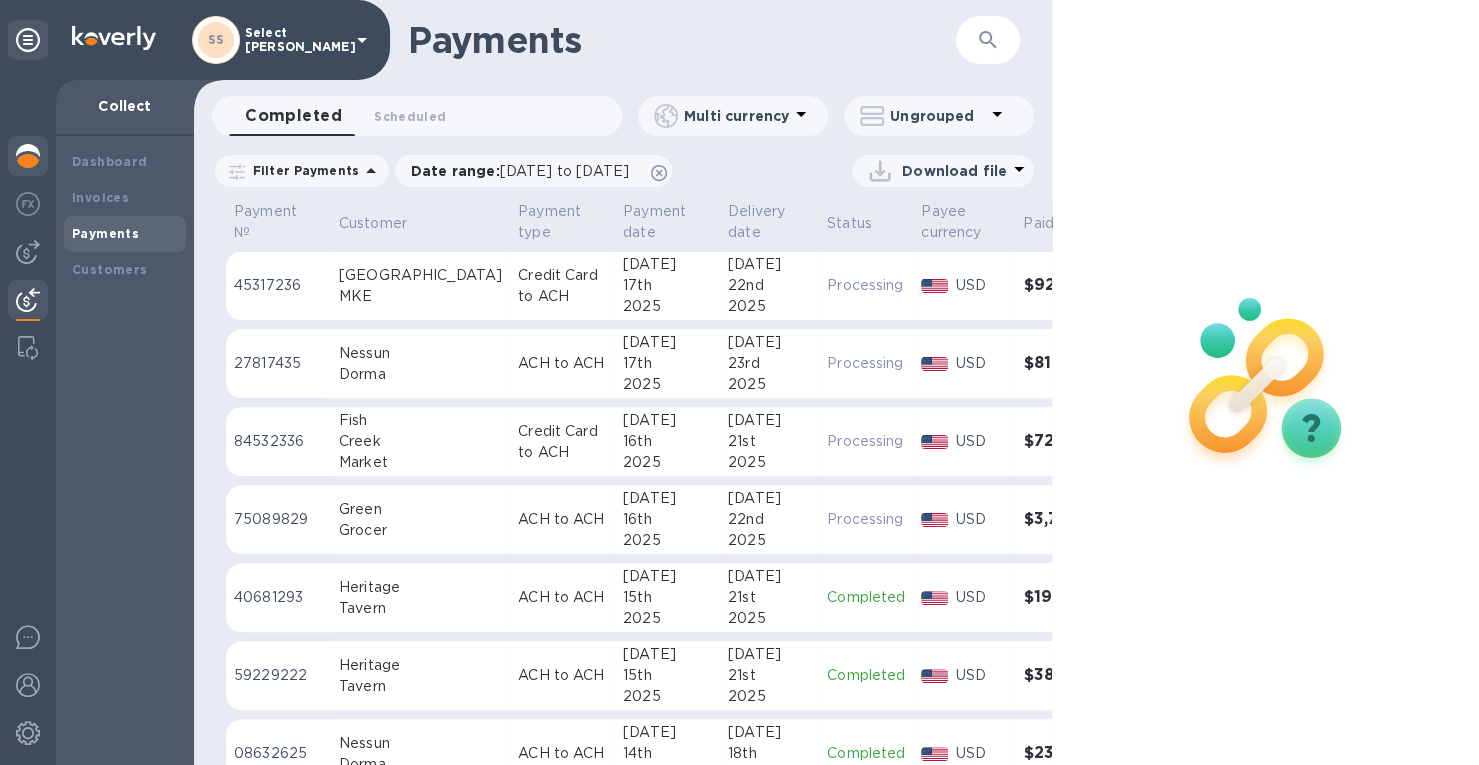 click at bounding box center (28, 156) 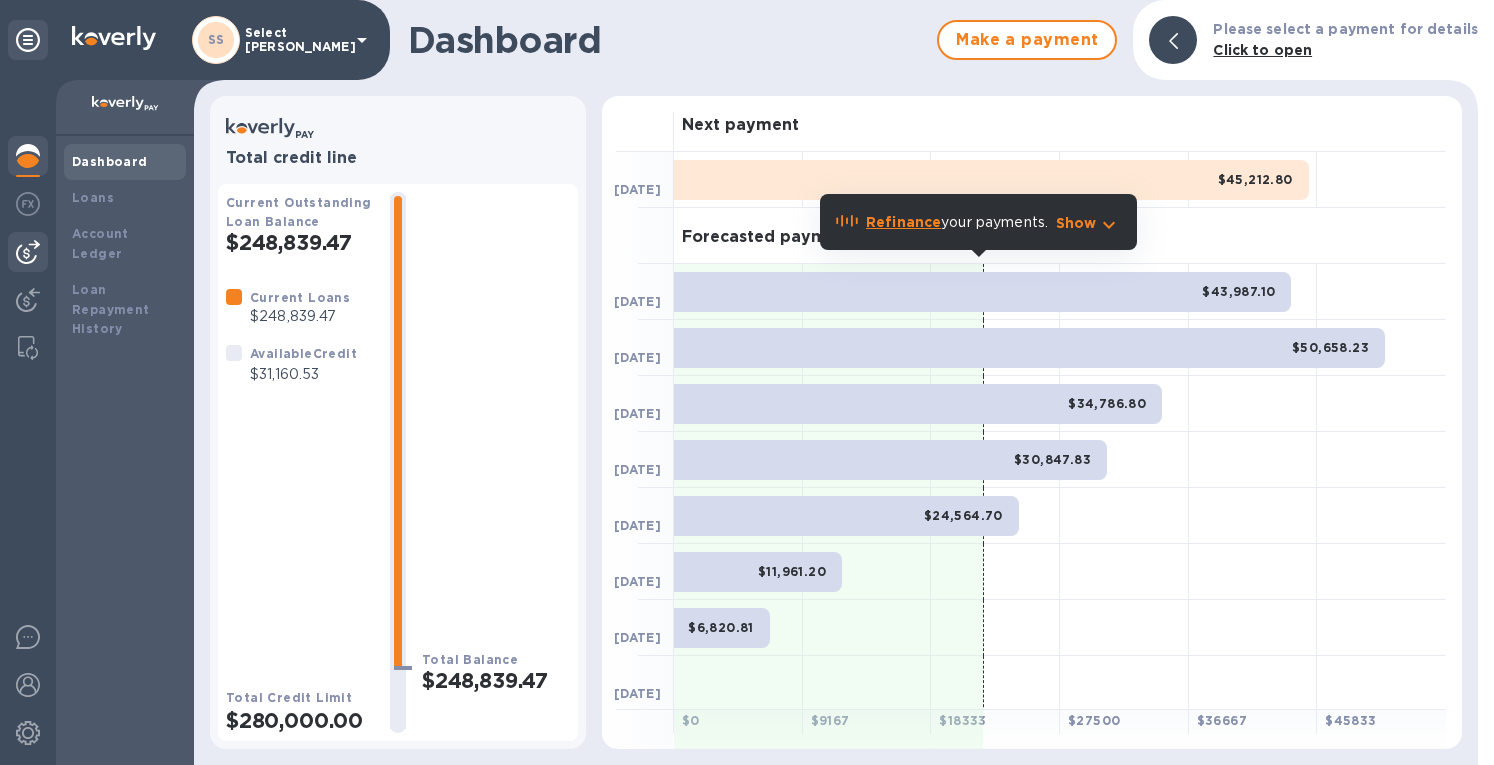 click at bounding box center [28, 252] 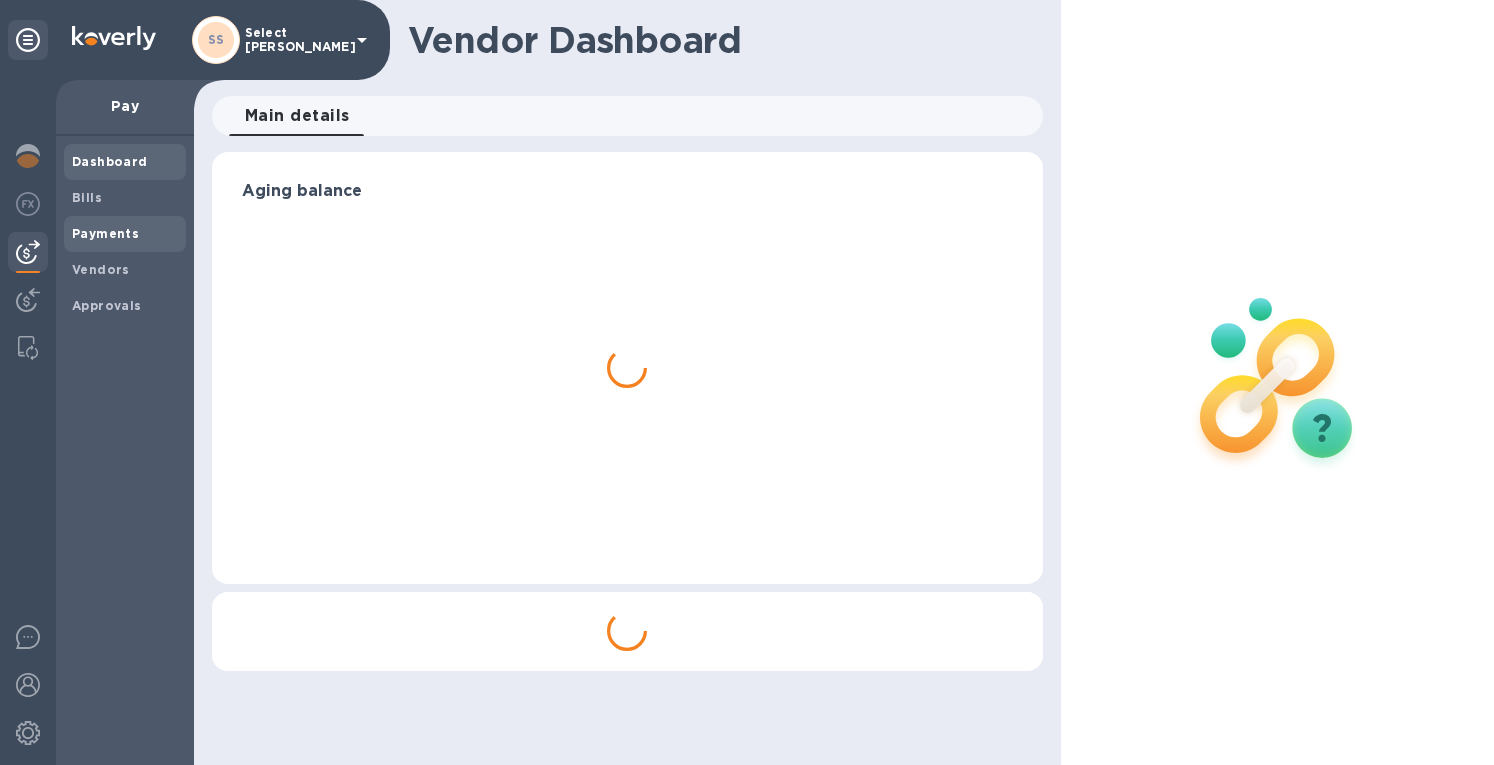 click on "Payments" at bounding box center [105, 233] 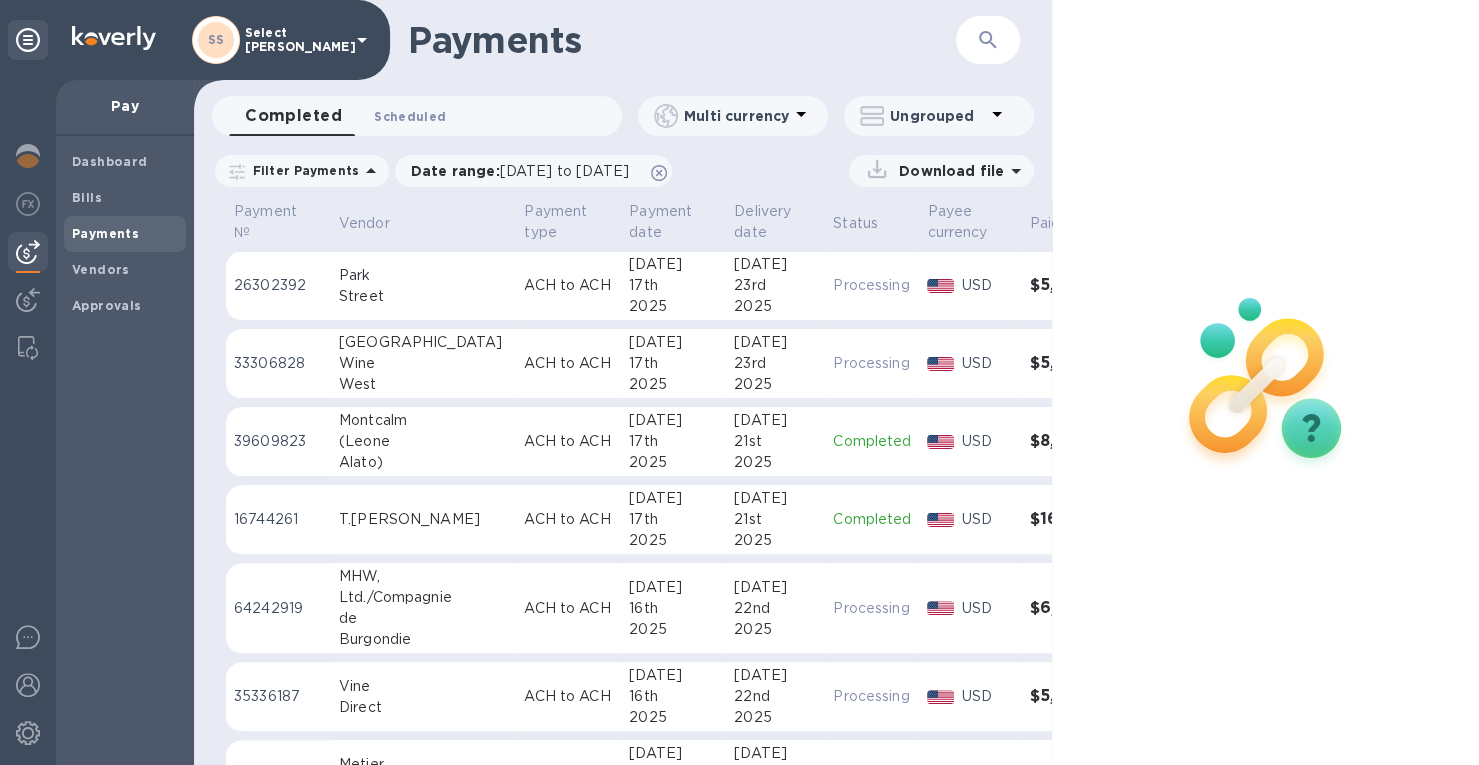 click on "Scheduled 0" at bounding box center (410, 116) 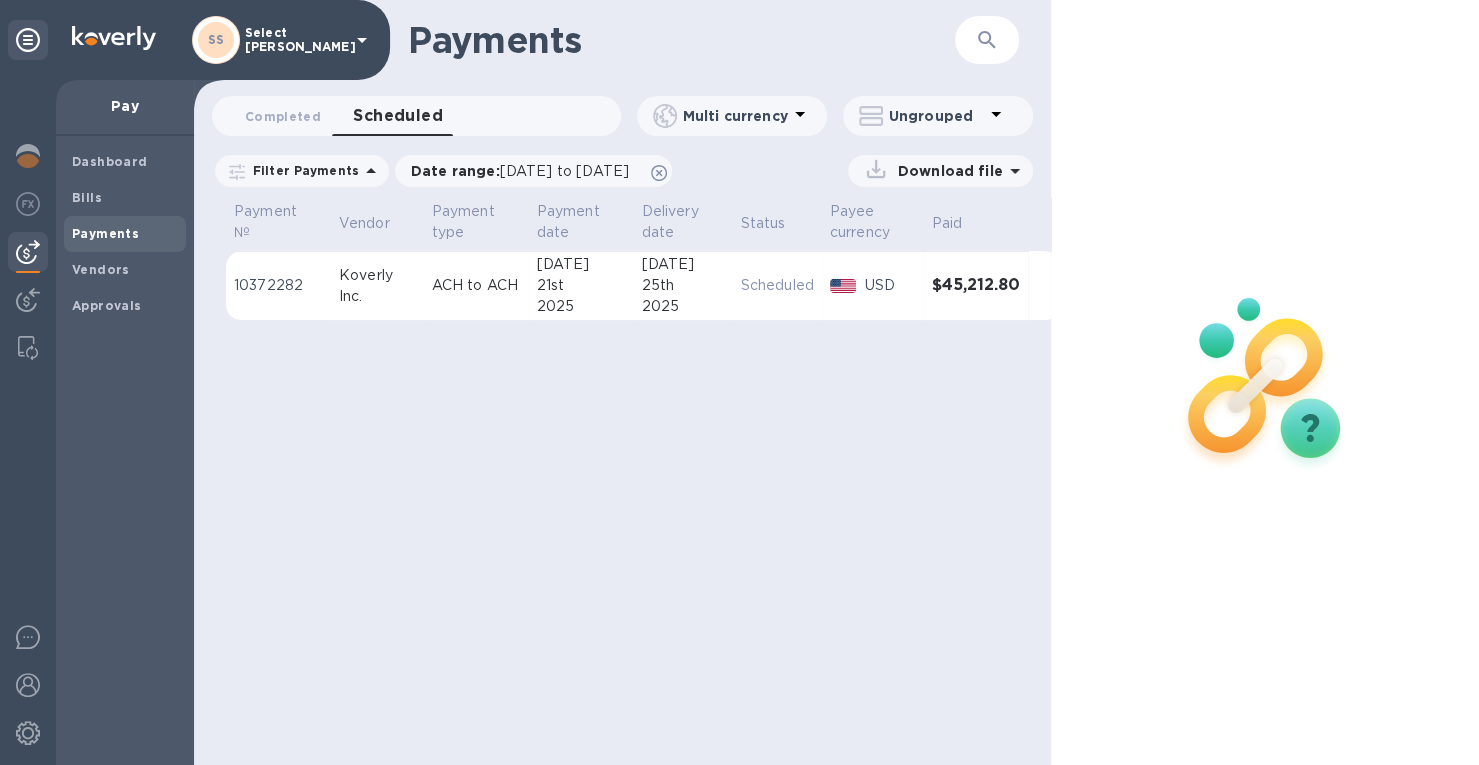 click on "Download file" at bounding box center [946, 171] 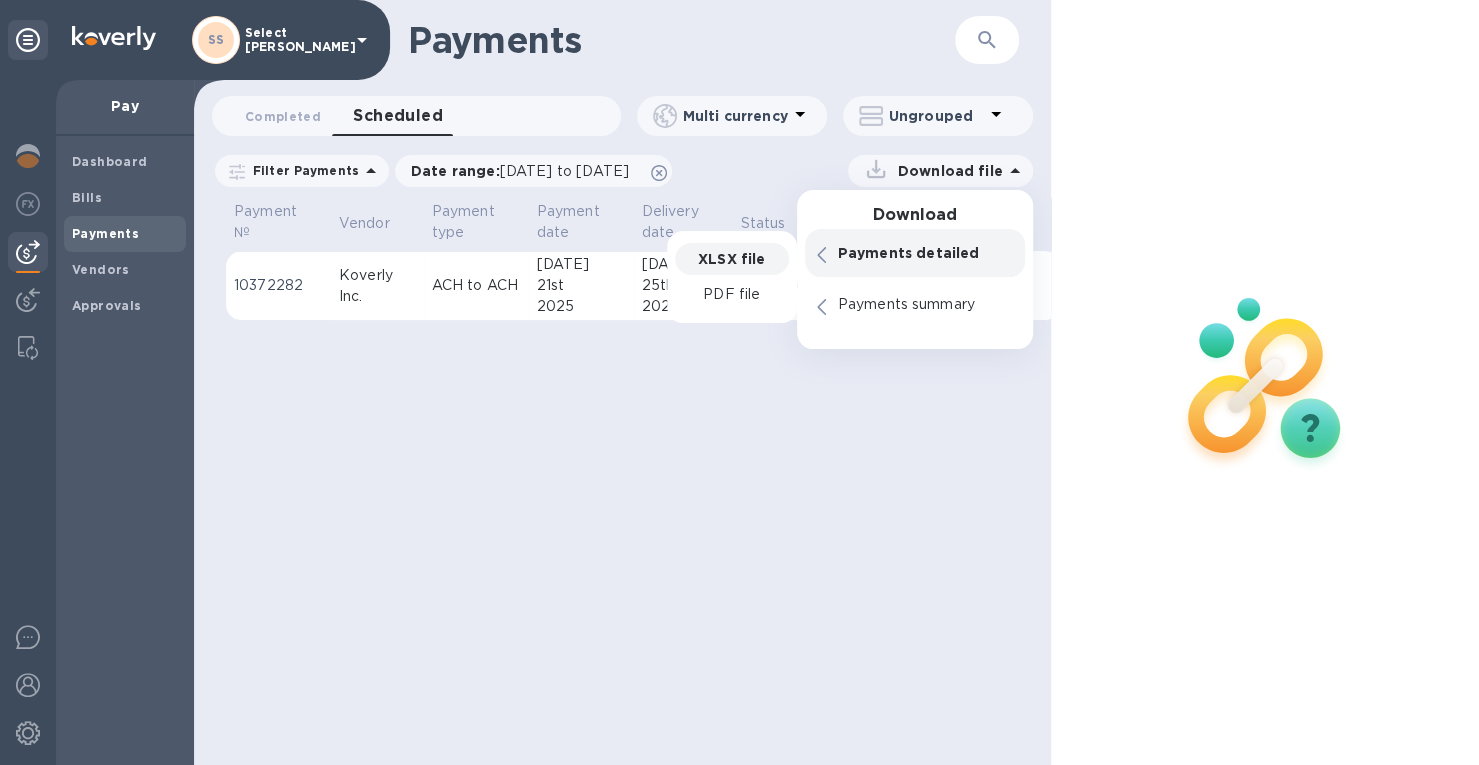 click on "XLSX file" at bounding box center (731, 259) 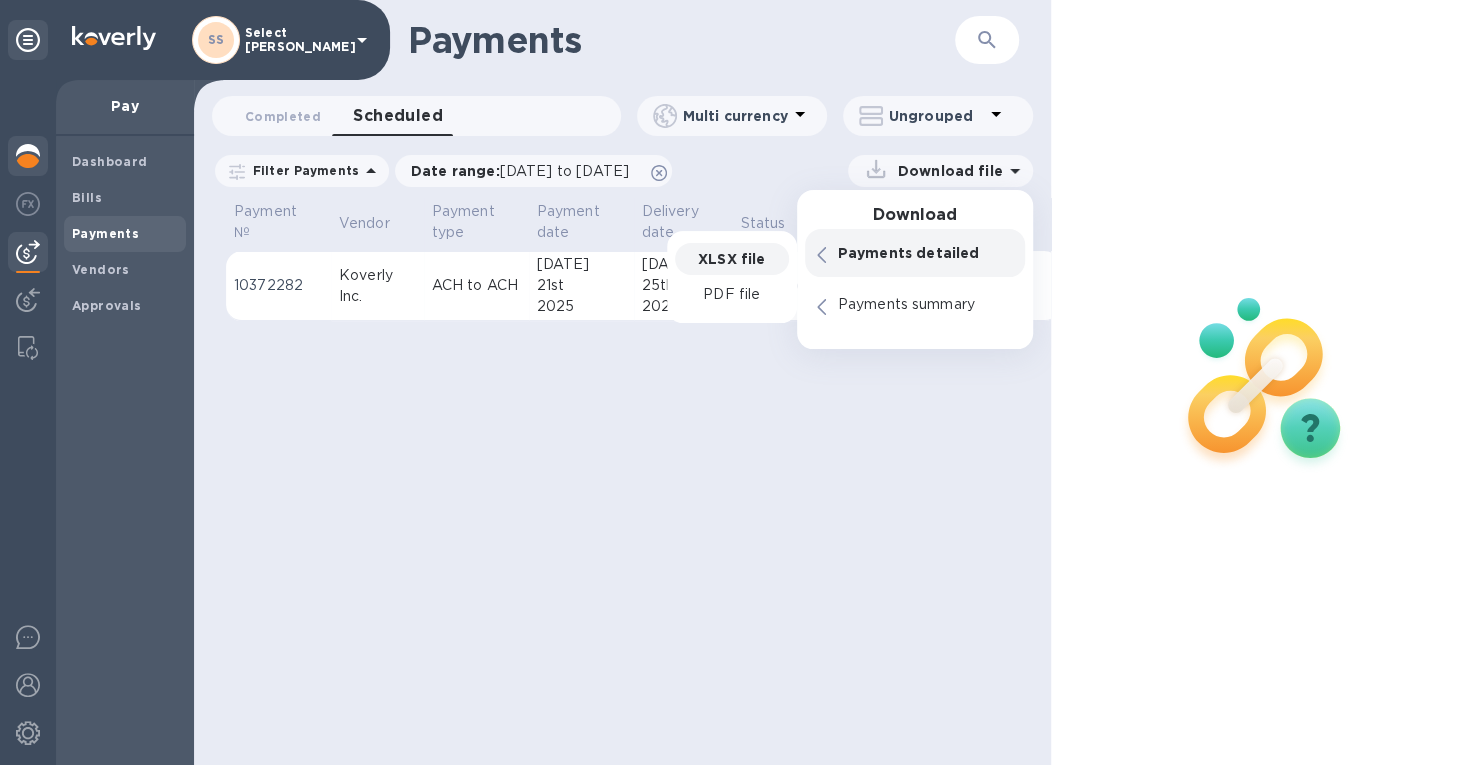 click at bounding box center (28, 156) 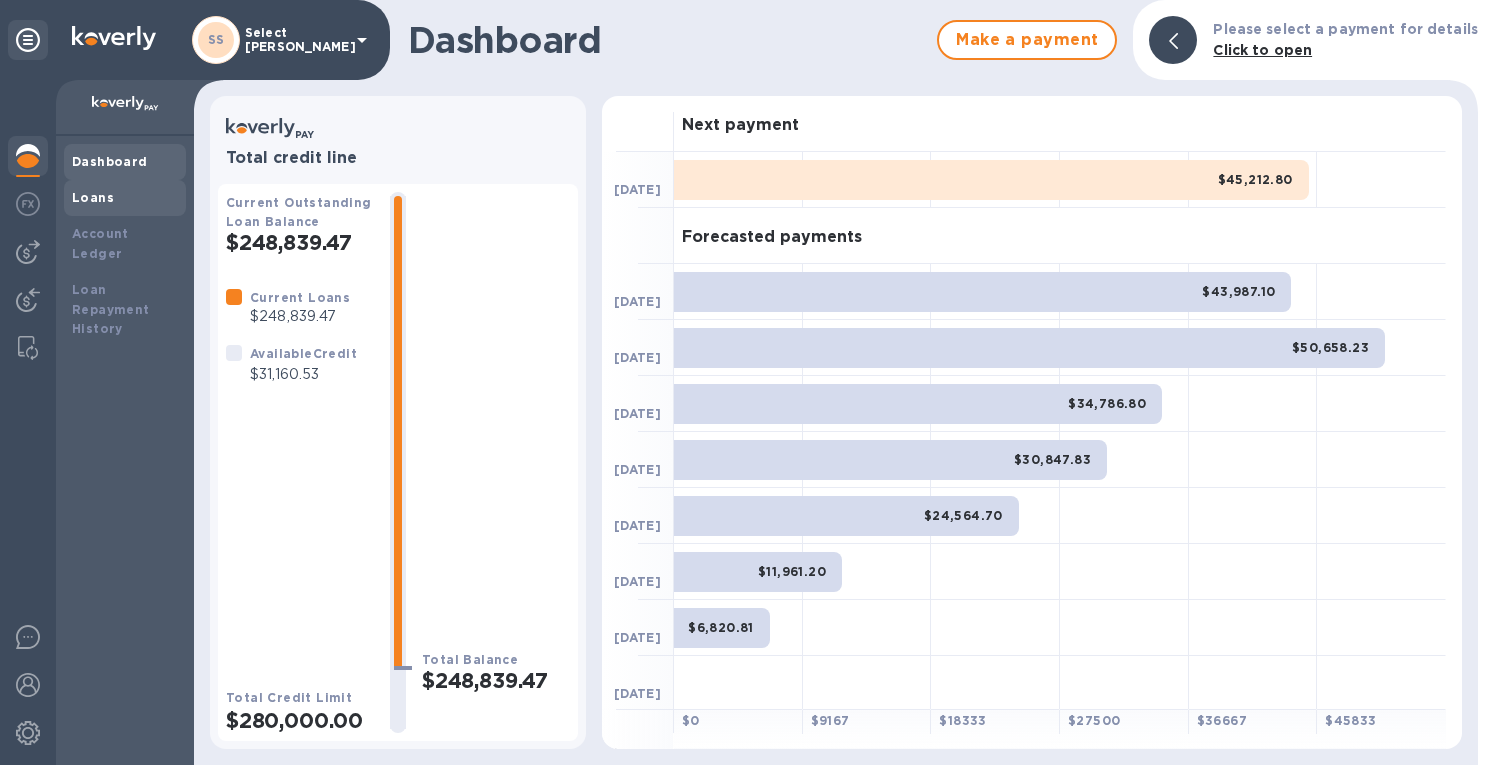 click on "Loans" at bounding box center (125, 198) 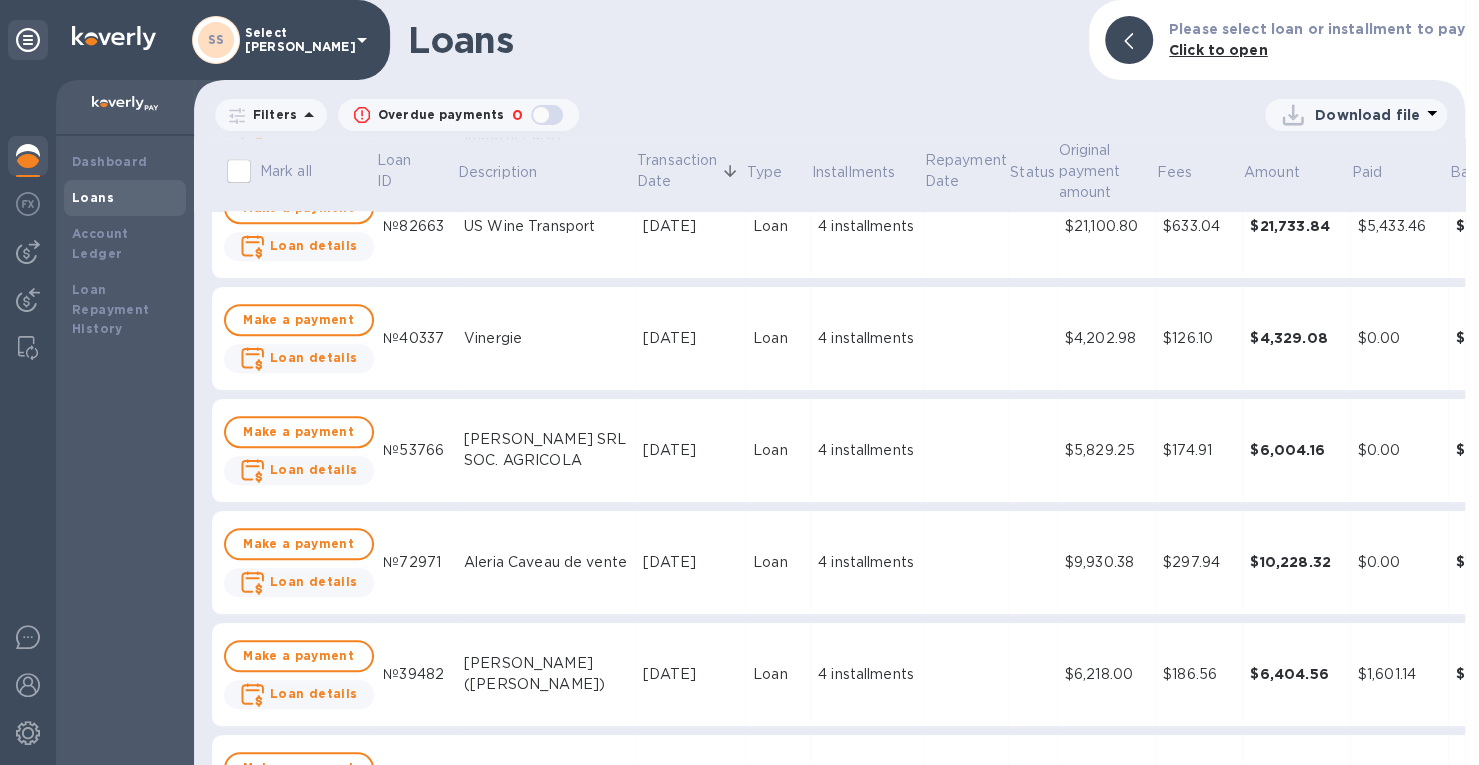 scroll, scrollTop: 800, scrollLeft: 0, axis: vertical 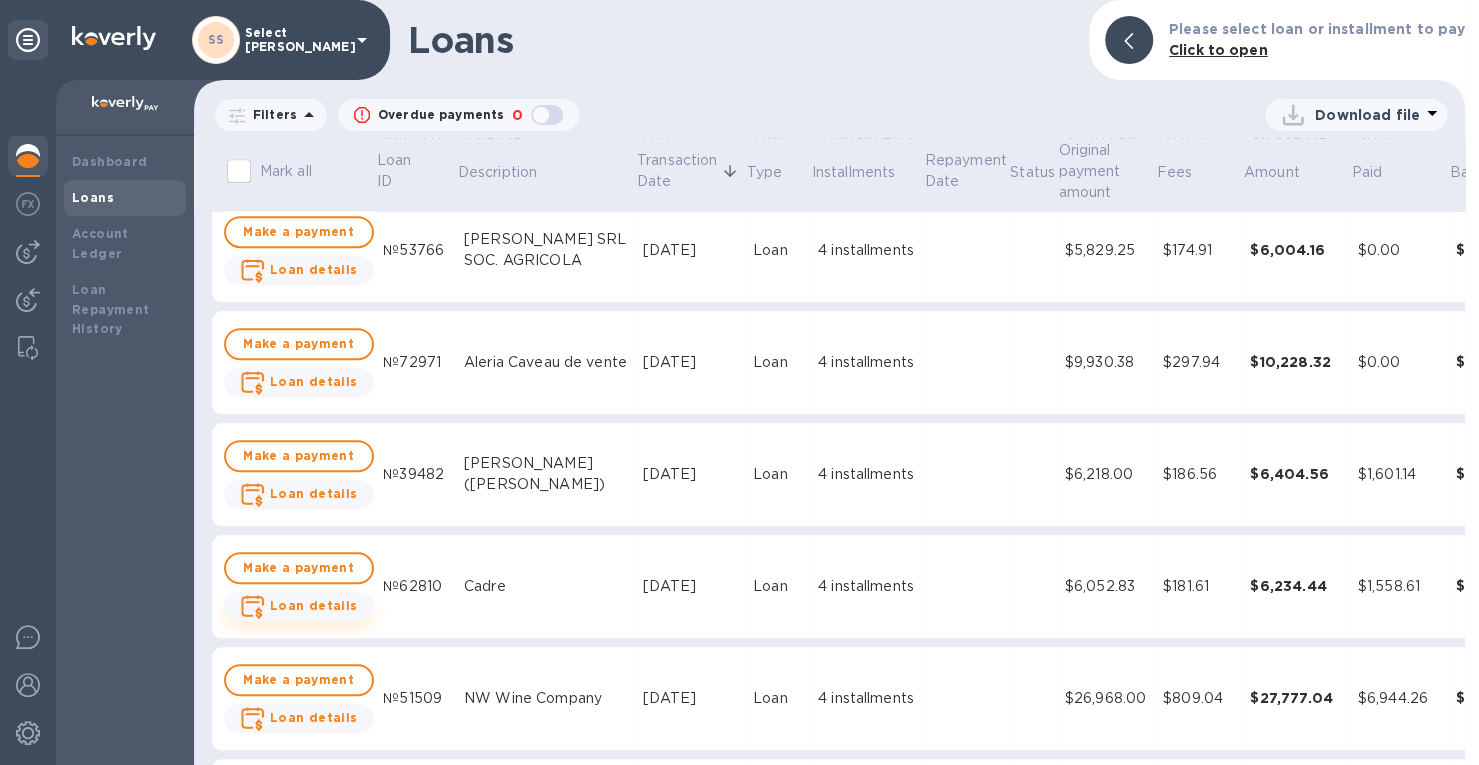 click on "Loan details" at bounding box center [314, 605] 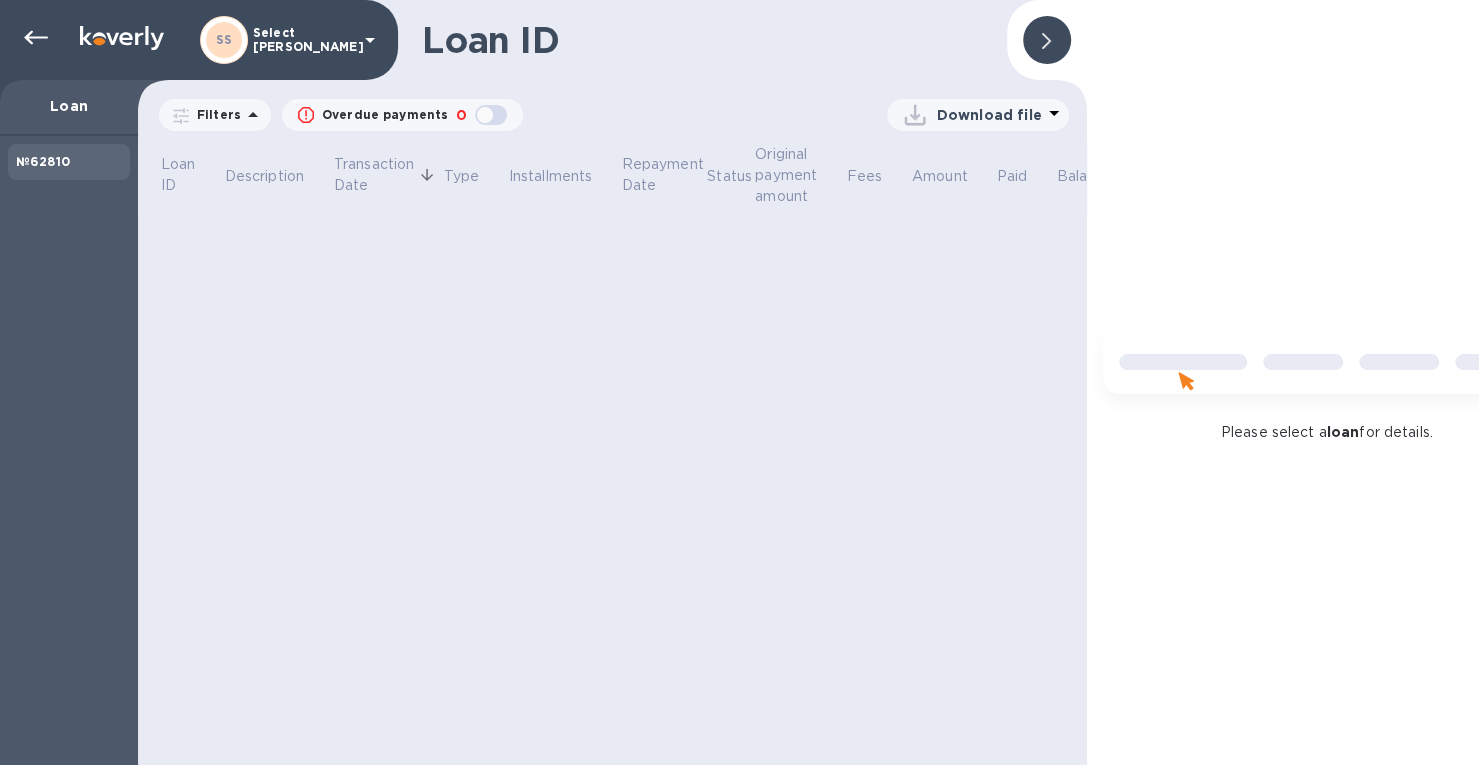scroll, scrollTop: 0, scrollLeft: 0, axis: both 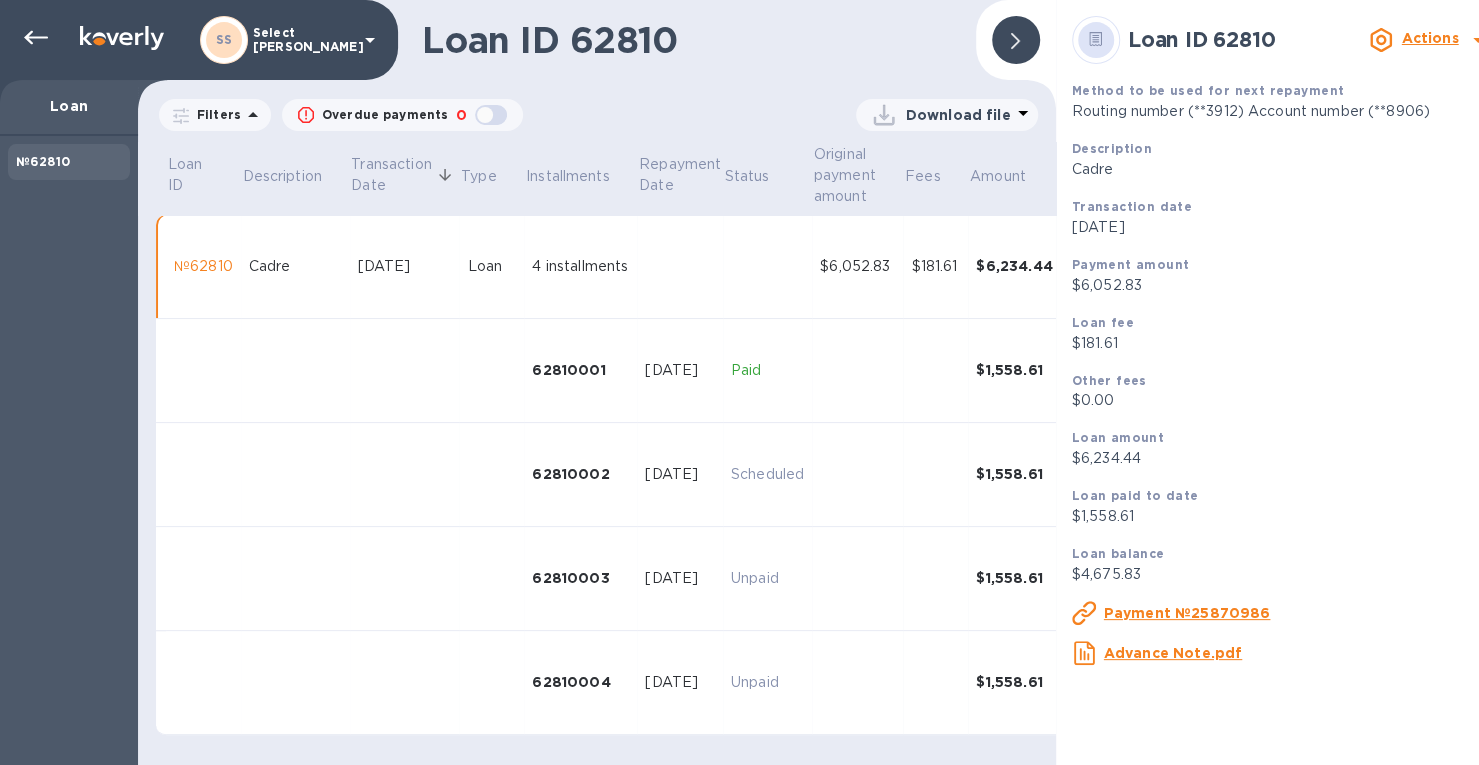 click at bounding box center (1016, 40) 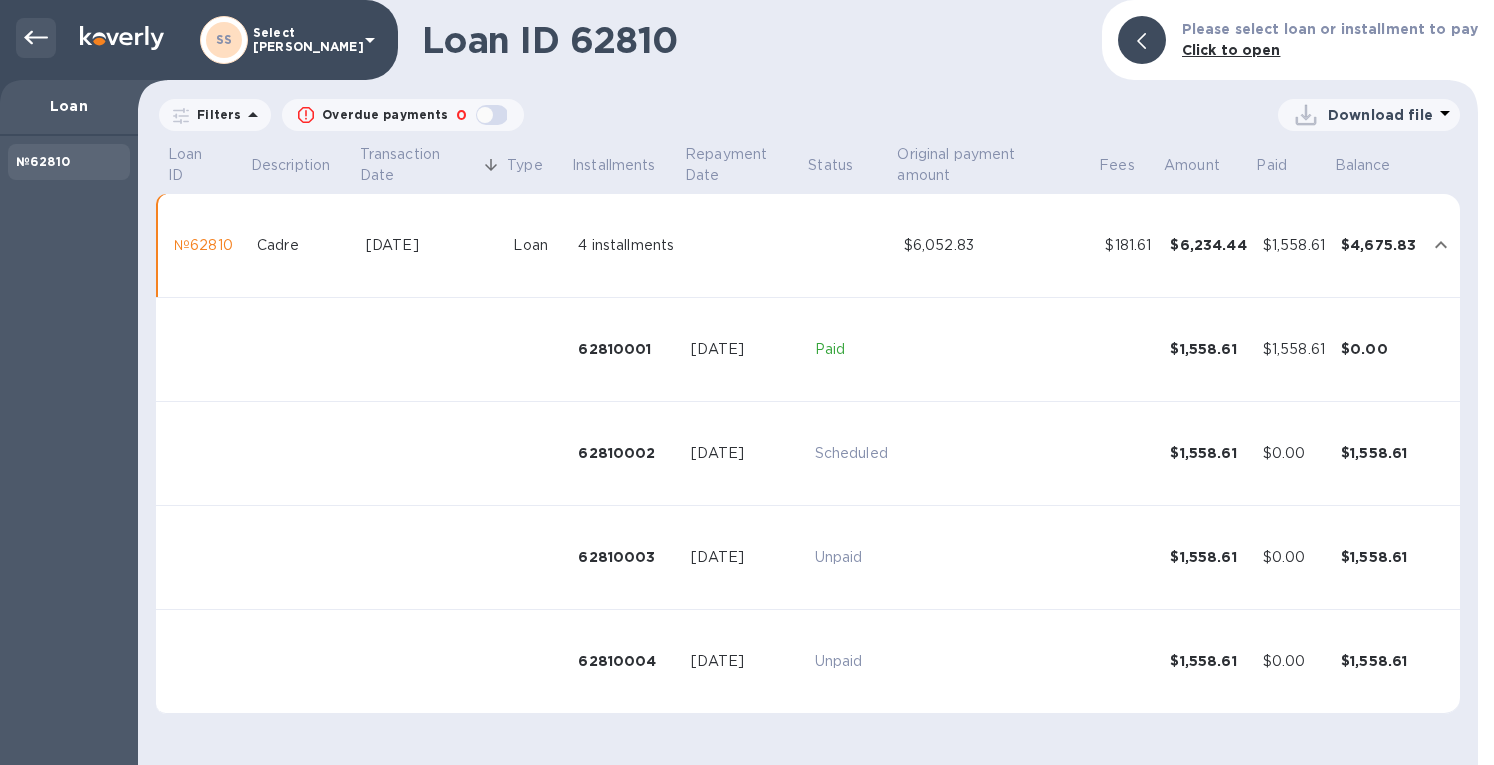 click 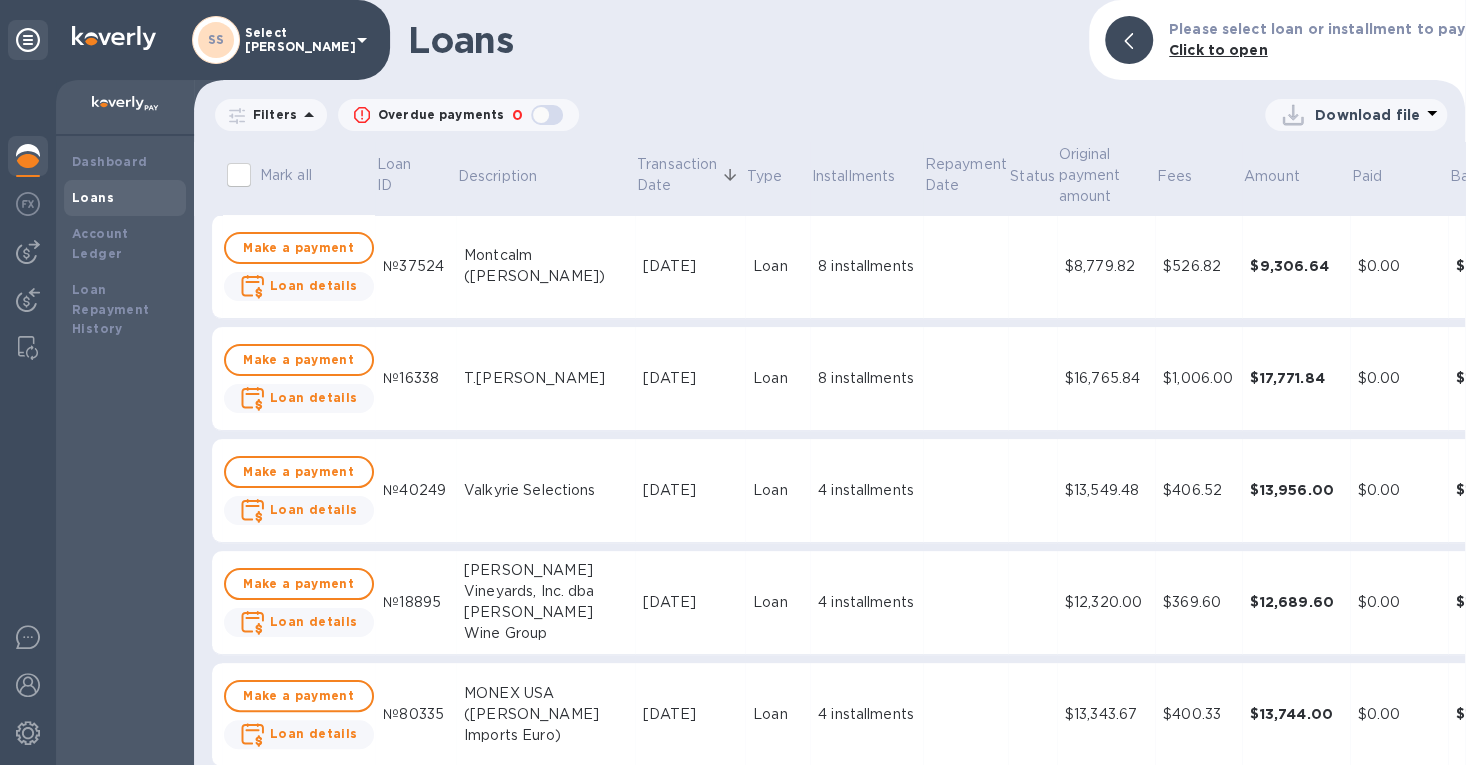 click on "Loans" at bounding box center [125, 198] 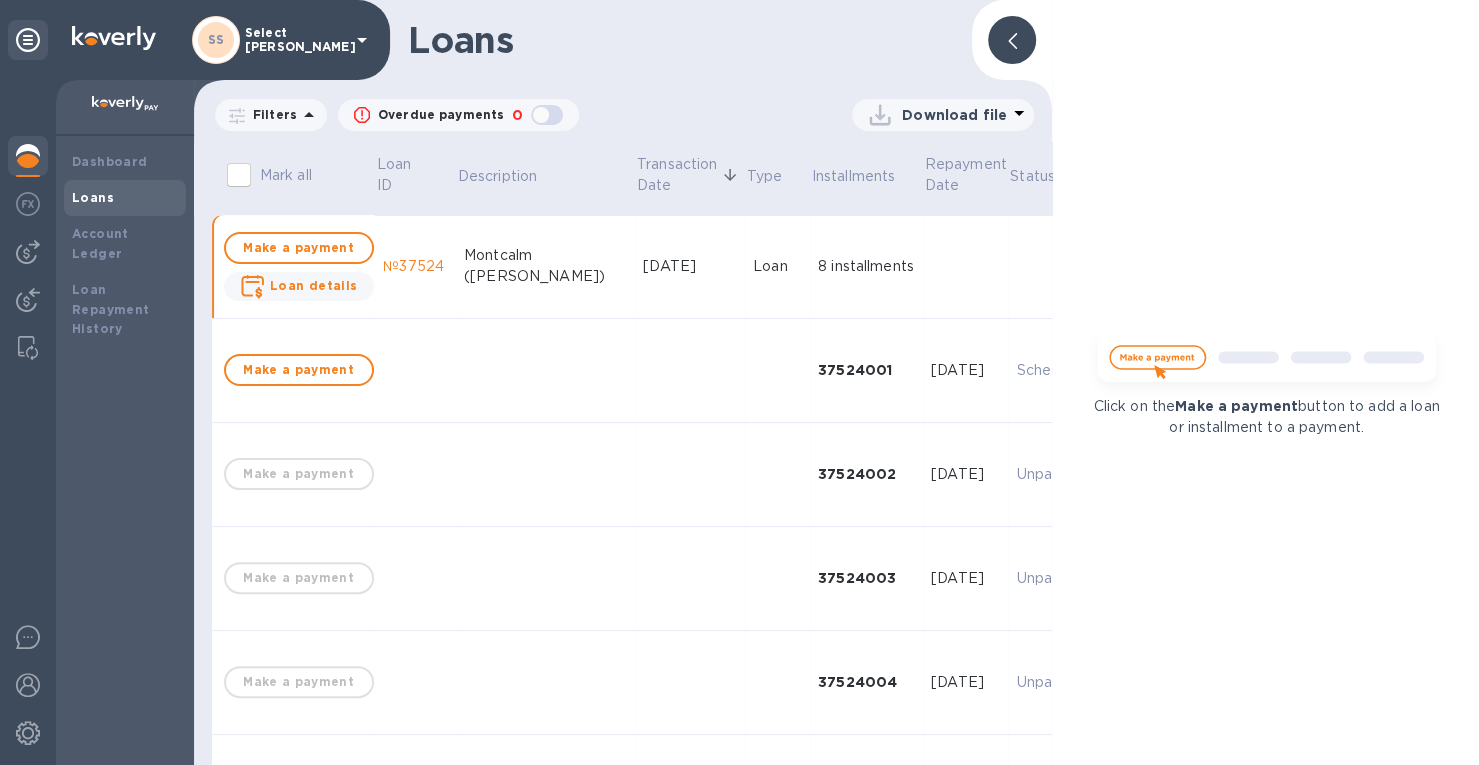 click at bounding box center [1012, 40] 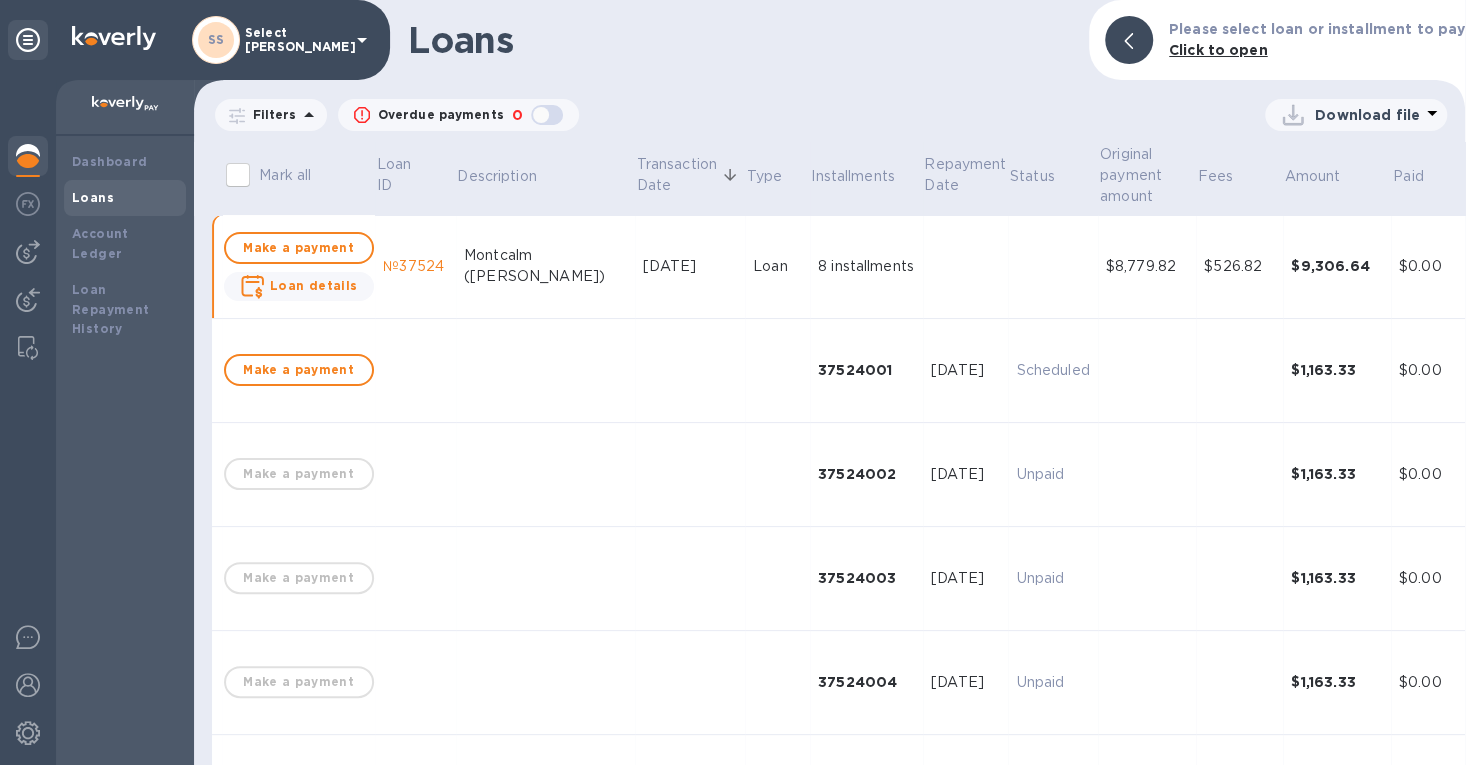 click on "$526.82" at bounding box center [1239, 266] 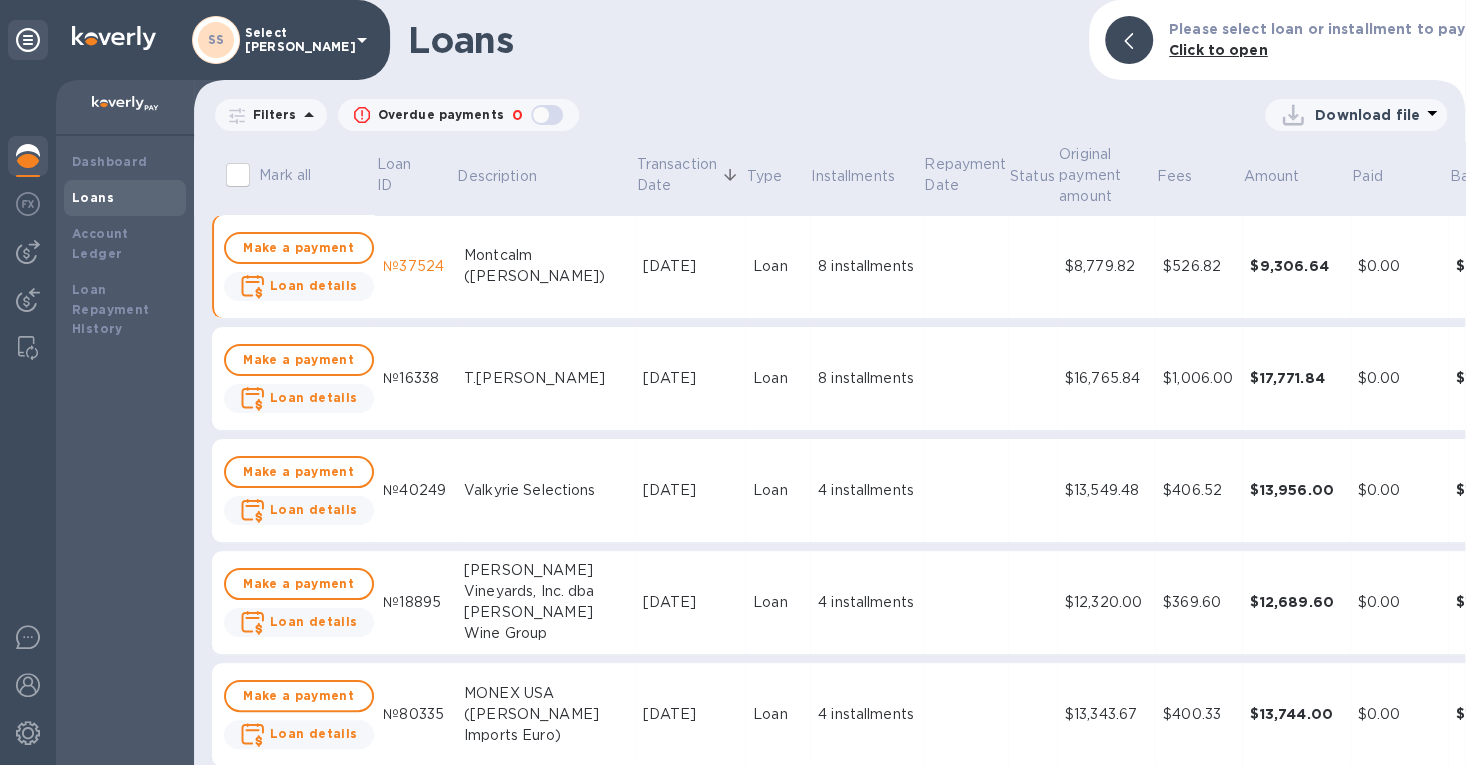 click on "$526.82" at bounding box center [1198, 266] 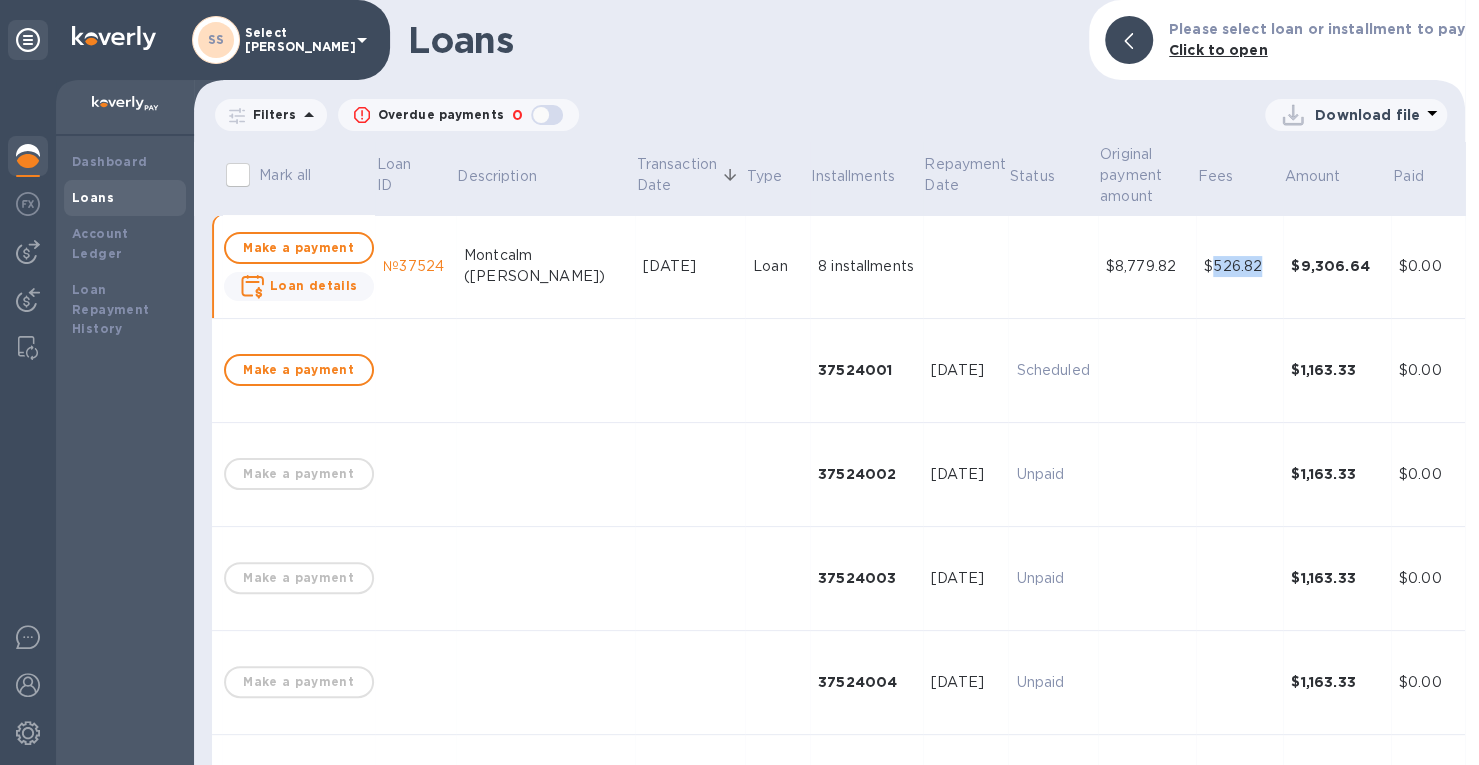 drag, startPoint x: 1188, startPoint y: 271, endPoint x: 1168, endPoint y: 271, distance: 20 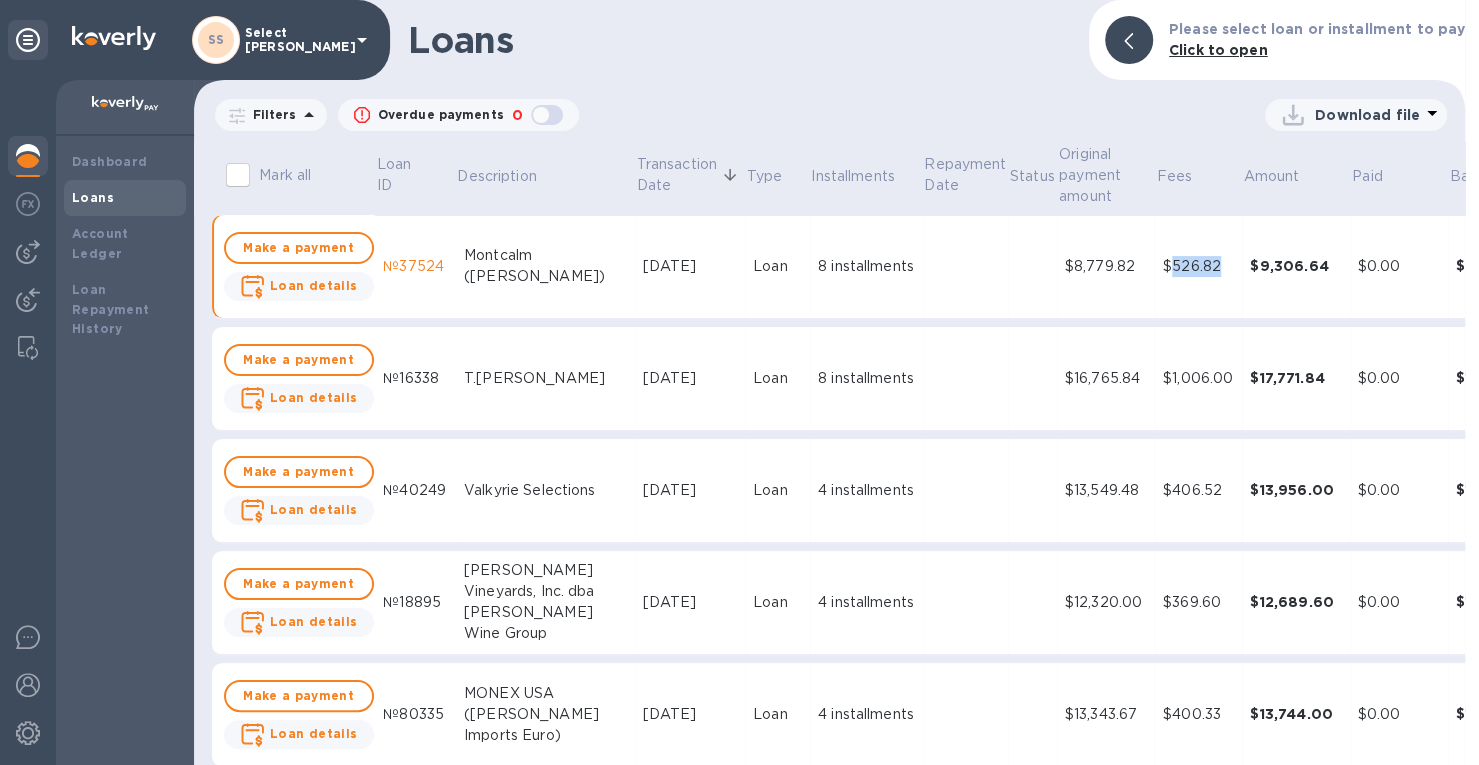 copy on "526.82" 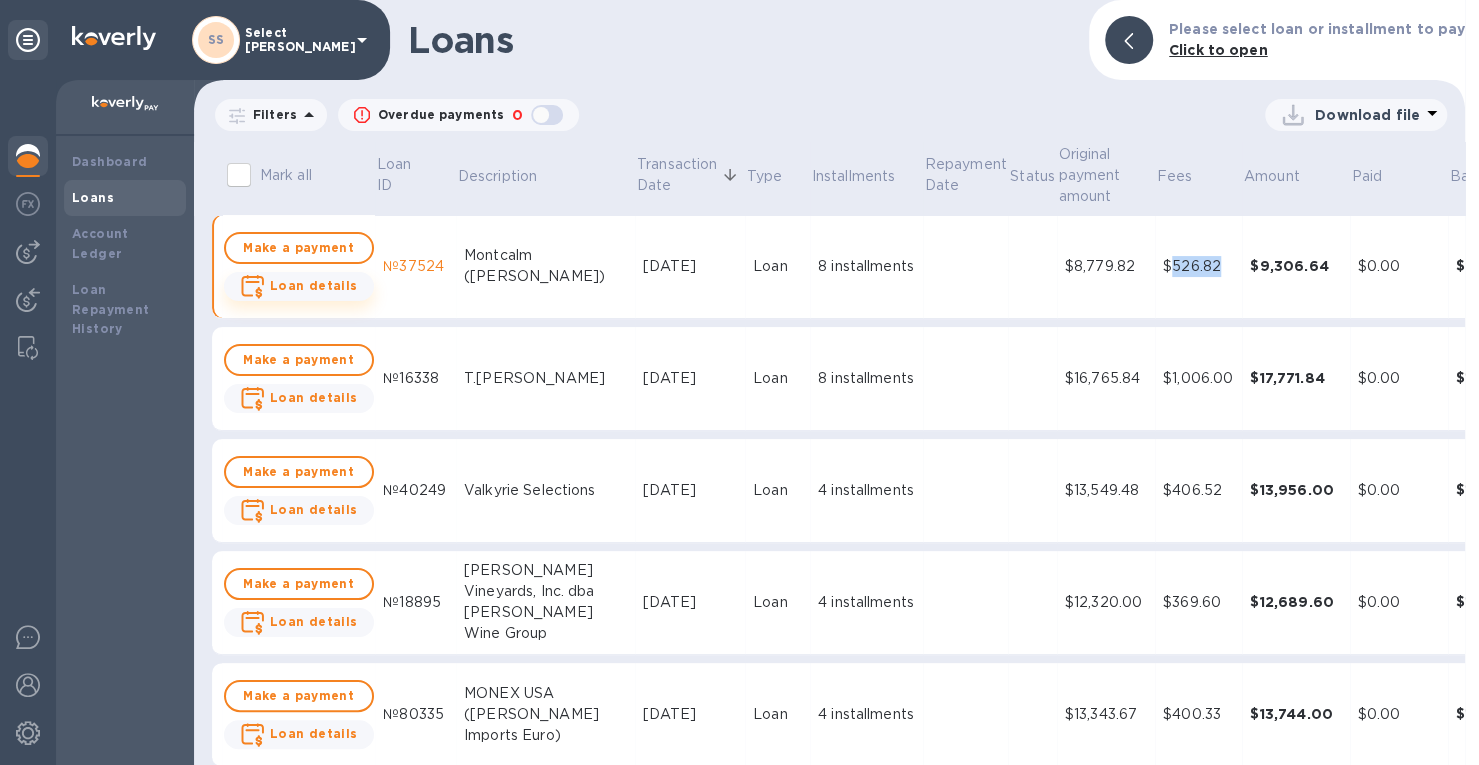 click on "Loan details" at bounding box center (314, 285) 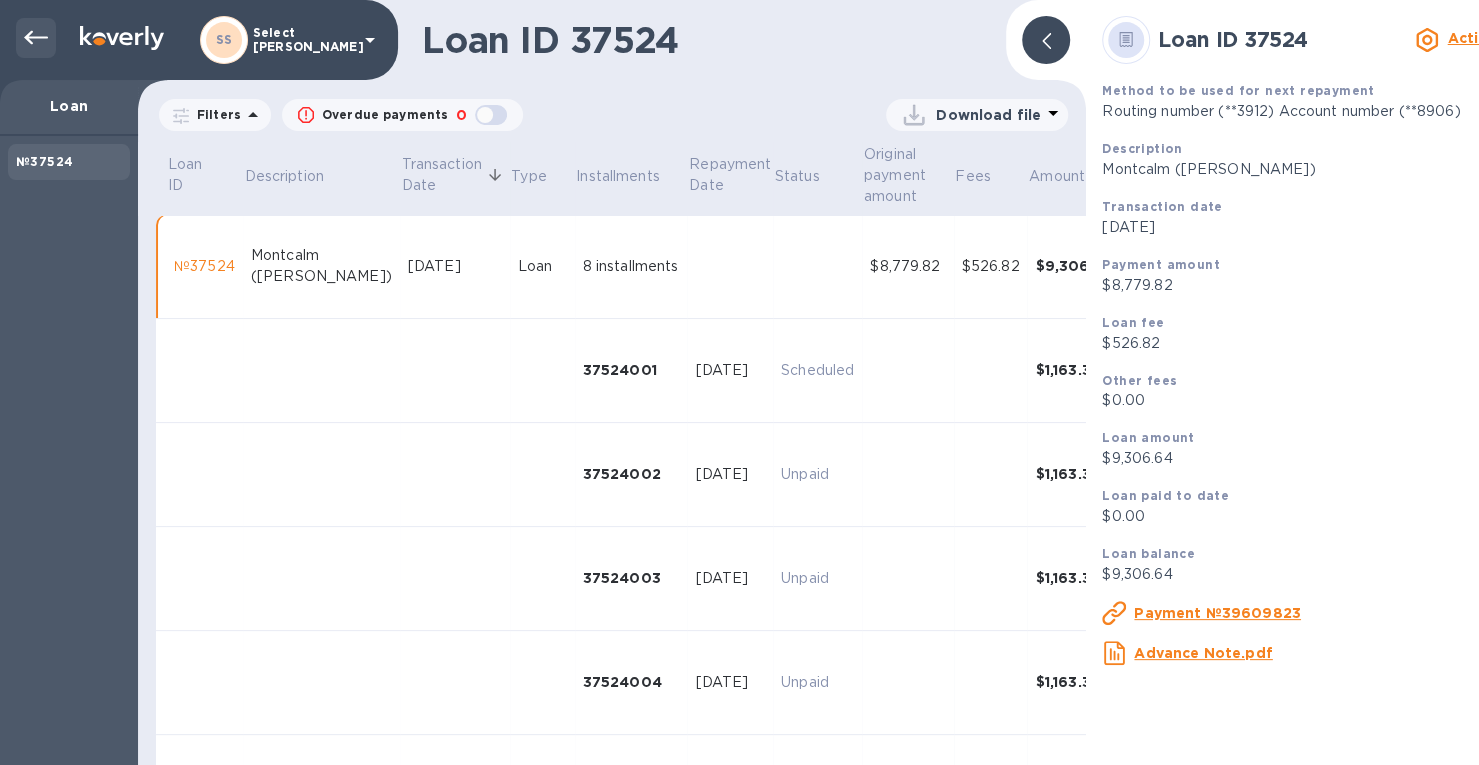 drag, startPoint x: 22, startPoint y: 17, endPoint x: 30, endPoint y: 31, distance: 16.124516 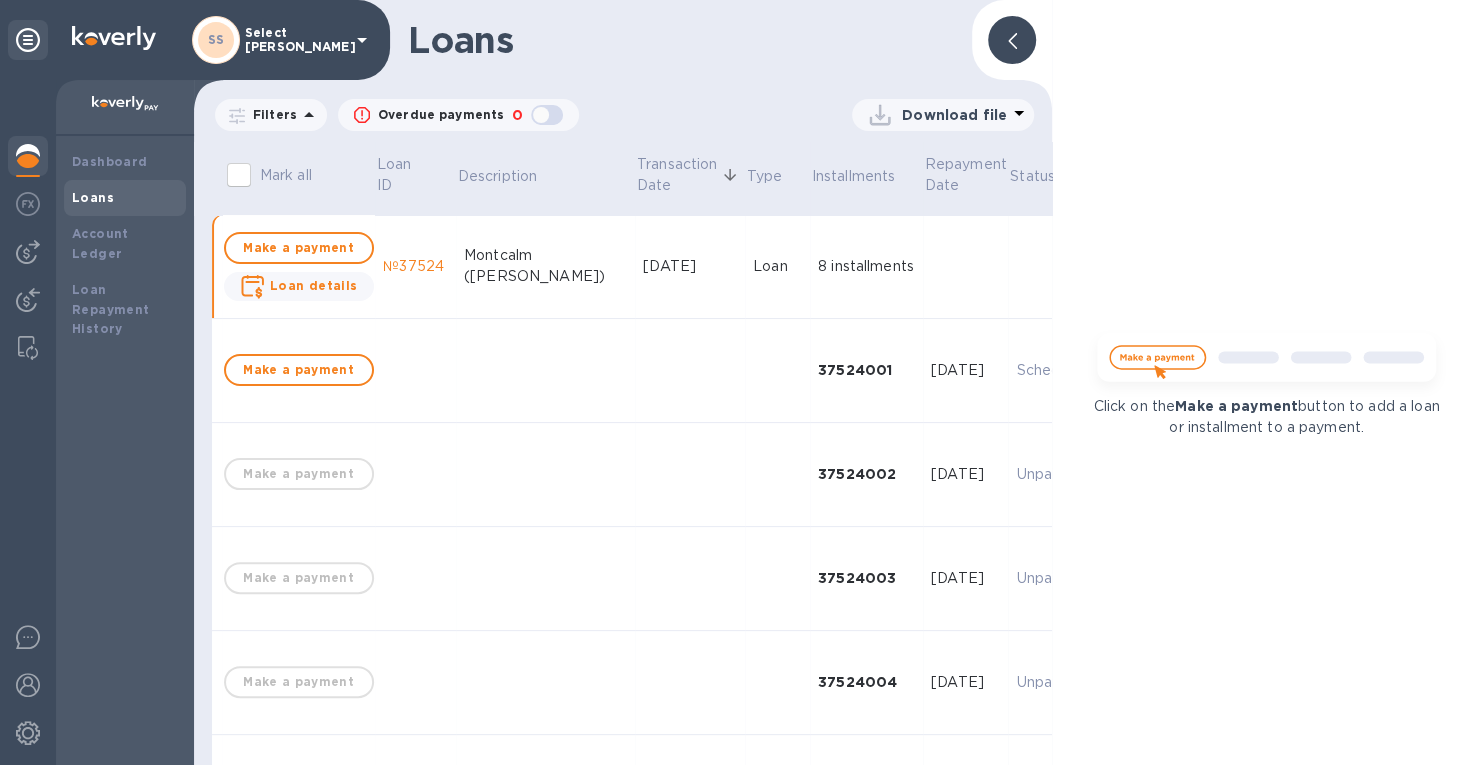 click at bounding box center [1012, 40] 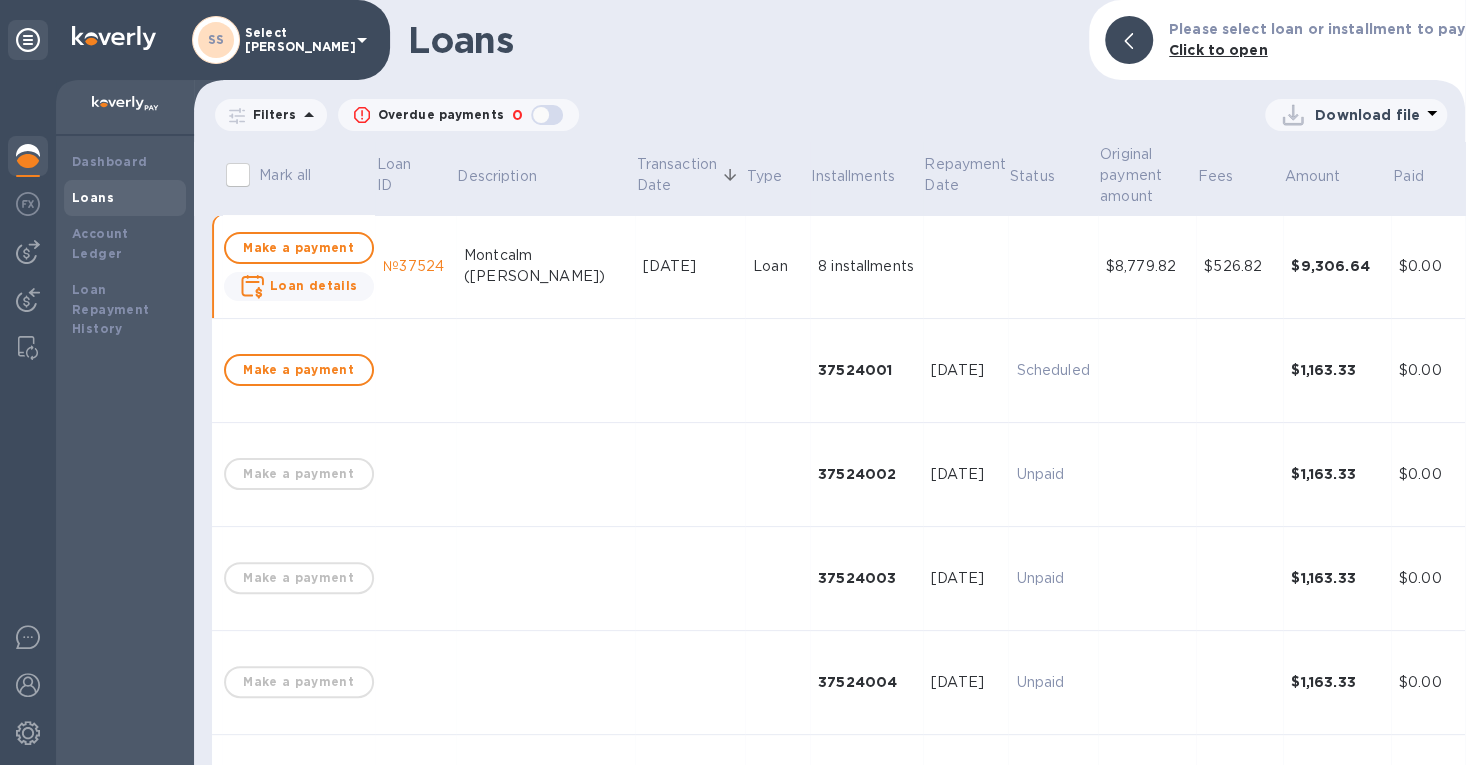 click on "Montcalm ([PERSON_NAME])" at bounding box center (545, 266) 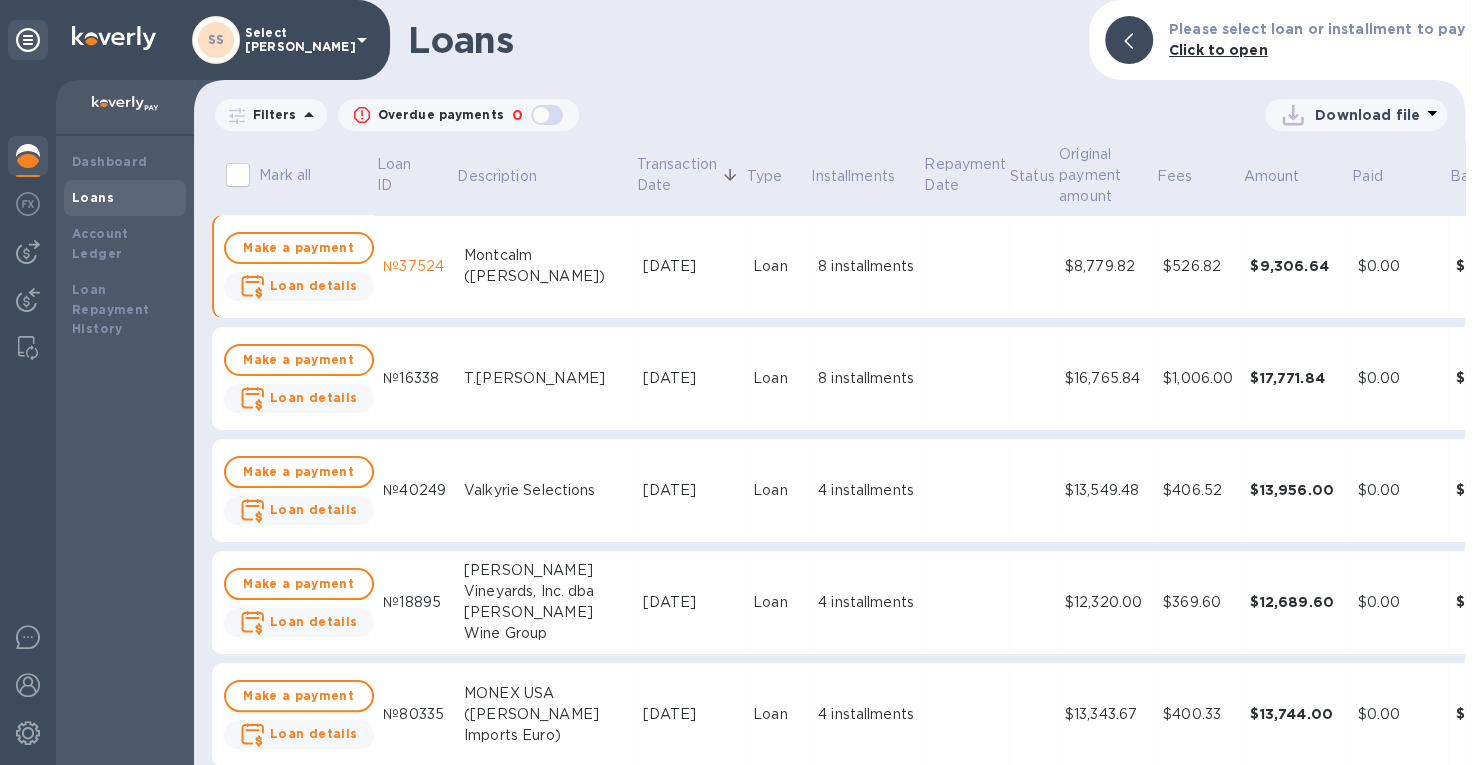 click on "Loans" at bounding box center [93, 197] 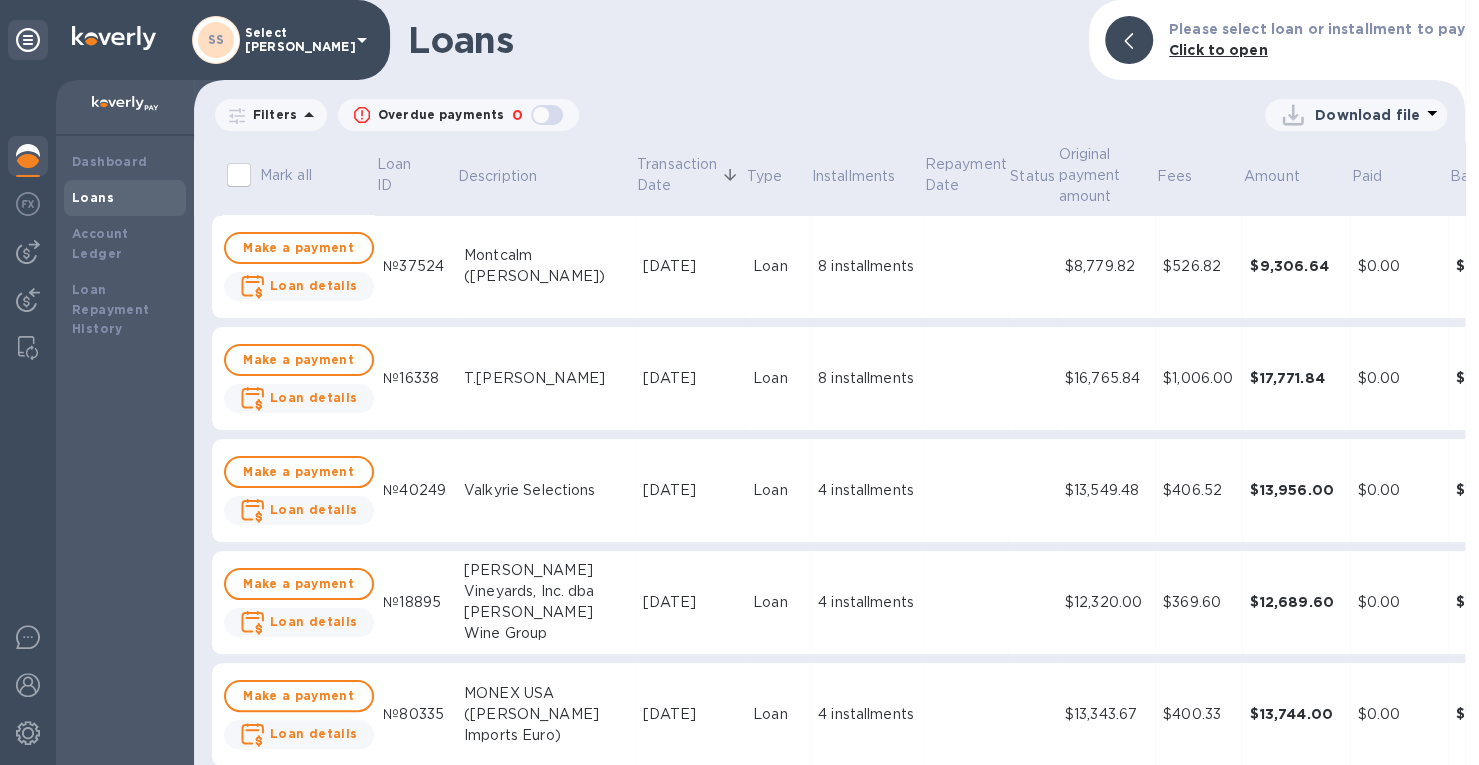 click on "8 installments" at bounding box center [866, 378] 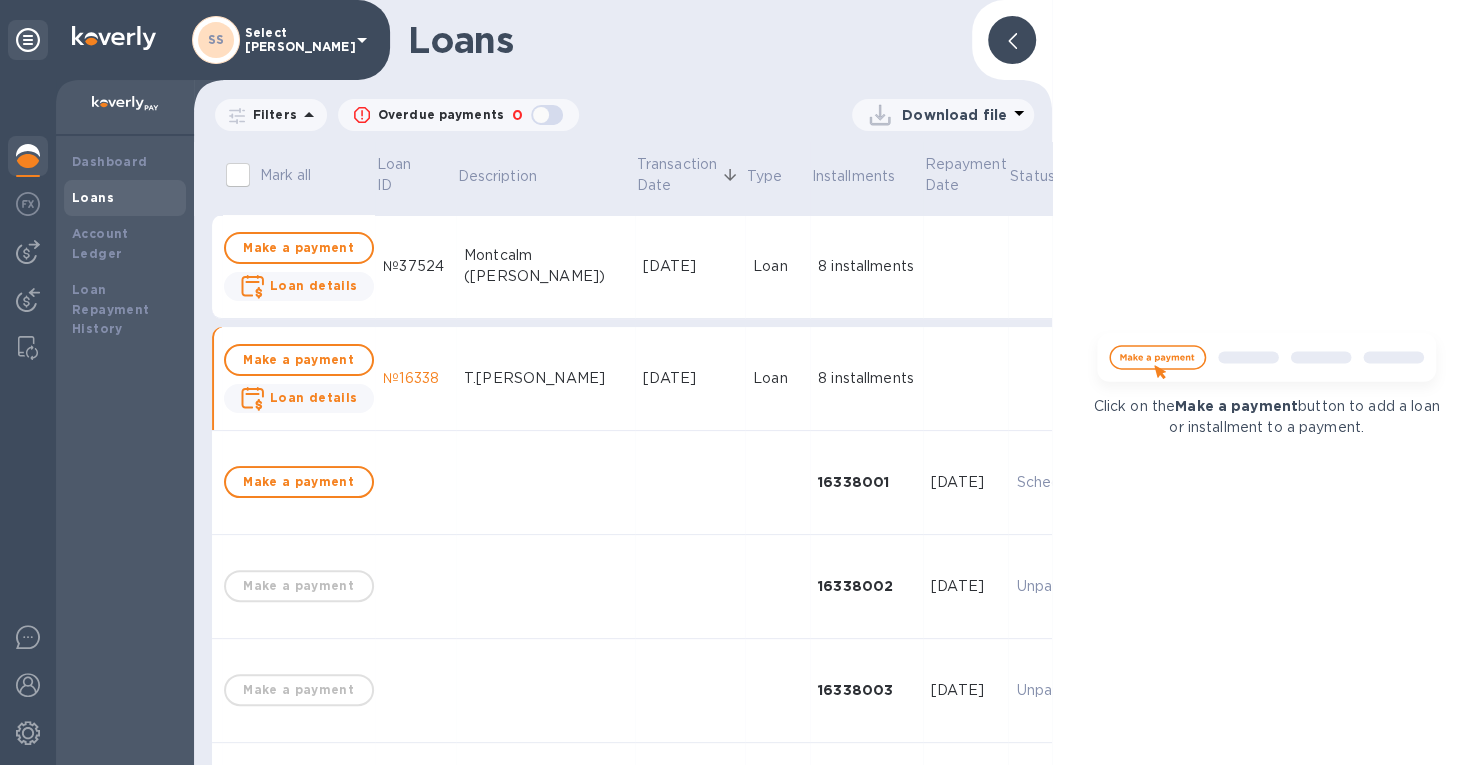 click 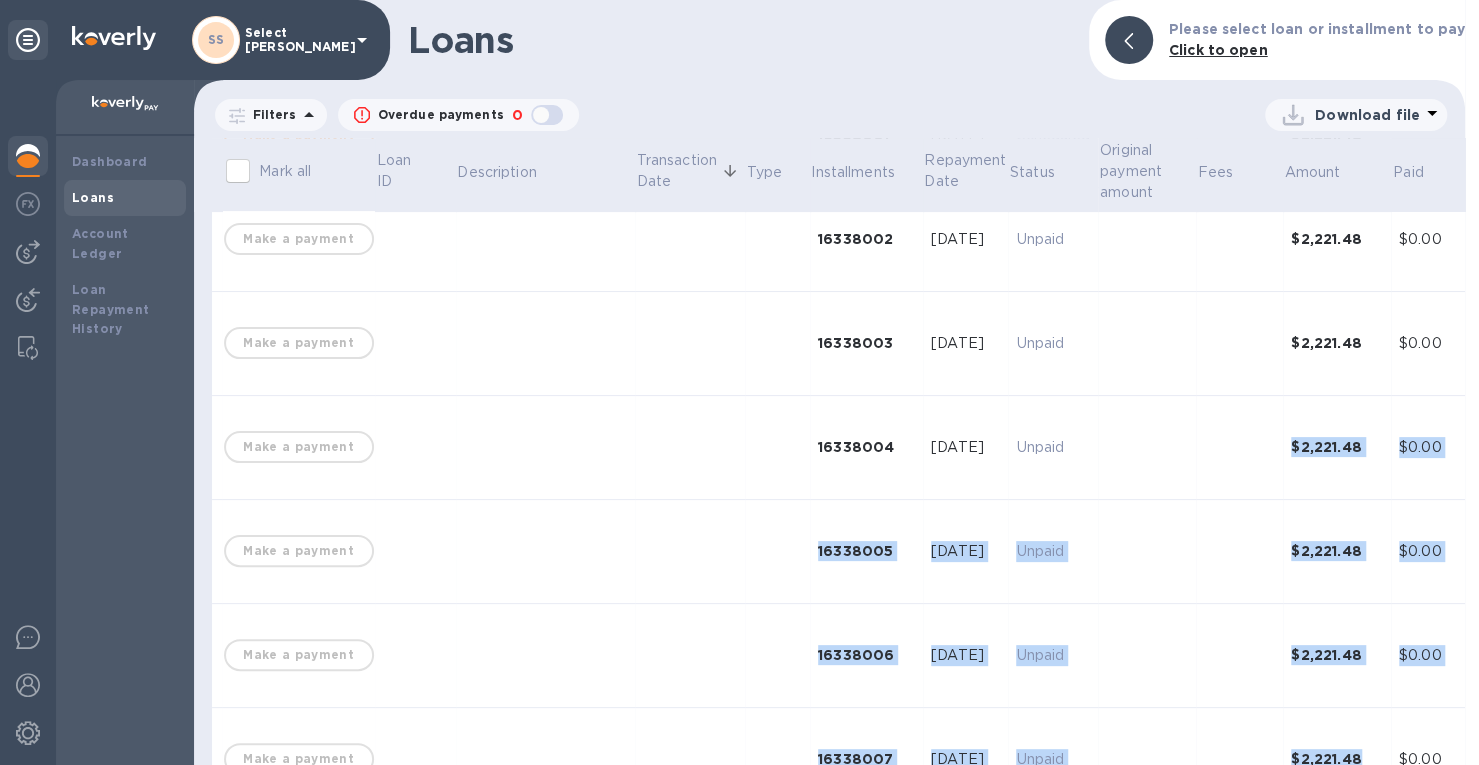 drag, startPoint x: 1232, startPoint y: 750, endPoint x: 1320, endPoint y: 748, distance: 88.02273 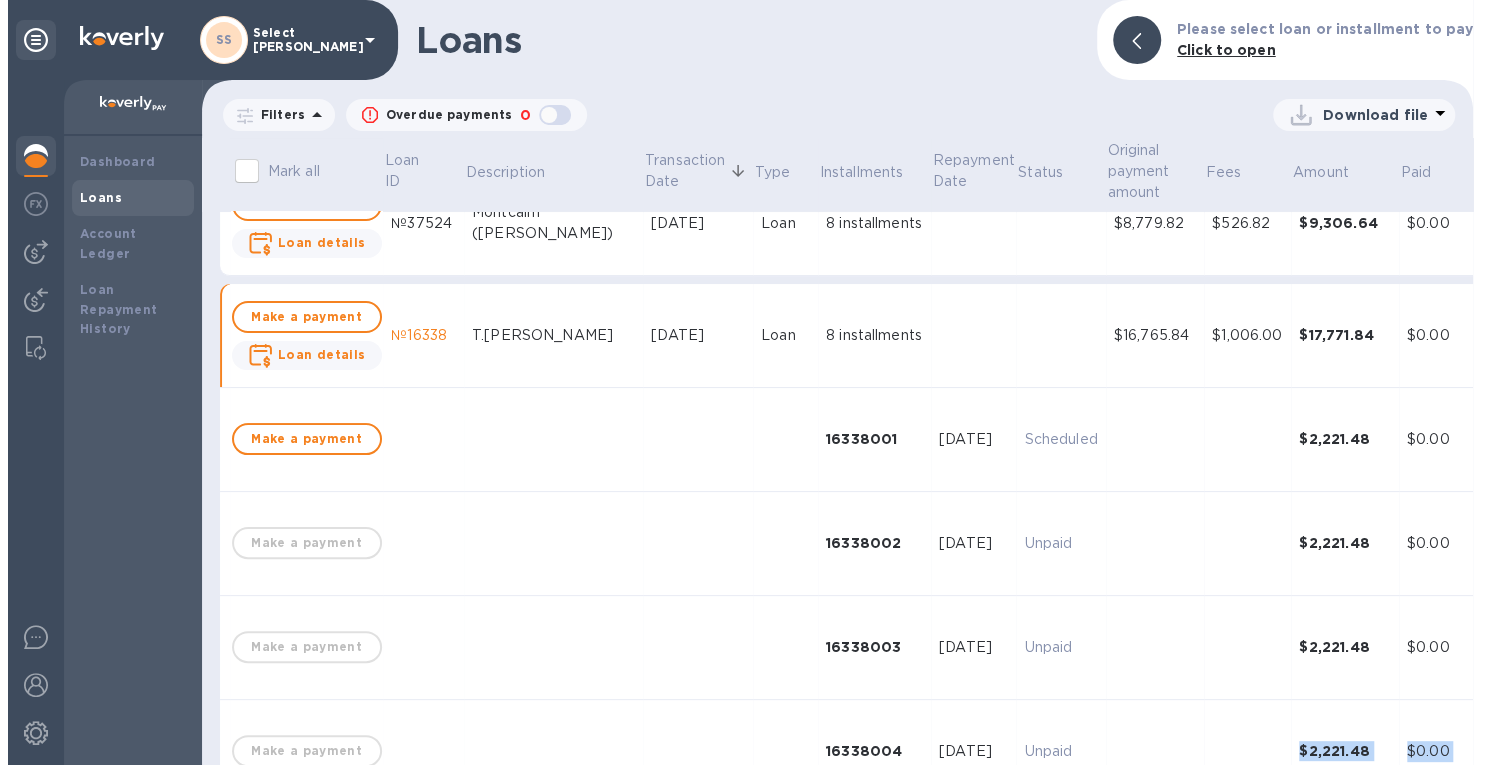scroll, scrollTop: 0, scrollLeft: 0, axis: both 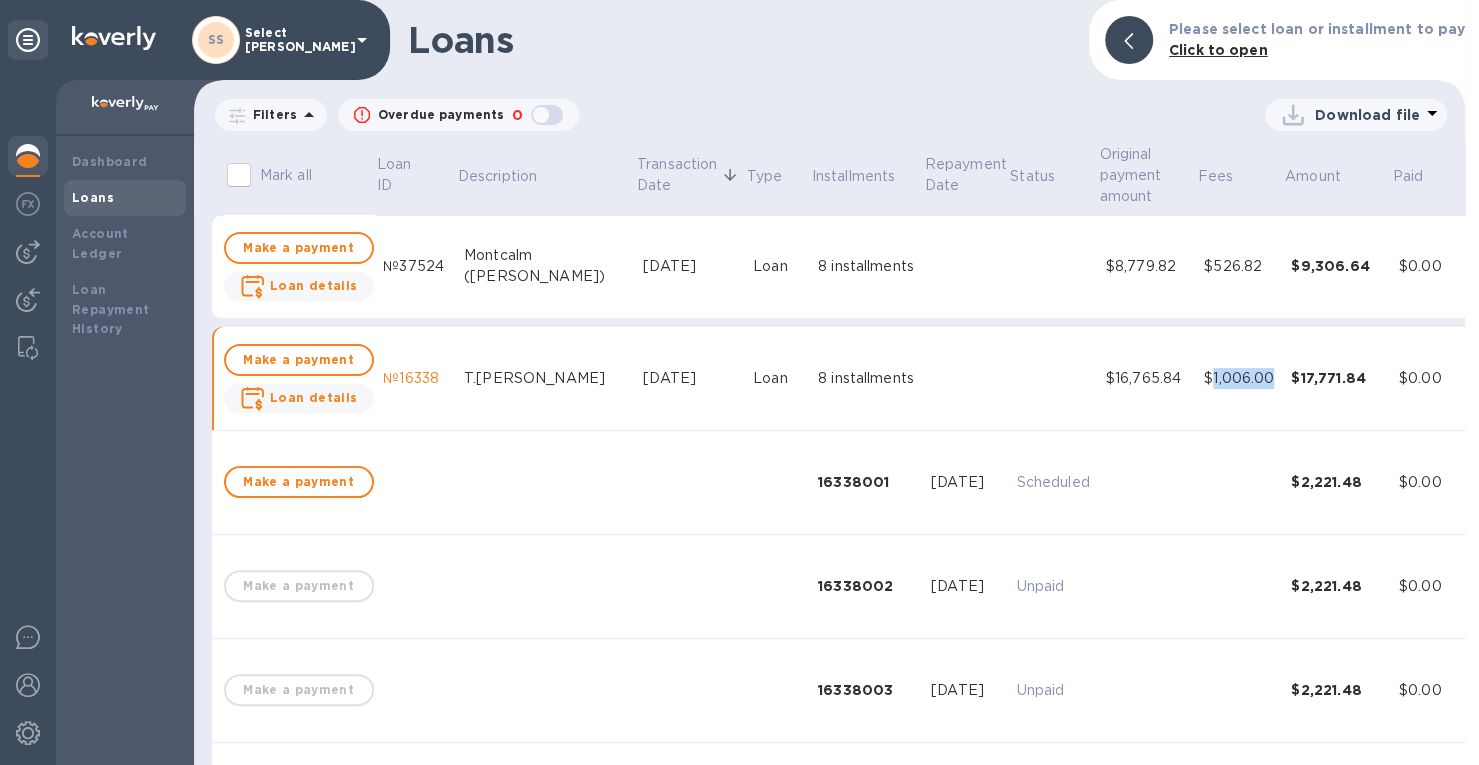 drag, startPoint x: 1234, startPoint y: 374, endPoint x: 1166, endPoint y: 375, distance: 68.007355 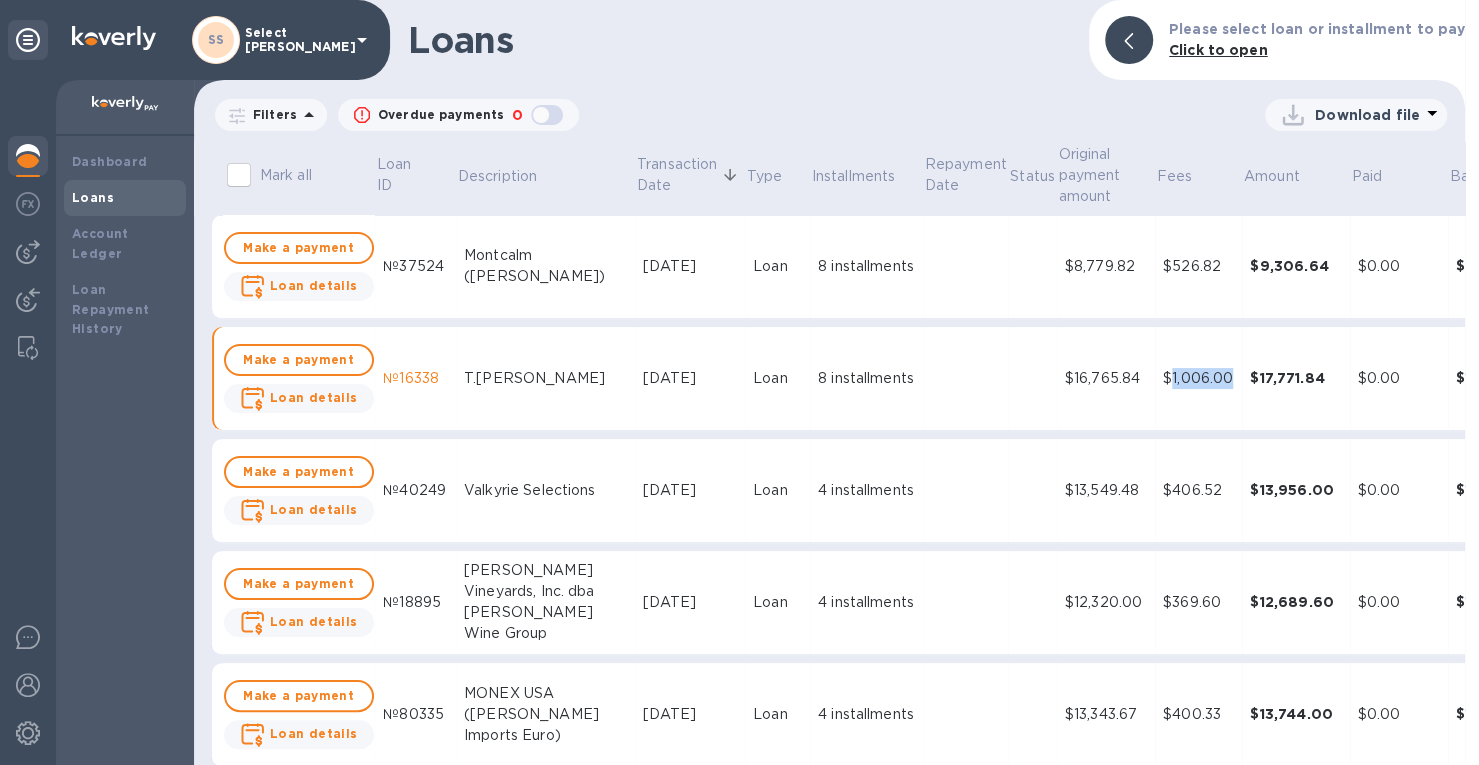 copy on "1,006.00" 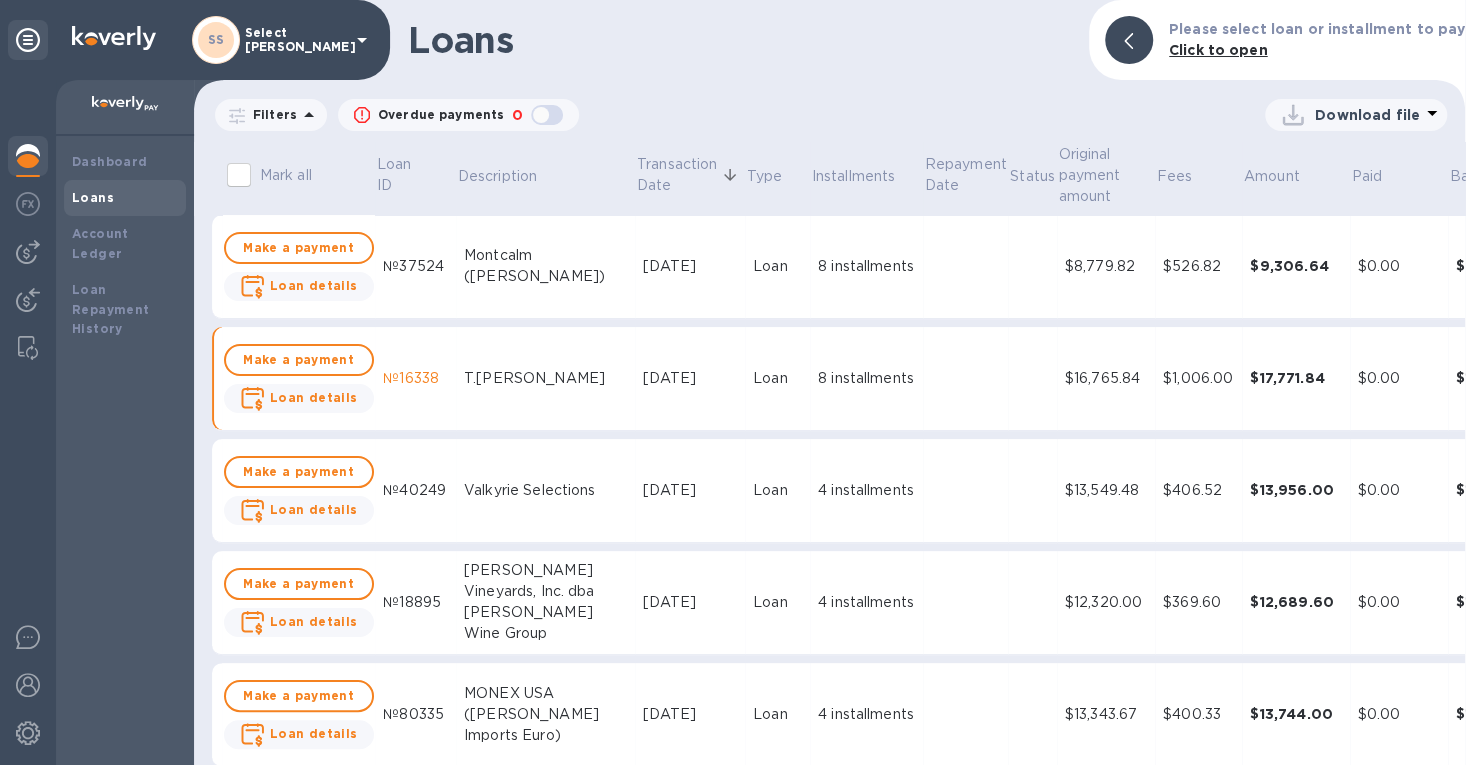click on "4 installments" at bounding box center (866, 490) 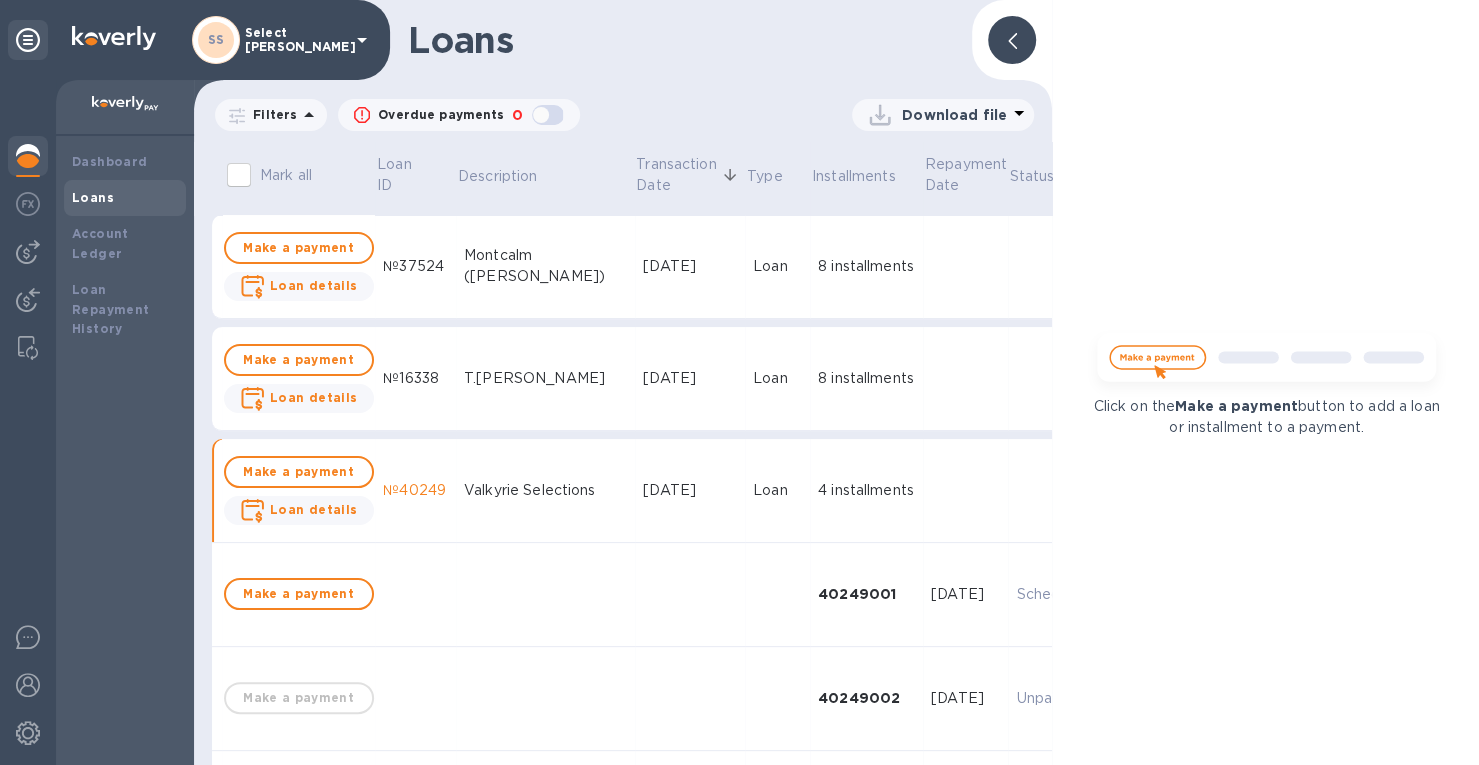 click 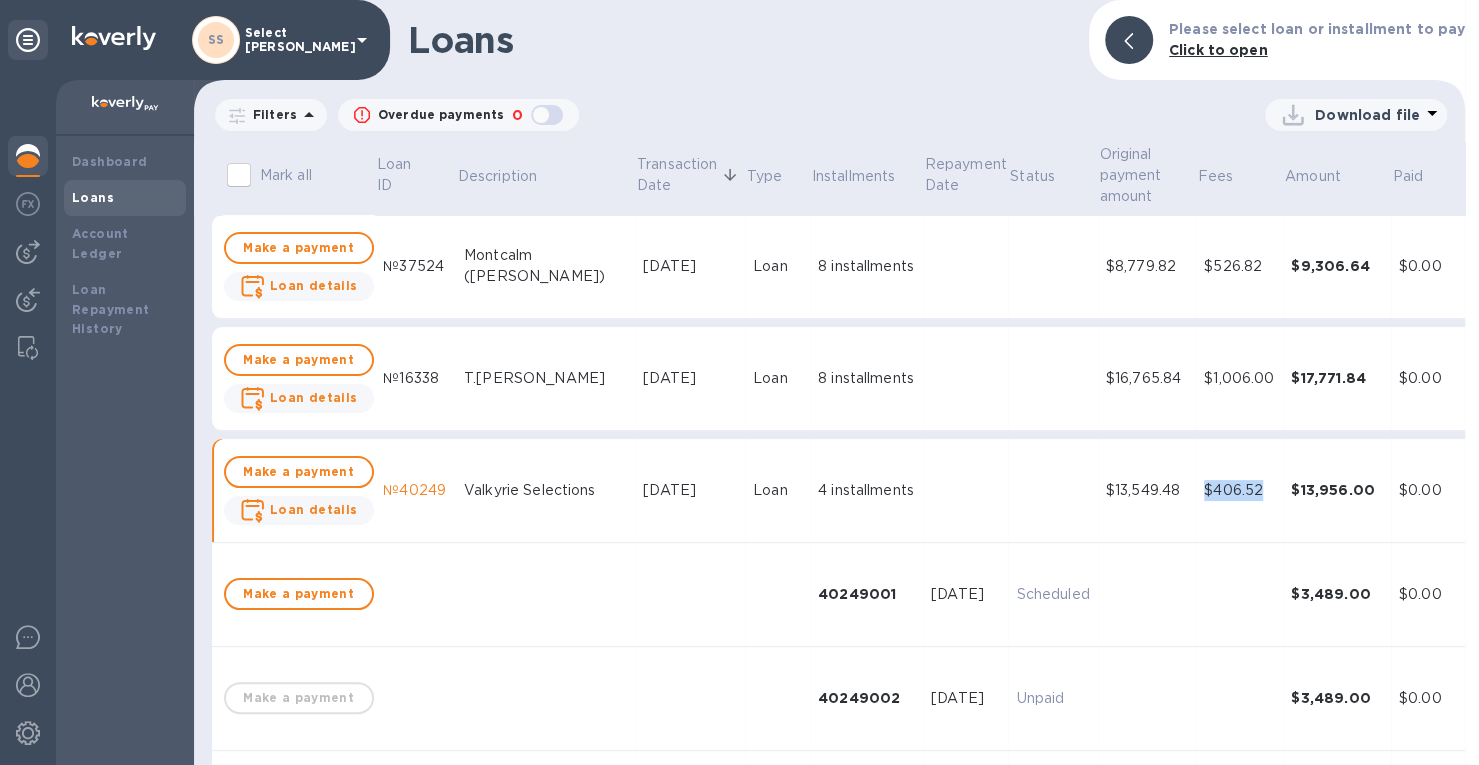 drag, startPoint x: 1226, startPoint y: 493, endPoint x: 1164, endPoint y: 493, distance: 62 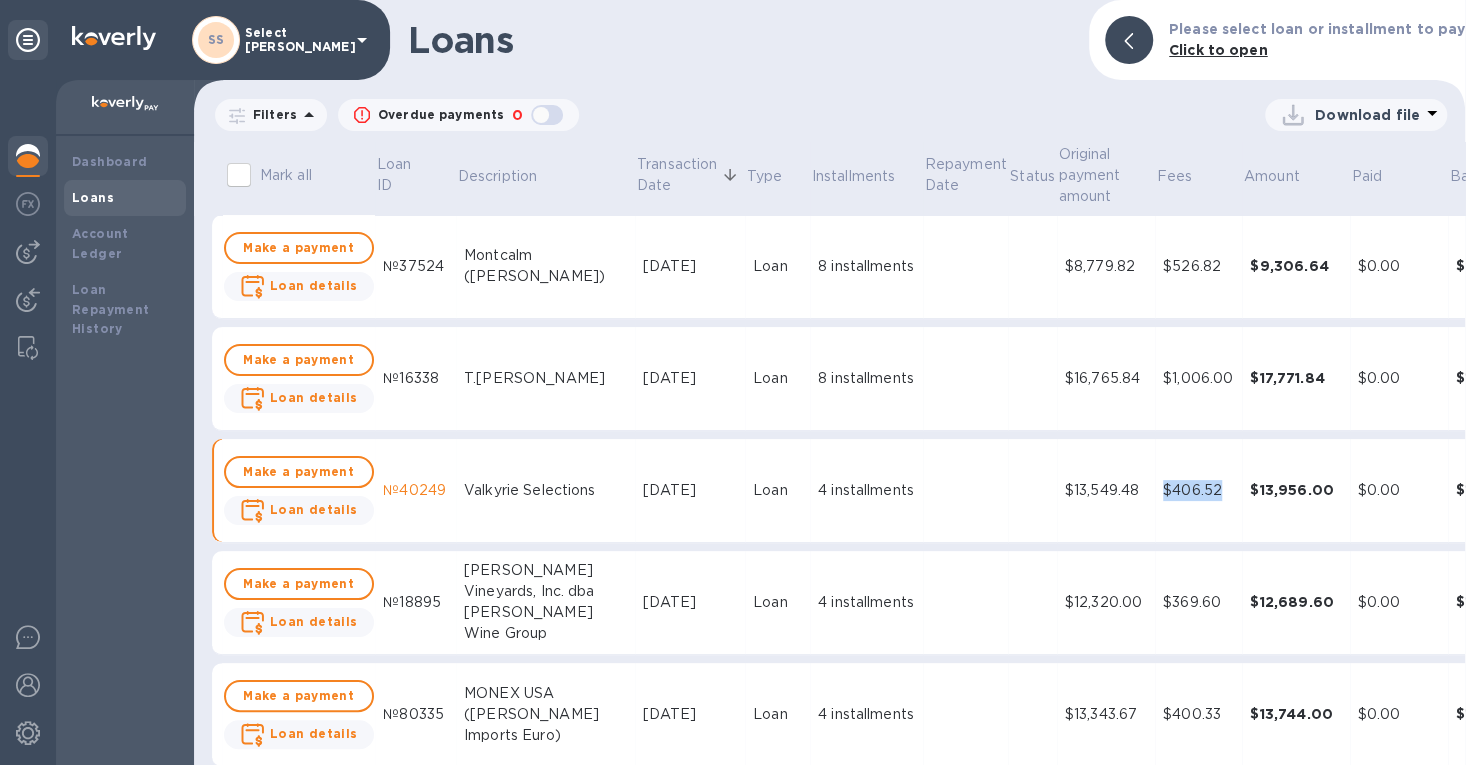 copy on "$406.52" 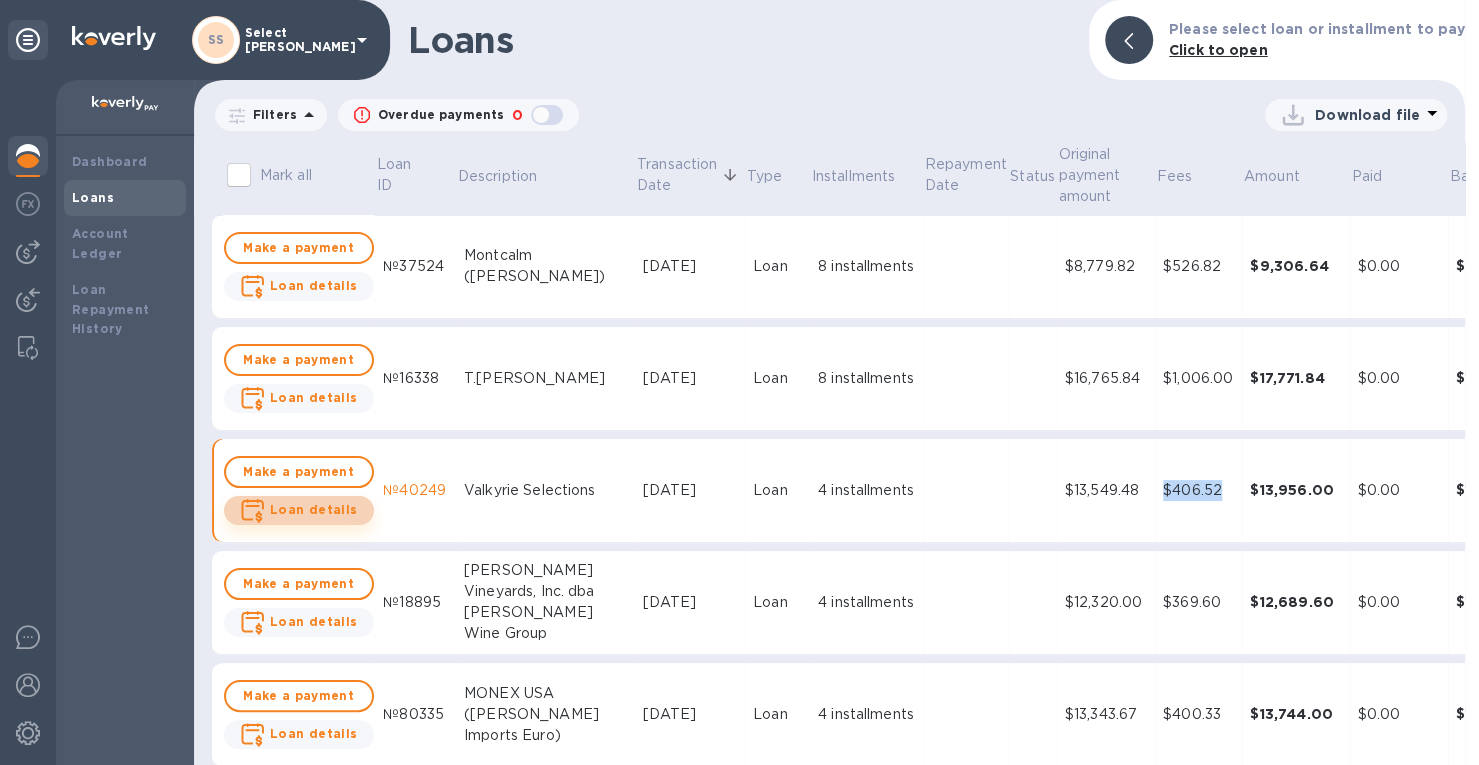 click on "Loan details" at bounding box center [314, 509] 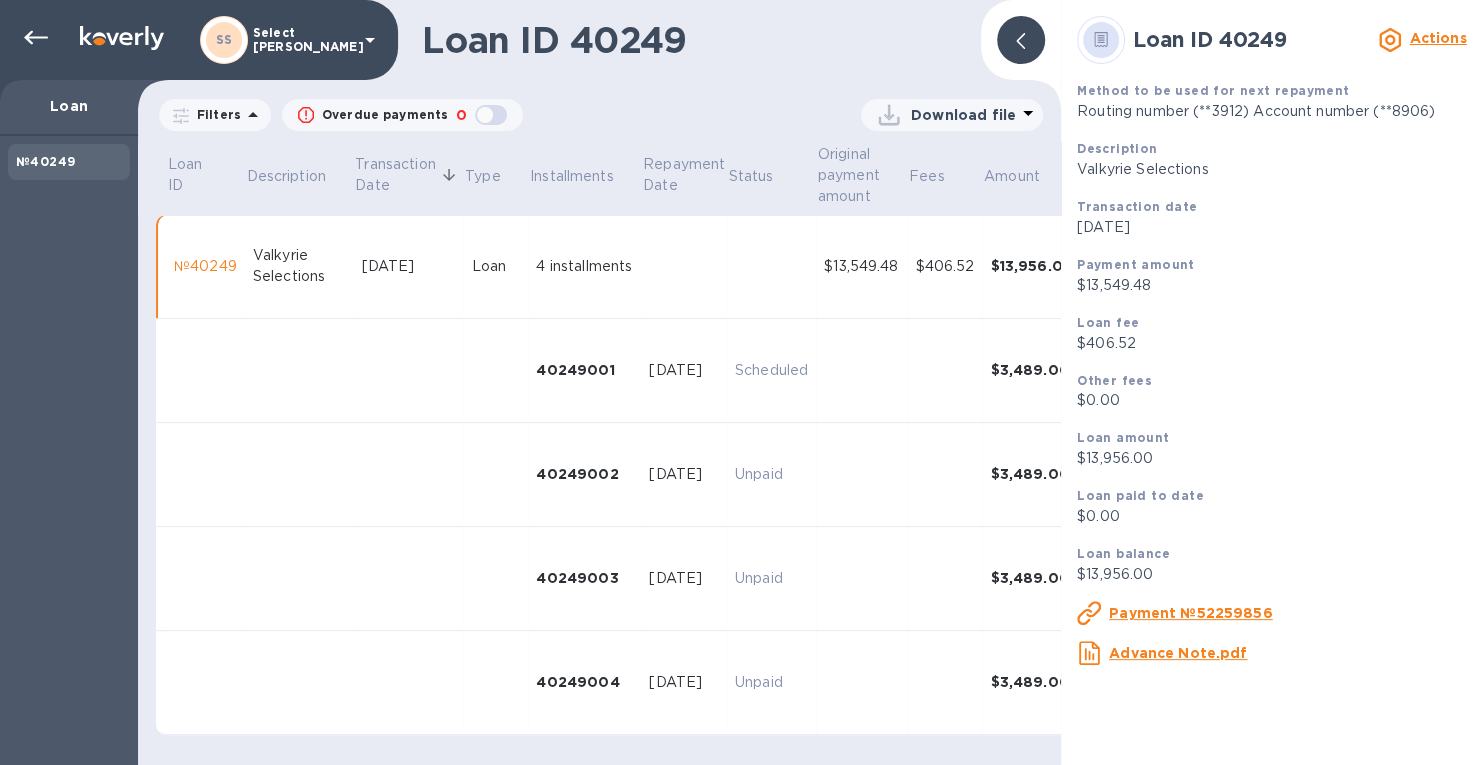 click on "Payment №52259856" at bounding box center (1191, 613) 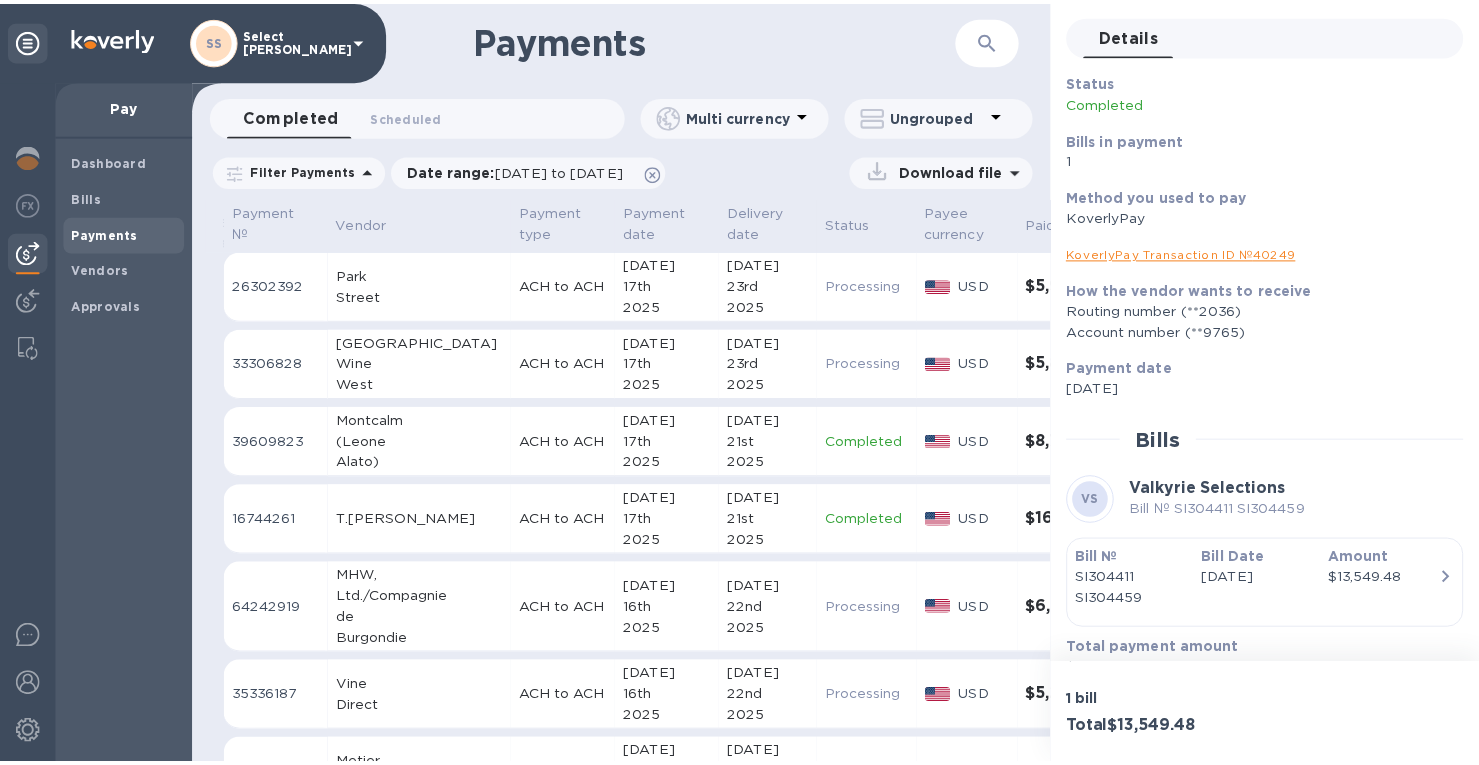scroll, scrollTop: 104, scrollLeft: 0, axis: vertical 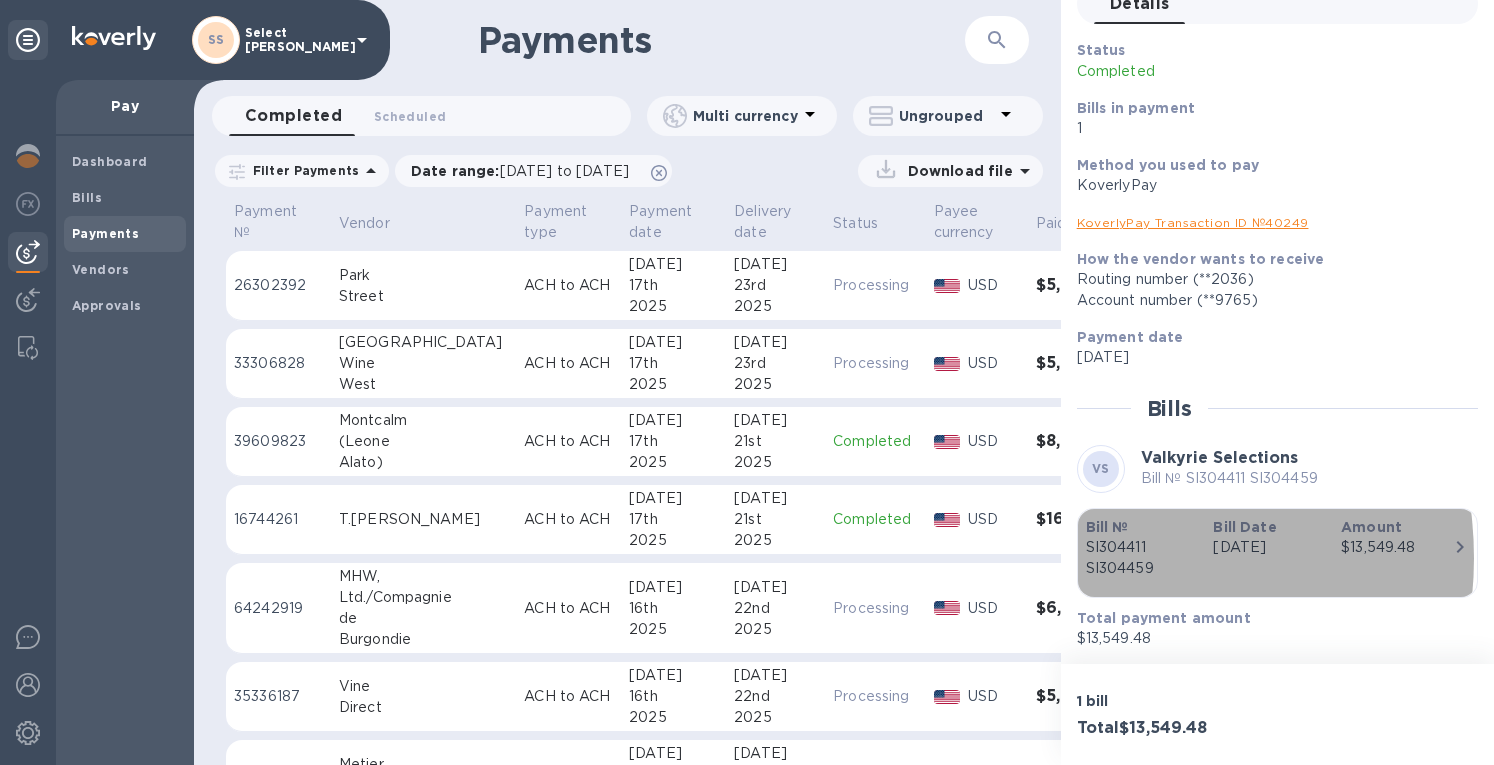 drag, startPoint x: 1107, startPoint y: 559, endPoint x: 1091, endPoint y: 558, distance: 16.03122 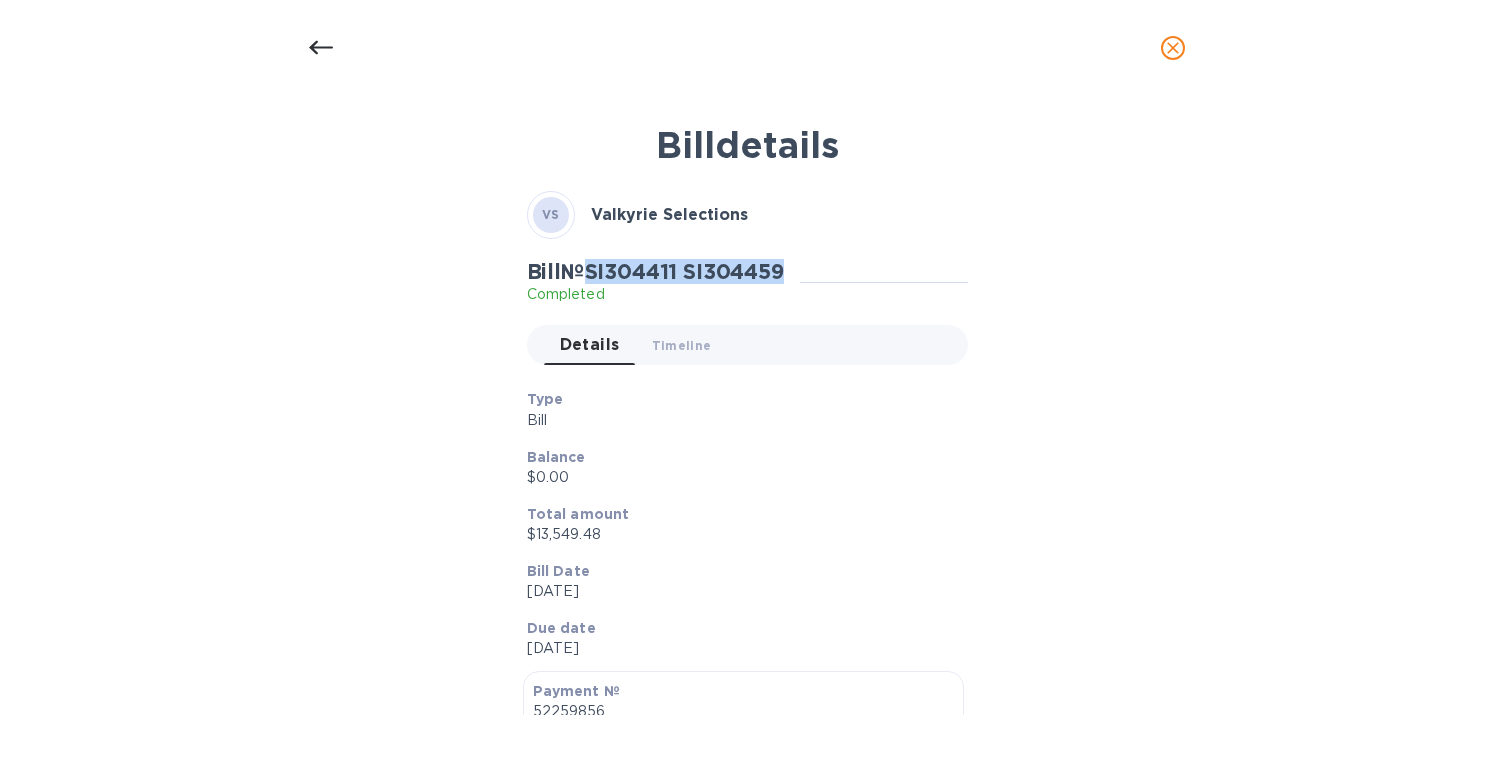 drag, startPoint x: 796, startPoint y: 273, endPoint x: 599, endPoint y: 278, distance: 197.06345 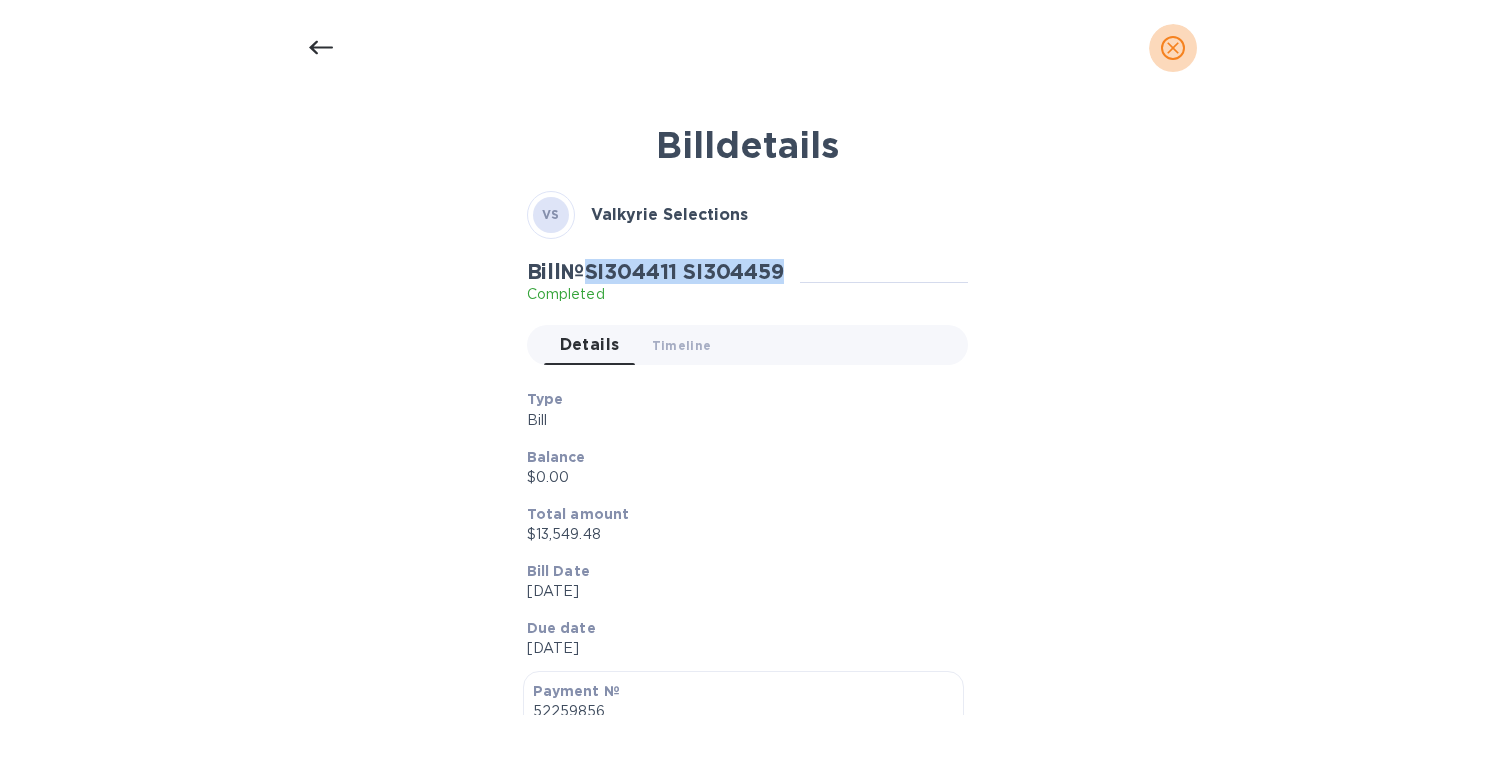 click 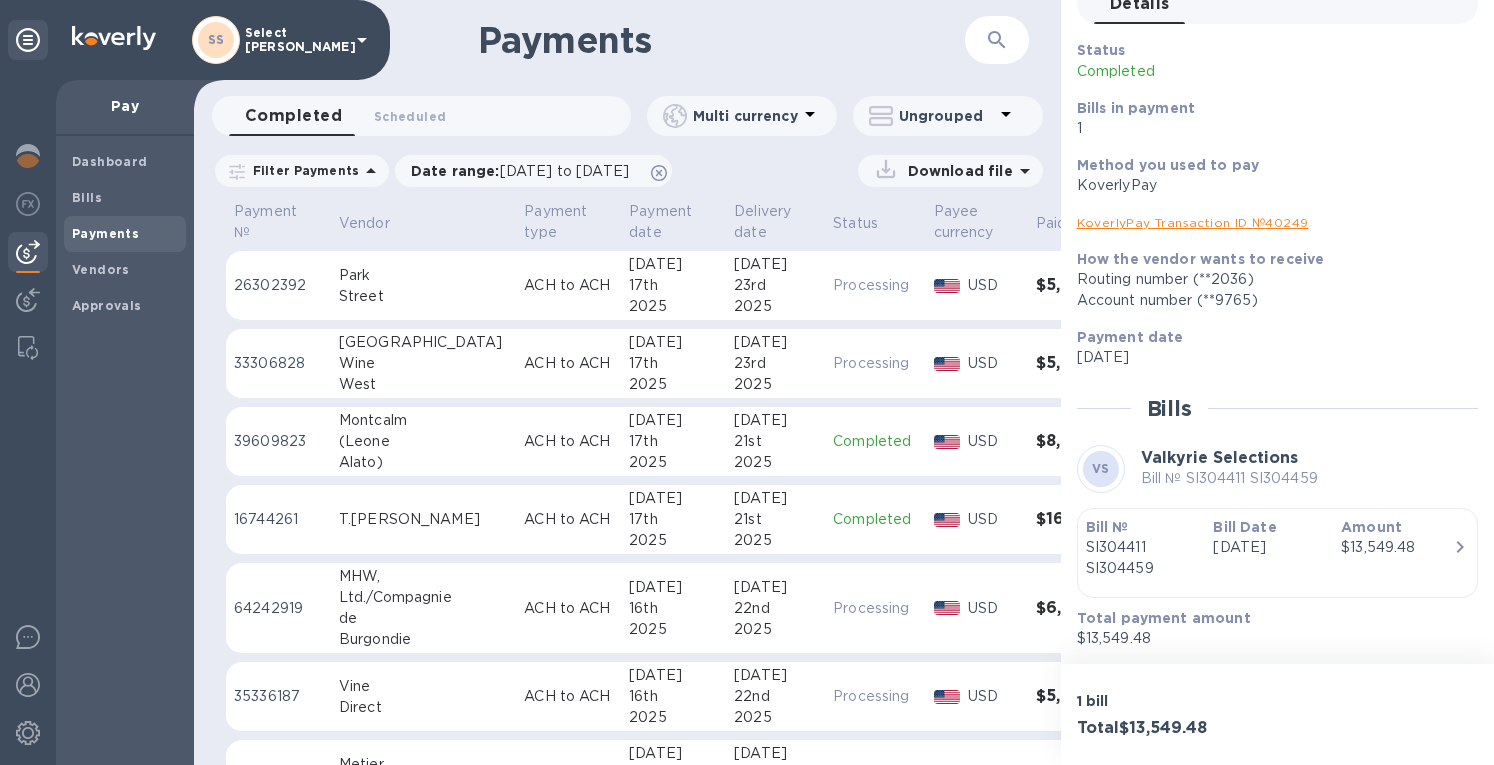 click on "KoverlyPay Transaction ID № 40249" at bounding box center [1193, 222] 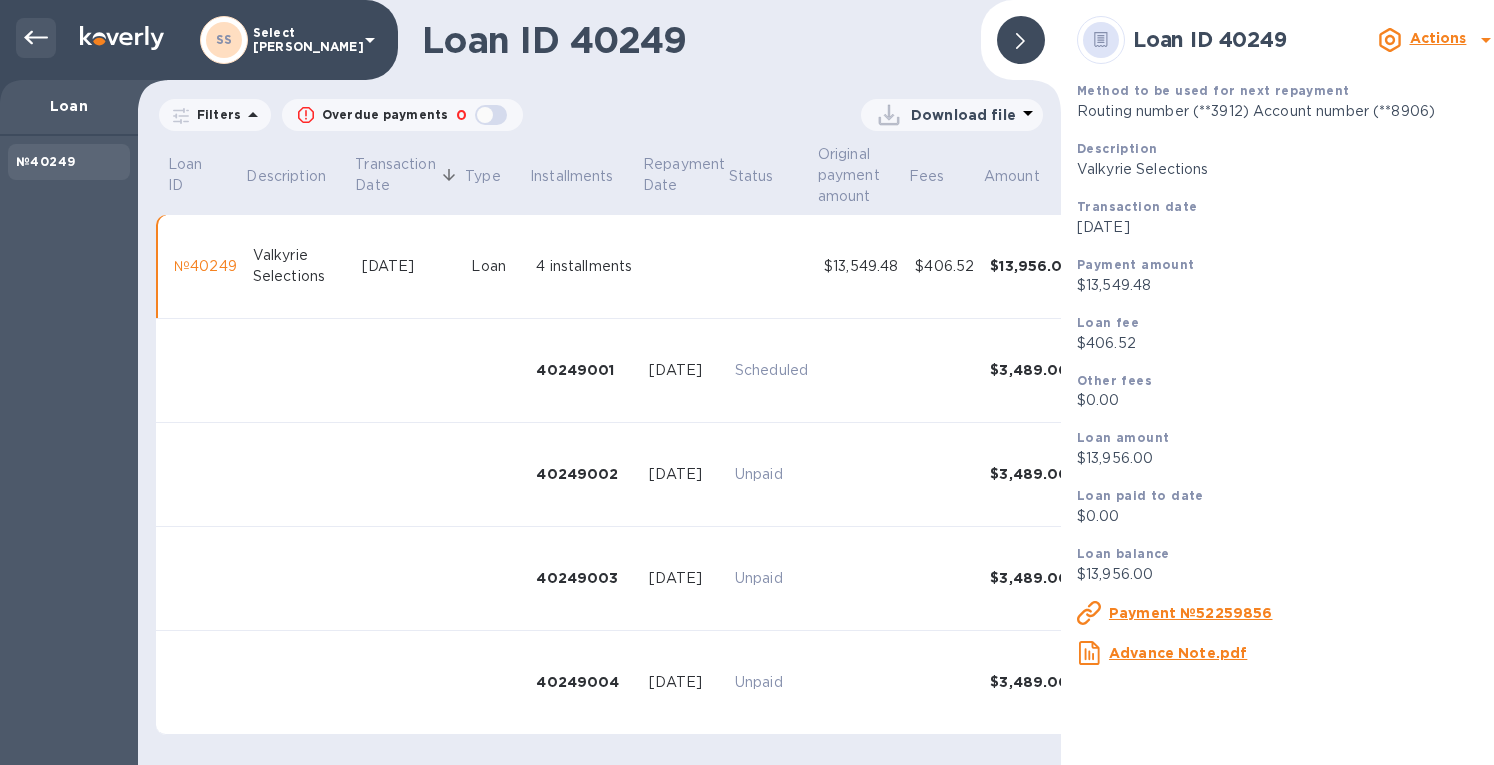 click at bounding box center (36, 38) 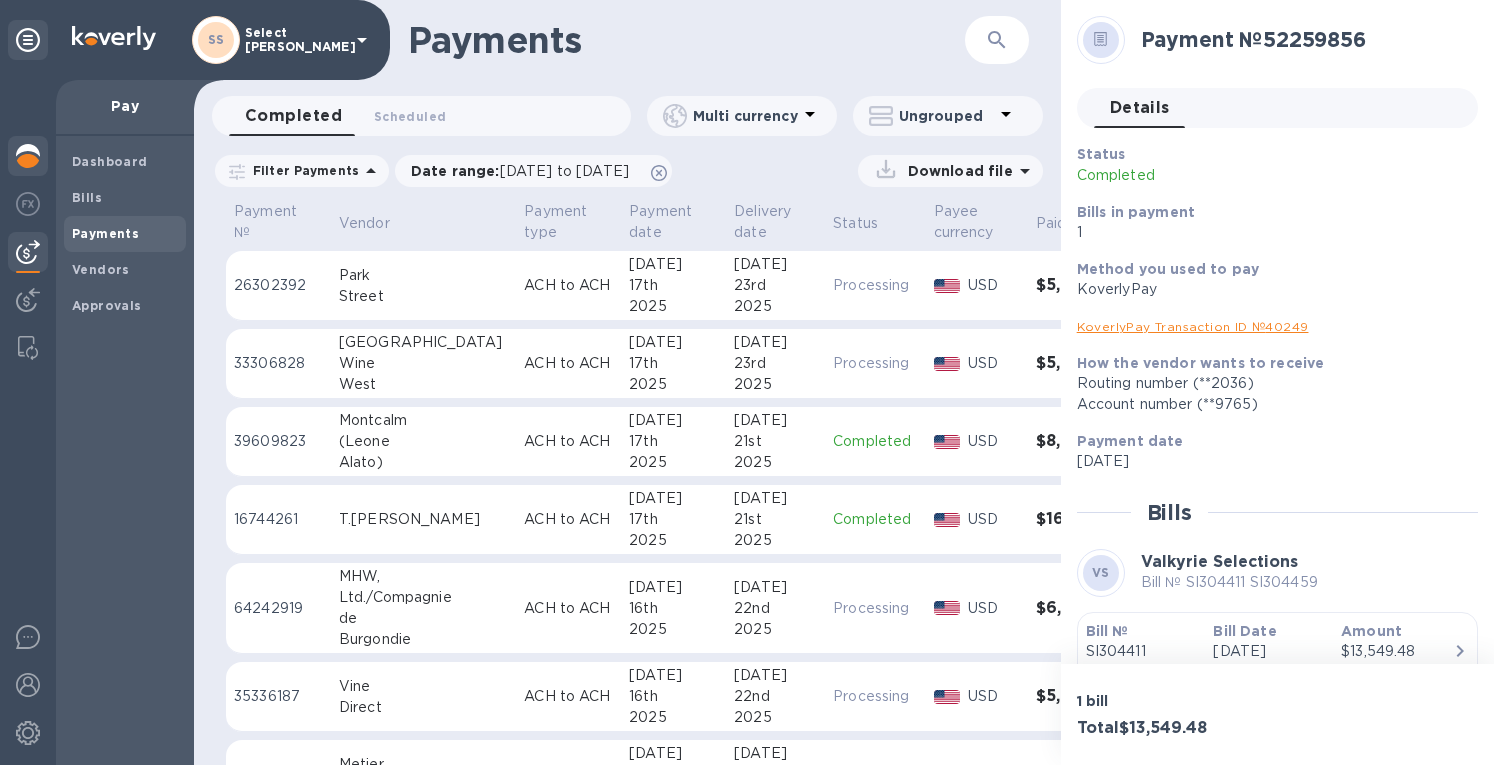 click at bounding box center [28, 158] 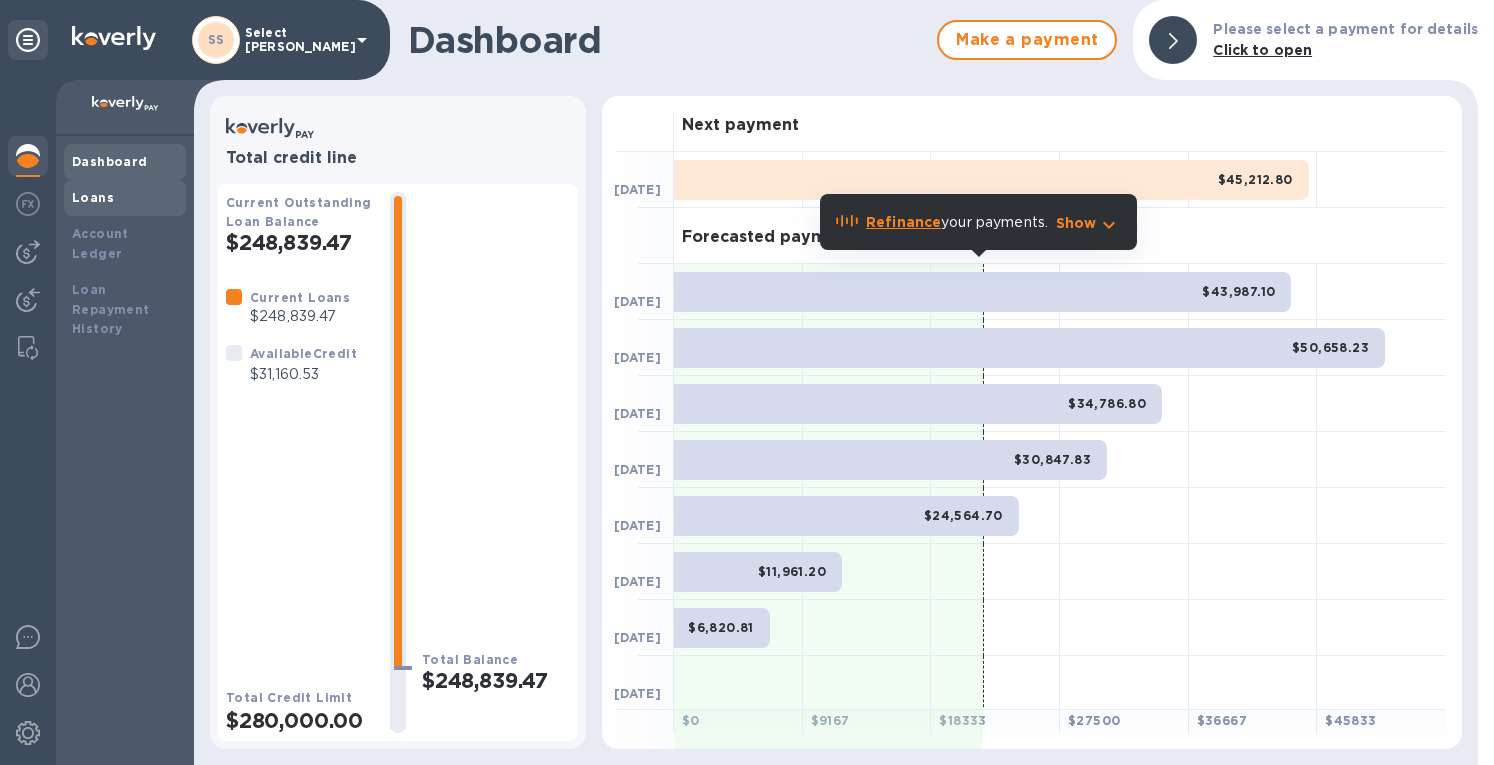 click on "Loans" at bounding box center [93, 197] 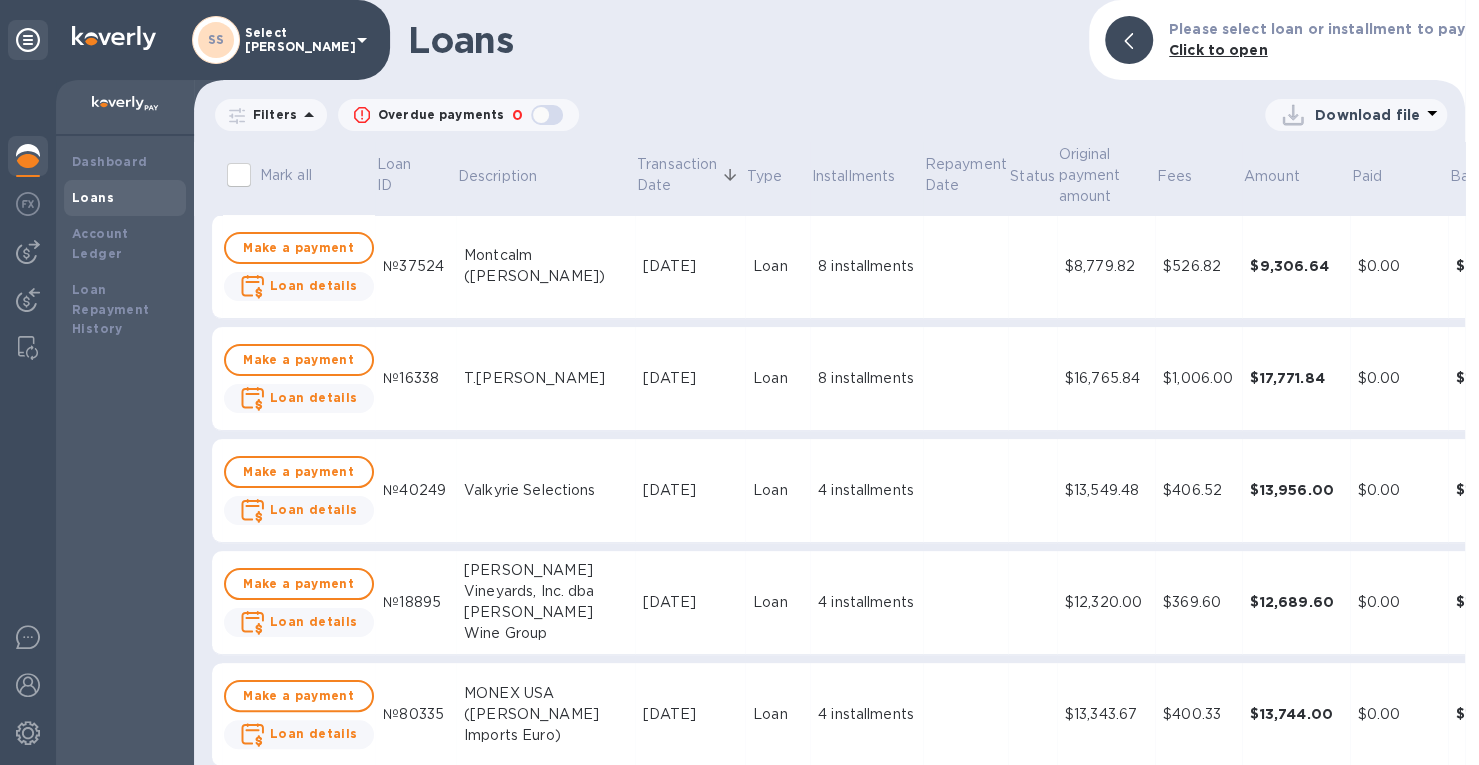 click on "$12,689.60" at bounding box center [1296, 602] 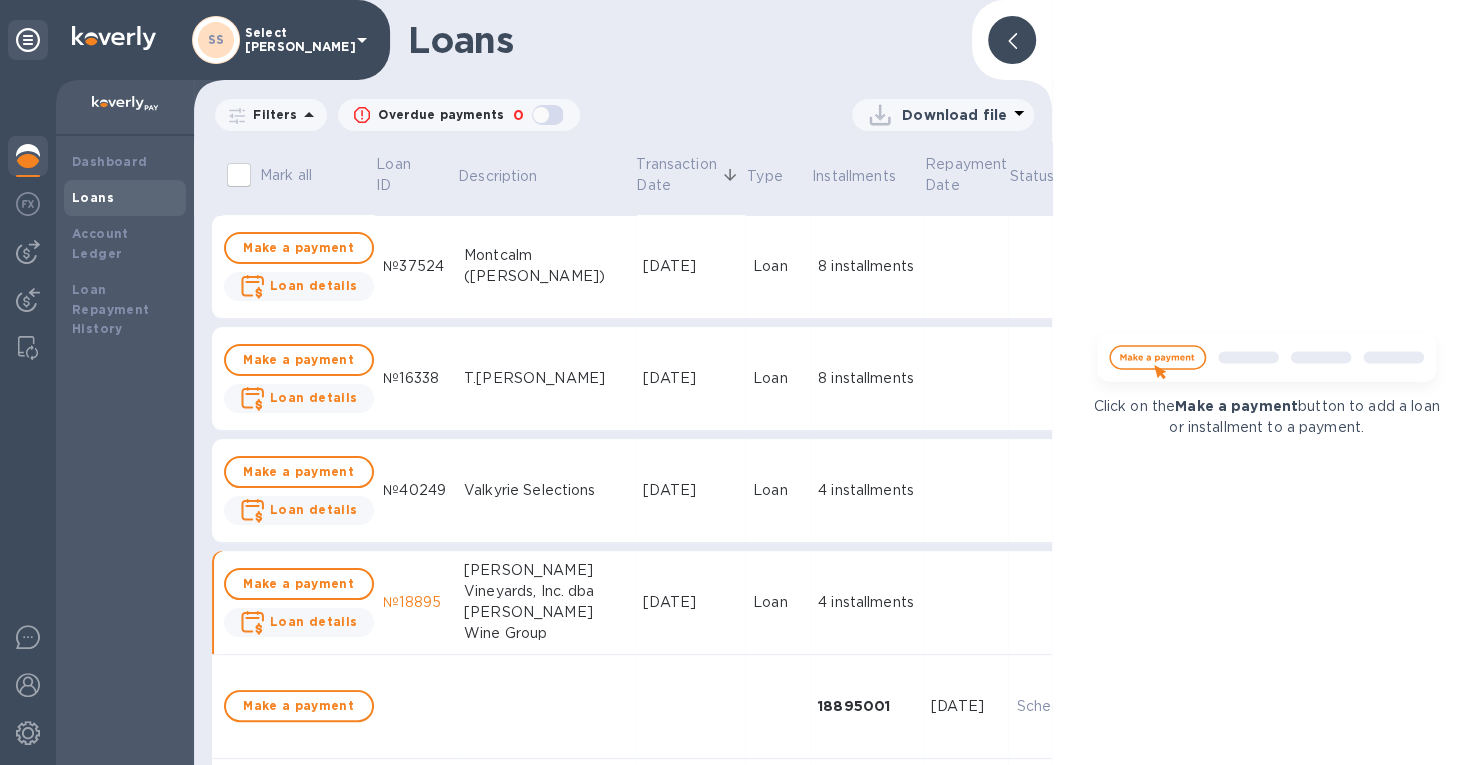 click 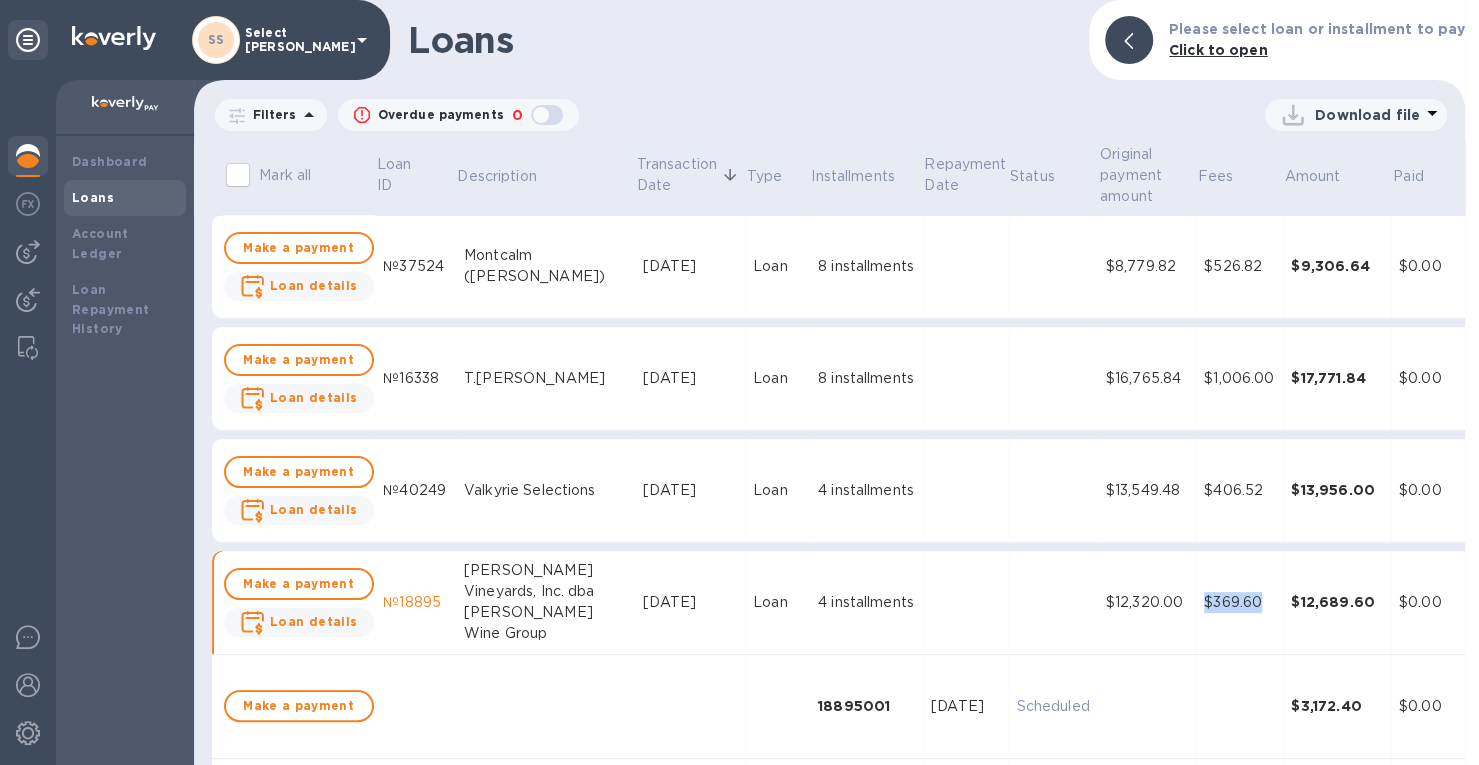 drag, startPoint x: 1160, startPoint y: 601, endPoint x: 1225, endPoint y: 604, distance: 65.06919 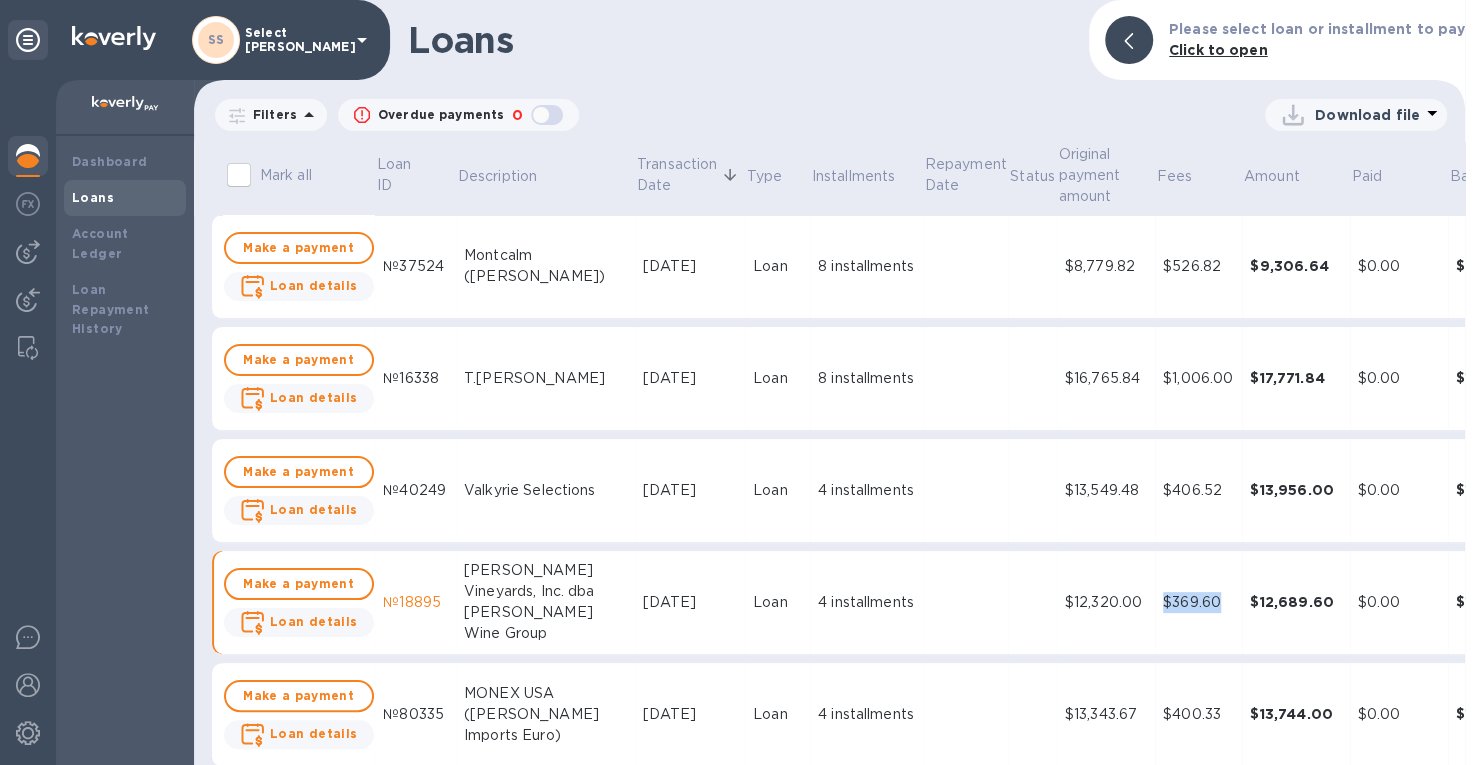 copy on "$369.60" 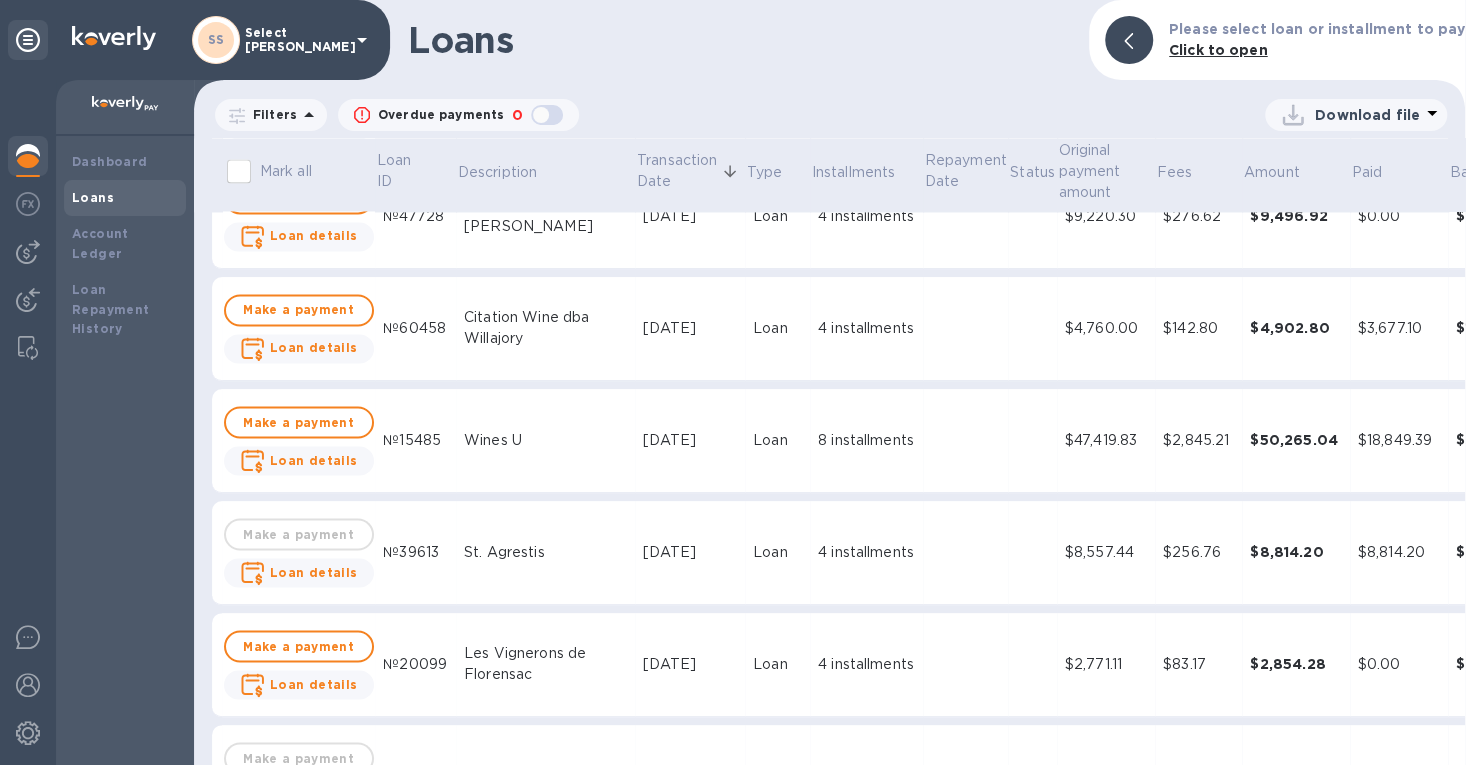 scroll, scrollTop: 2000, scrollLeft: 0, axis: vertical 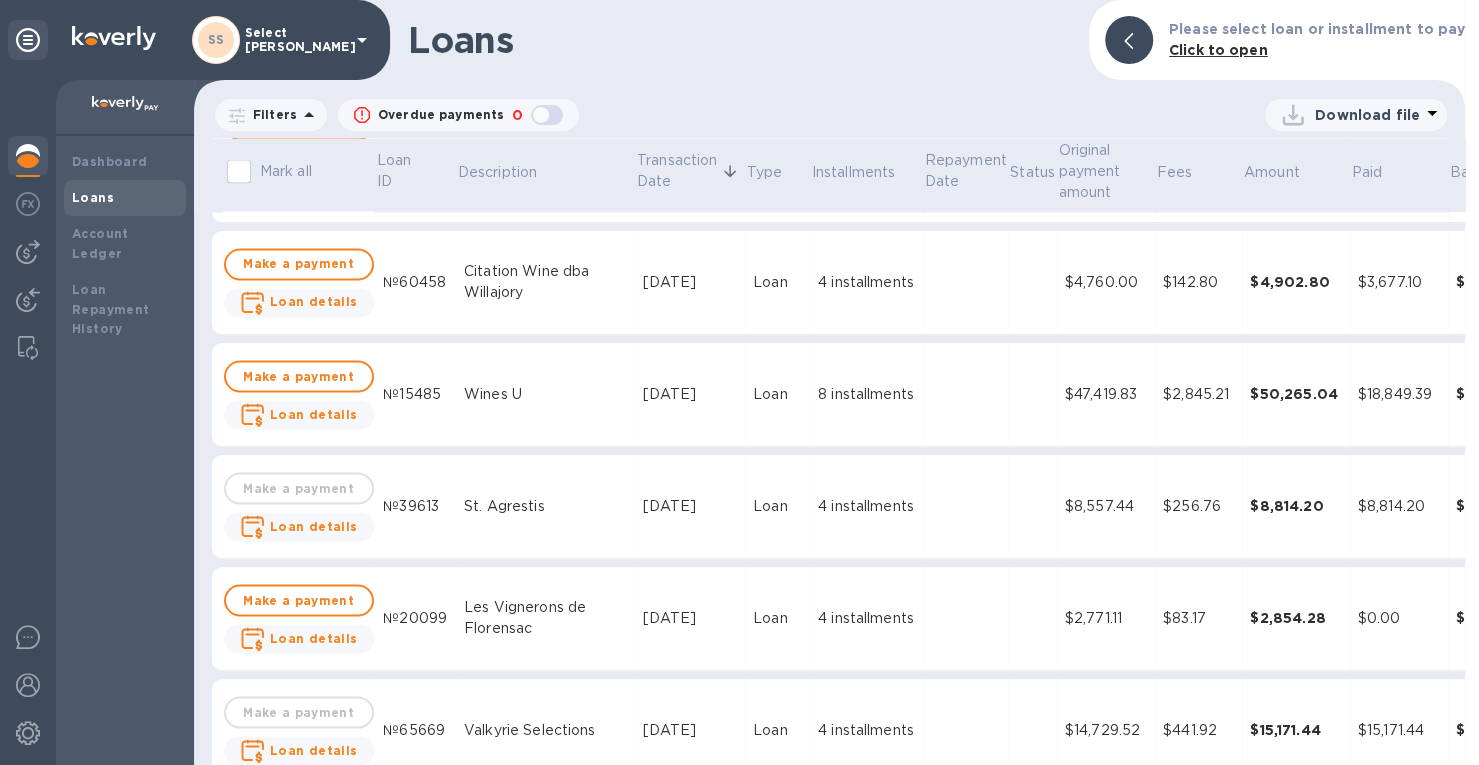 click on "$2,854.28" at bounding box center (1296, 618) 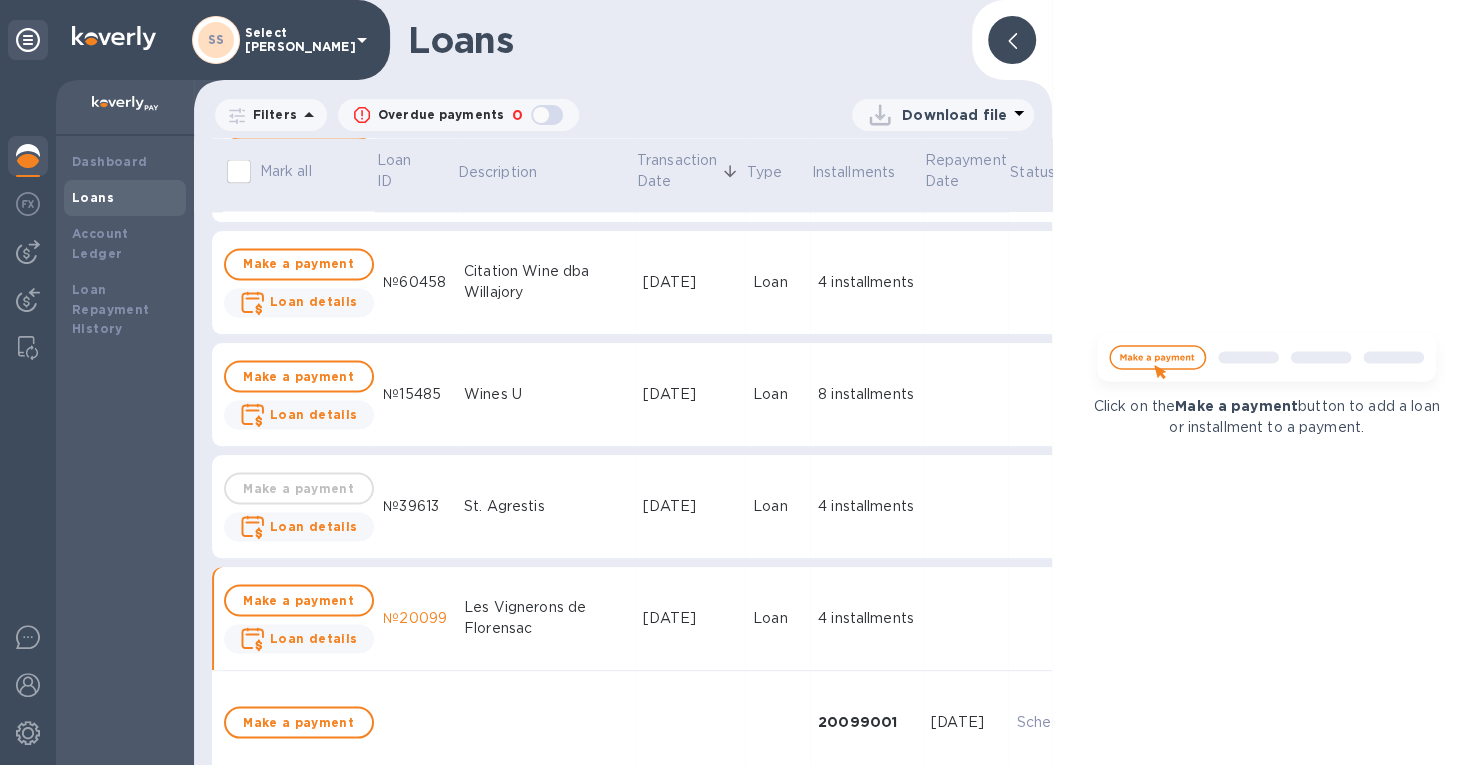 click at bounding box center (1012, 40) 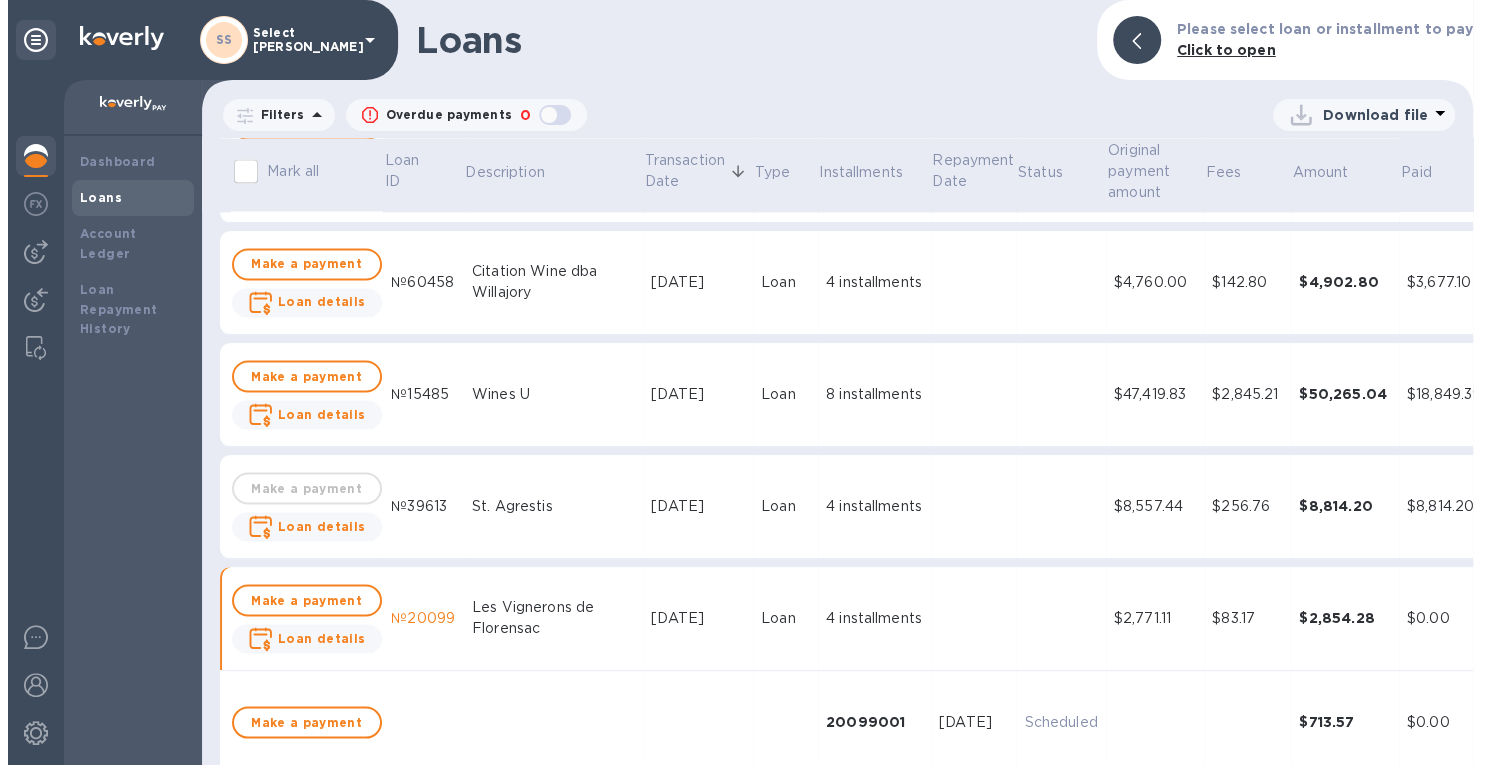 scroll, scrollTop: 2200, scrollLeft: 0, axis: vertical 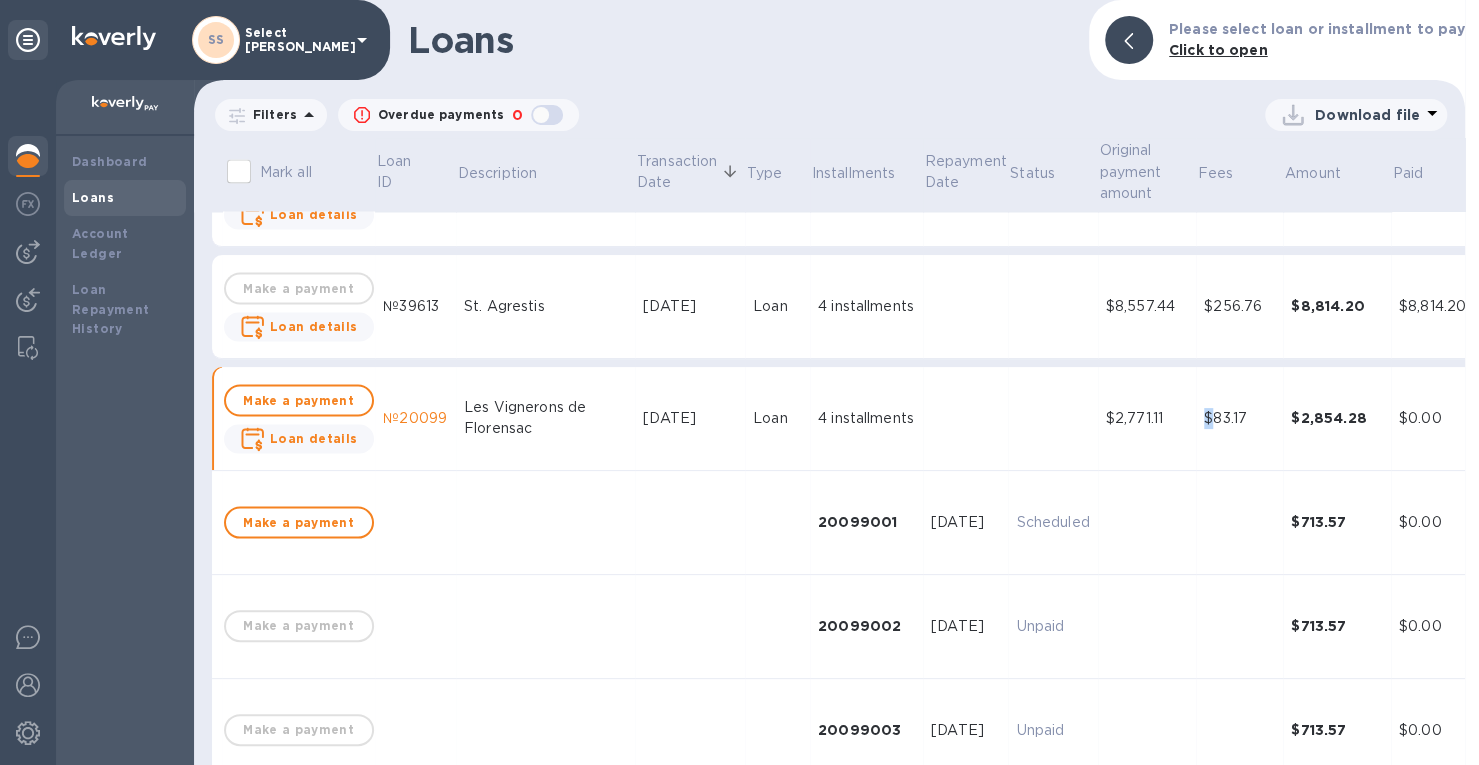 click on "$83.17" at bounding box center (1239, 418) 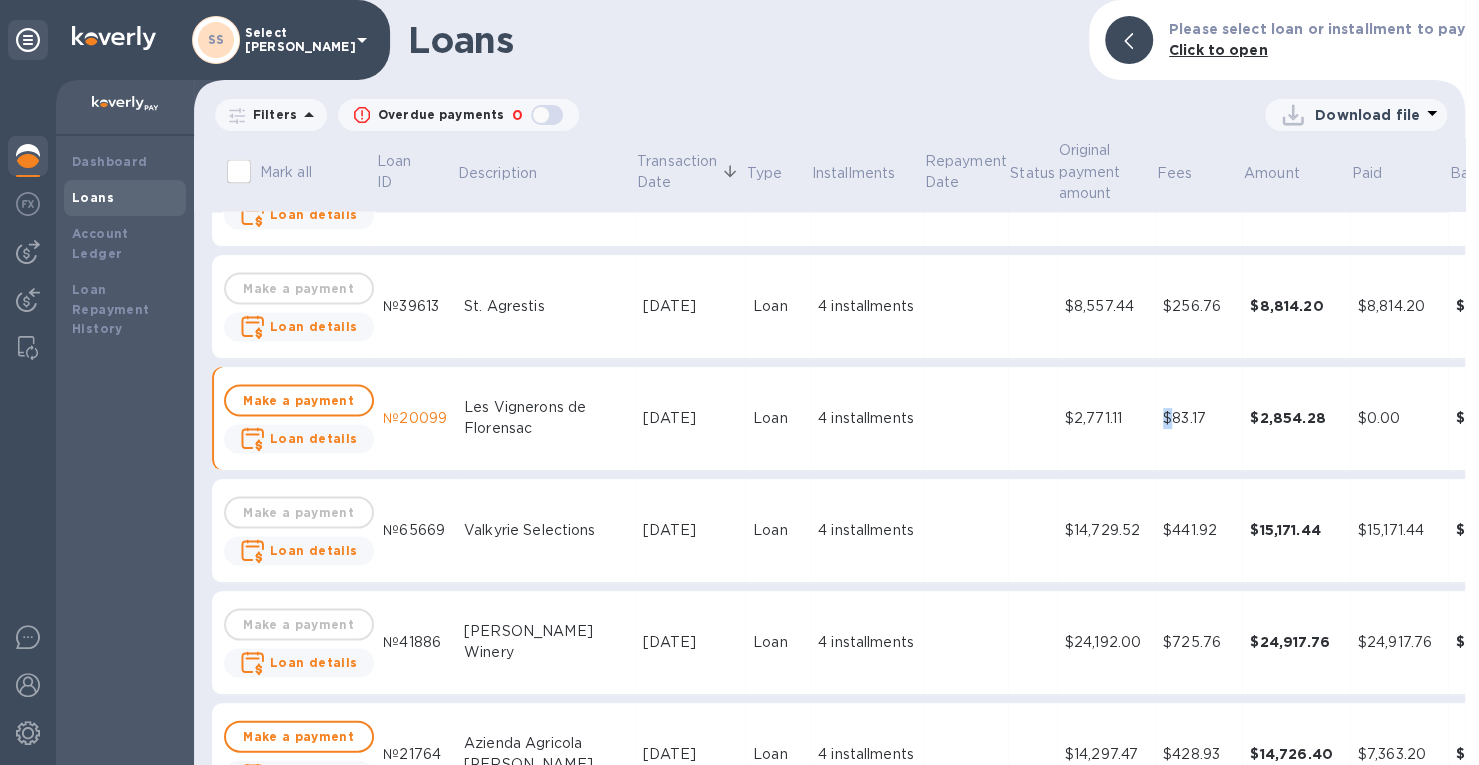 click on "$83.17" at bounding box center [1198, 418] 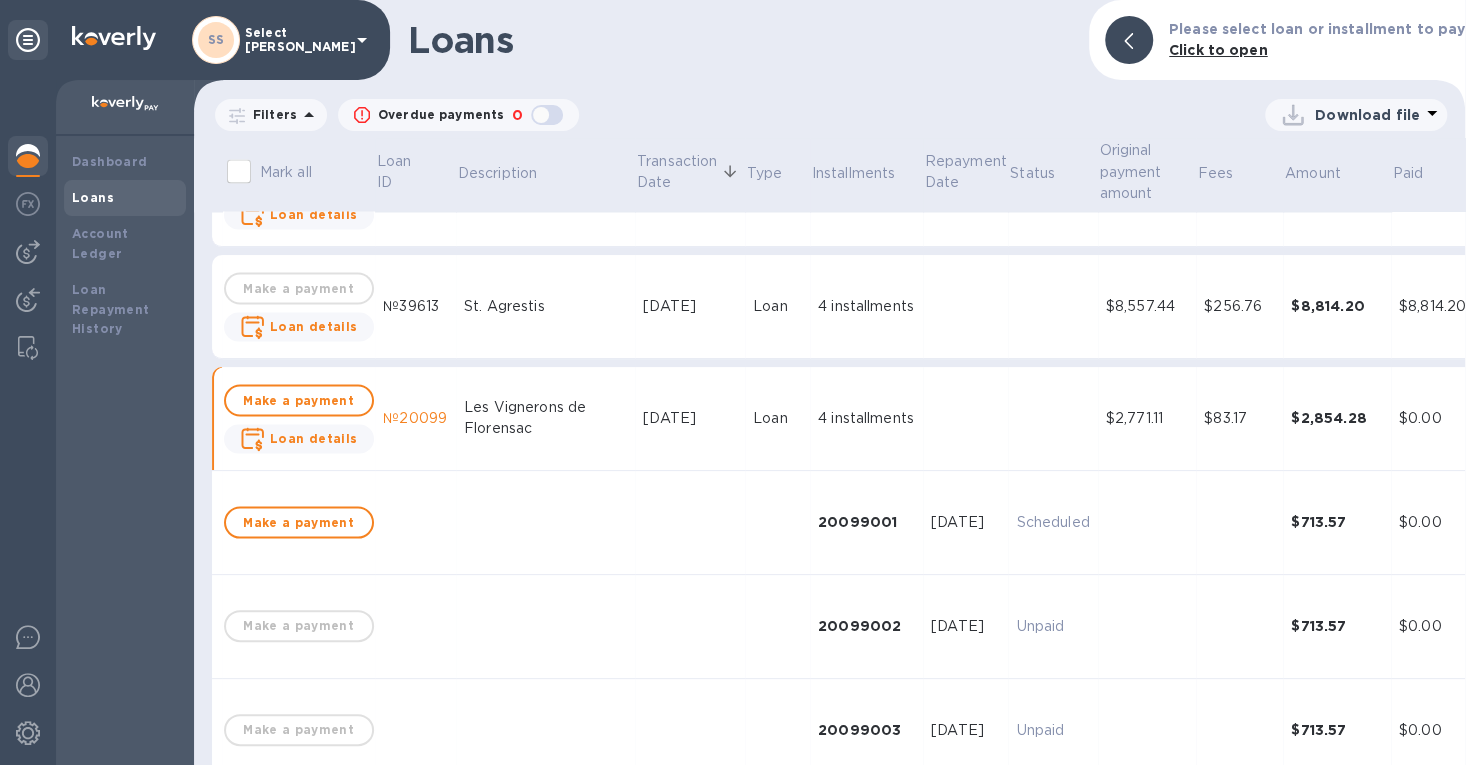 click at bounding box center [28, 156] 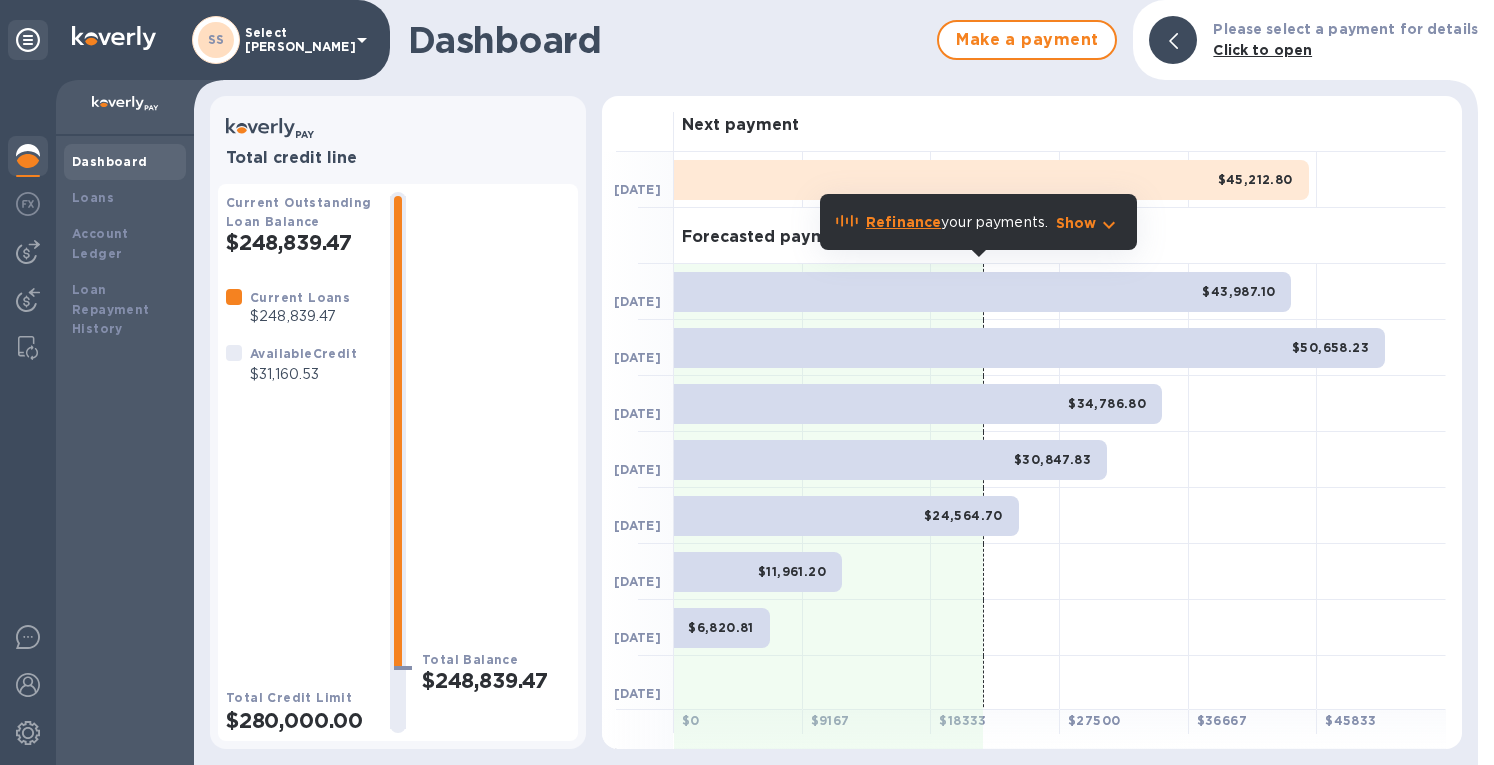 click on "$43,987.10" at bounding box center (982, 292) 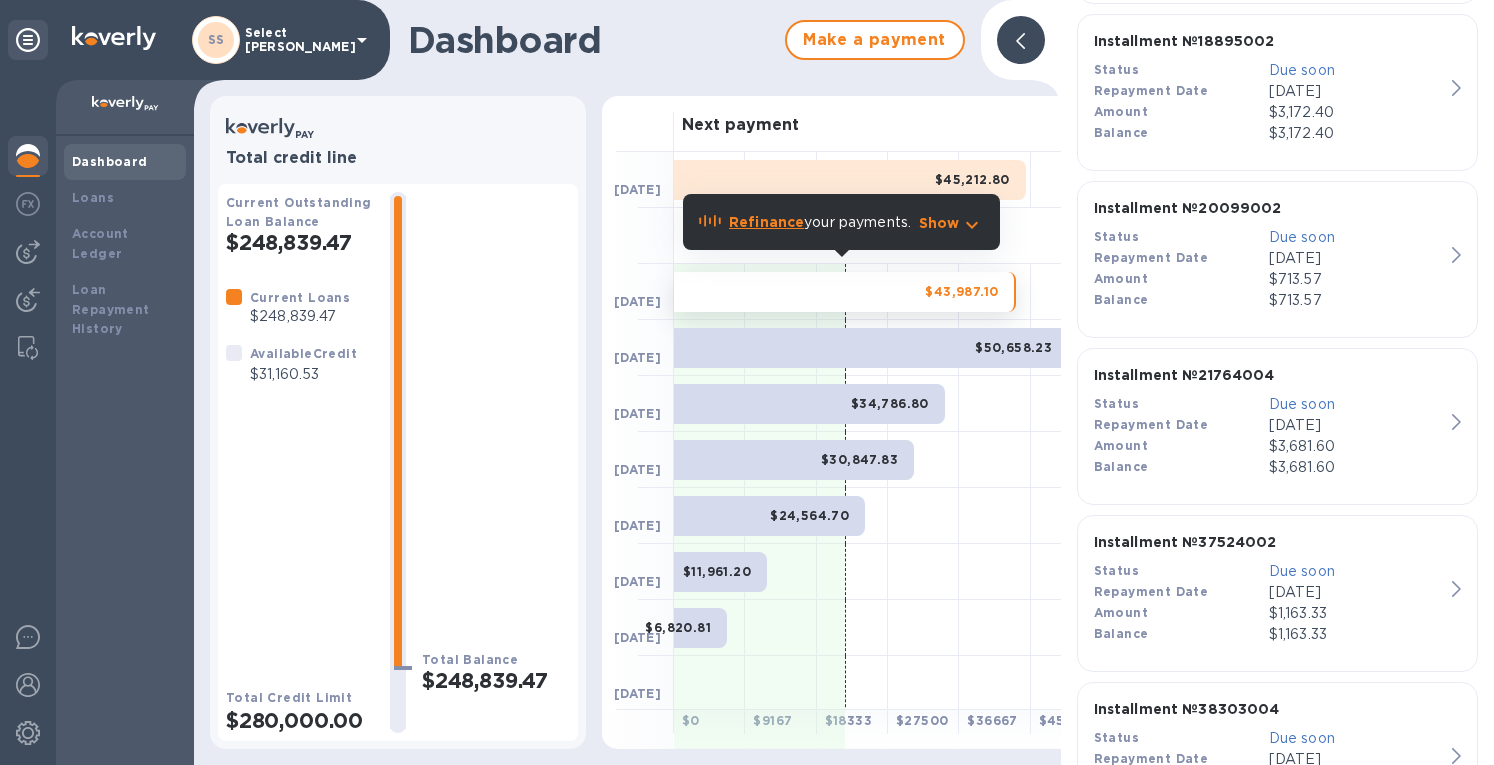 scroll, scrollTop: 0, scrollLeft: 0, axis: both 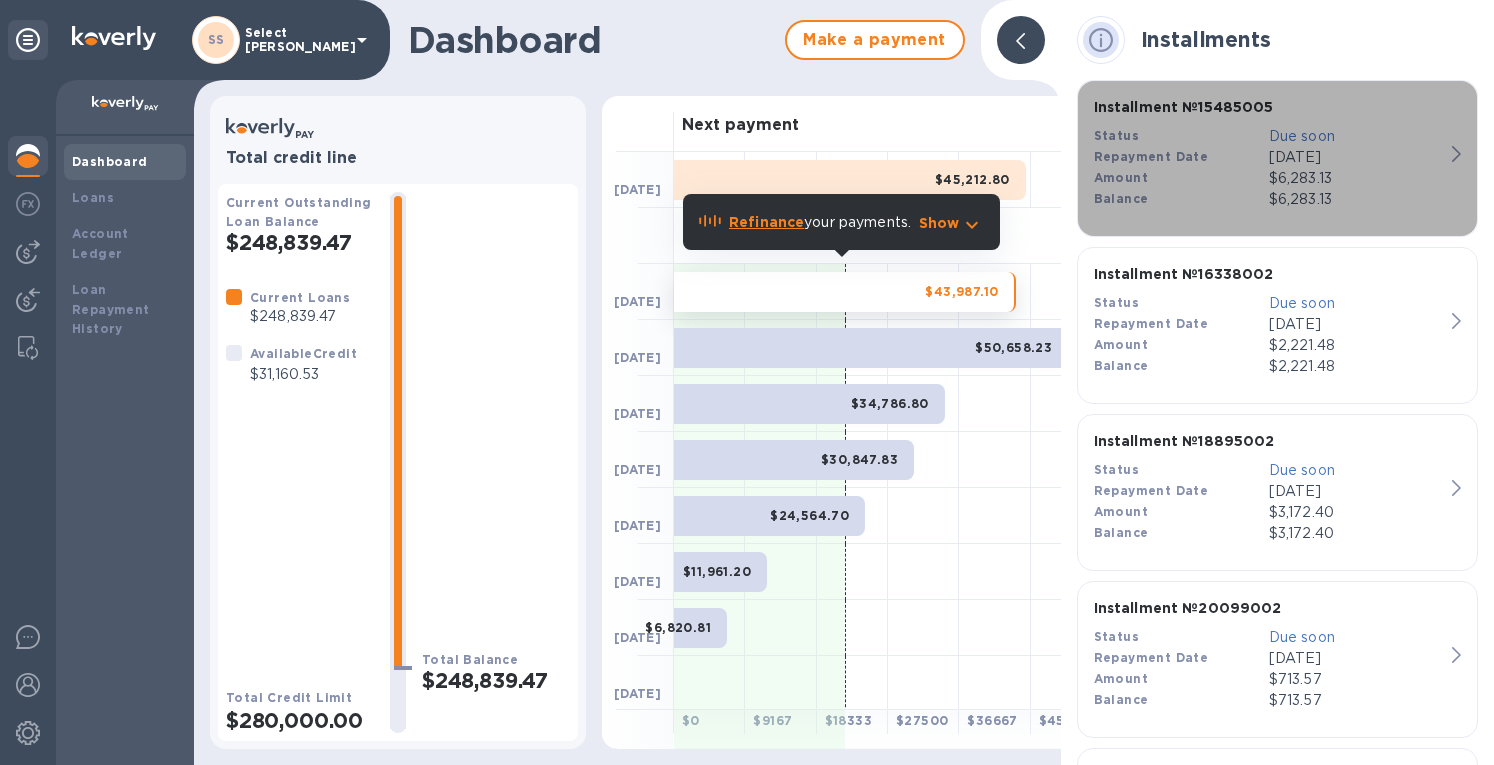 click on "$6,283.13" at bounding box center [1356, 178] 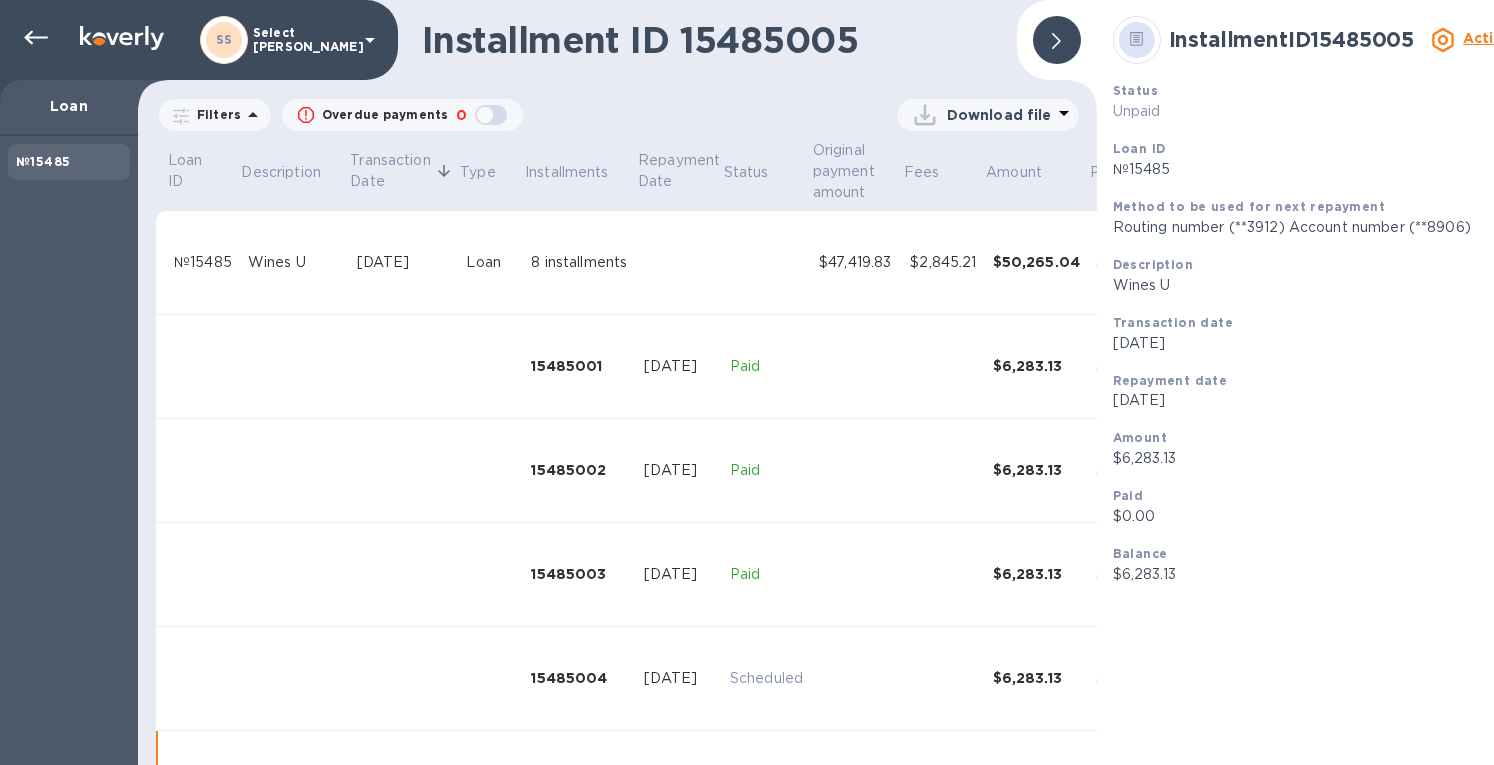 scroll, scrollTop: 0, scrollLeft: 0, axis: both 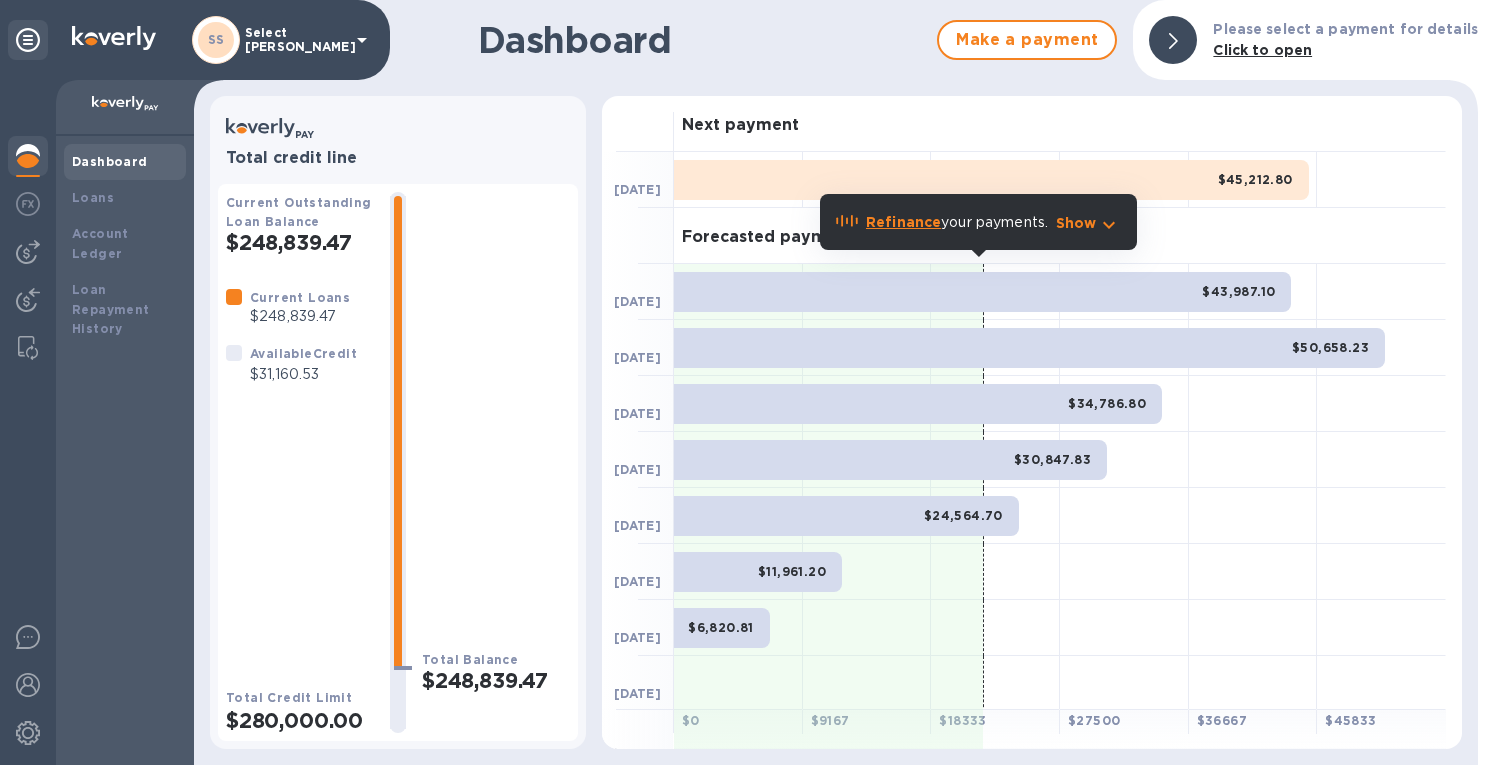 click on "$43,987.10" at bounding box center (982, 292) 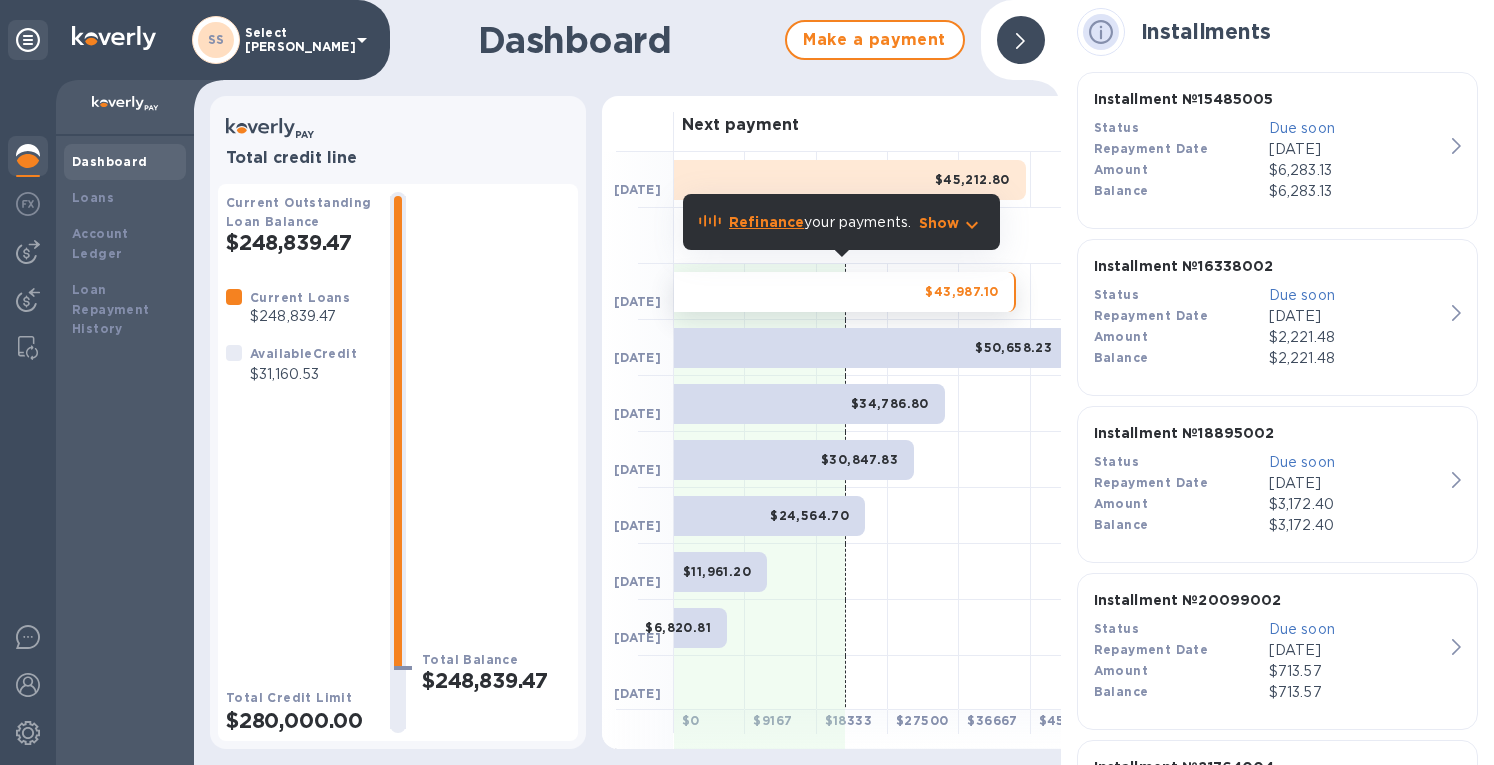 scroll, scrollTop: 0, scrollLeft: 0, axis: both 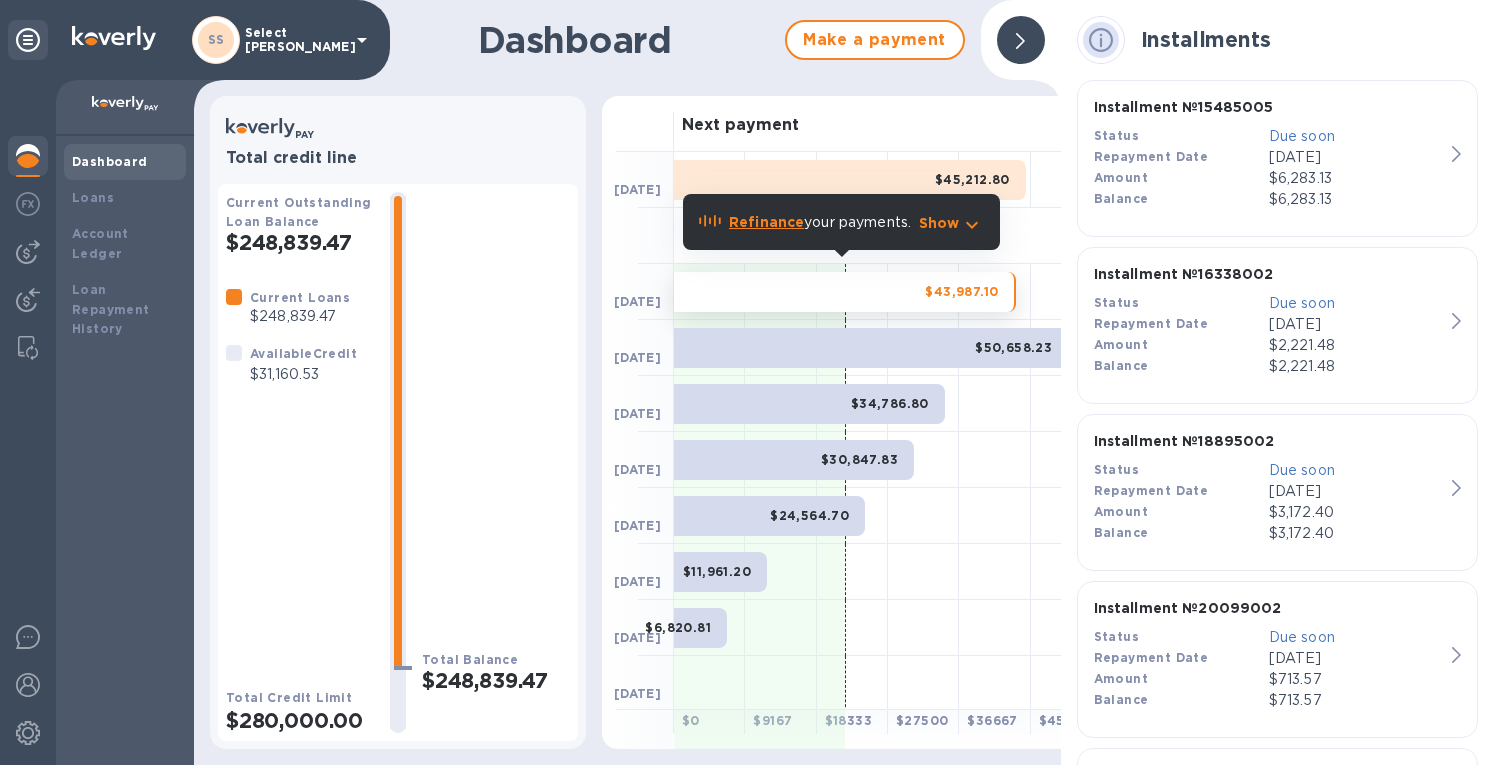 click at bounding box center (994, 516) 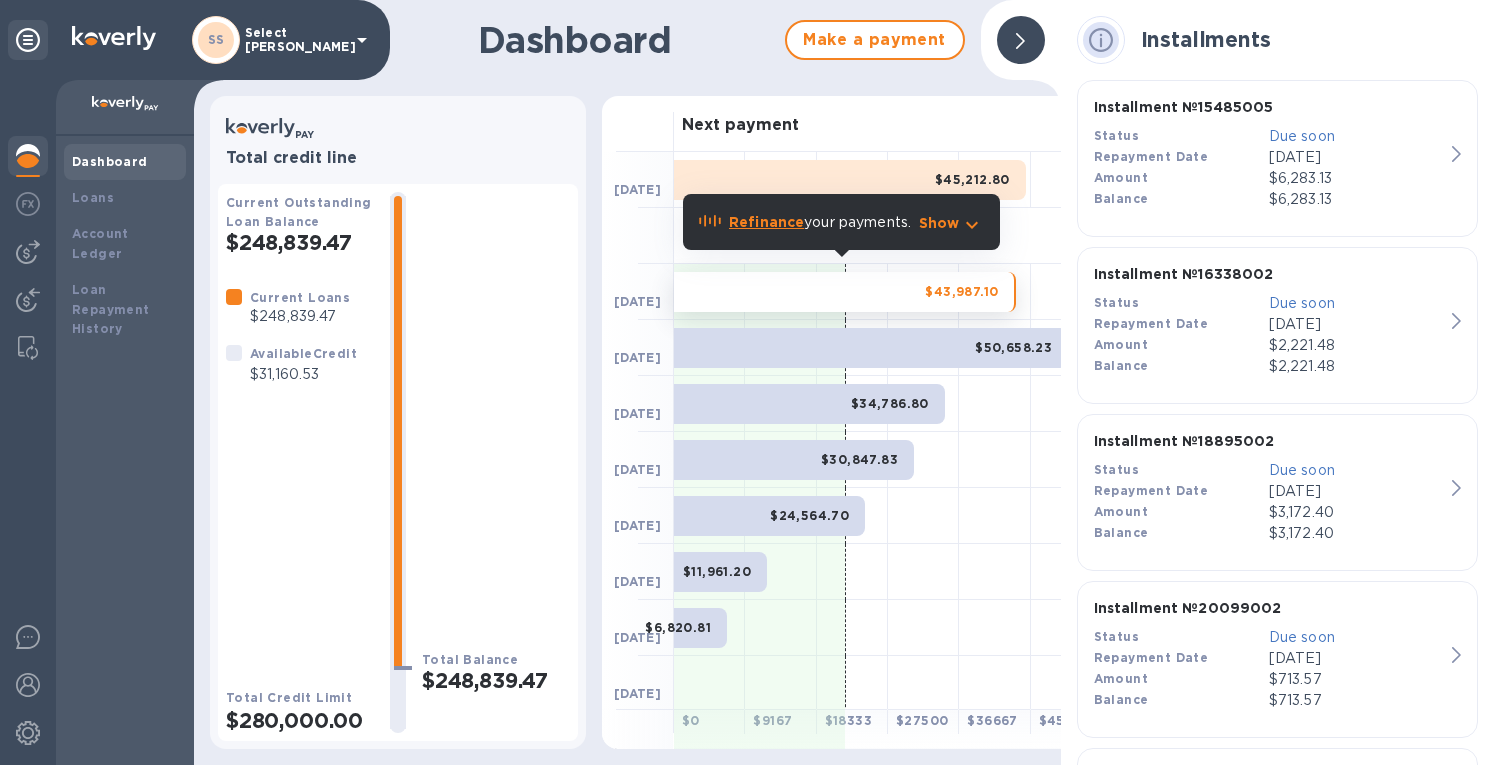 click at bounding box center [1020, 40] 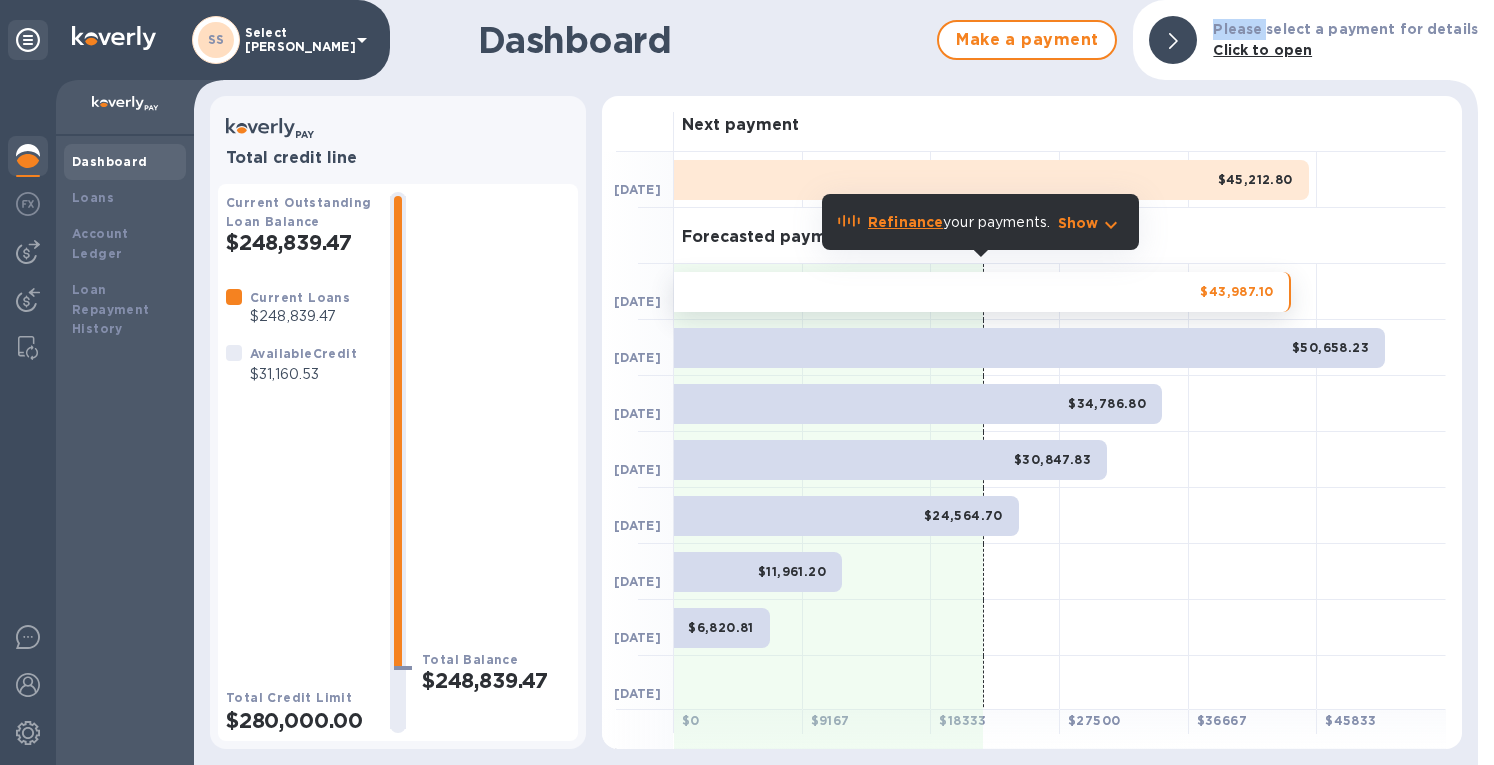 click on "Make a payment" at bounding box center (1027, 40) 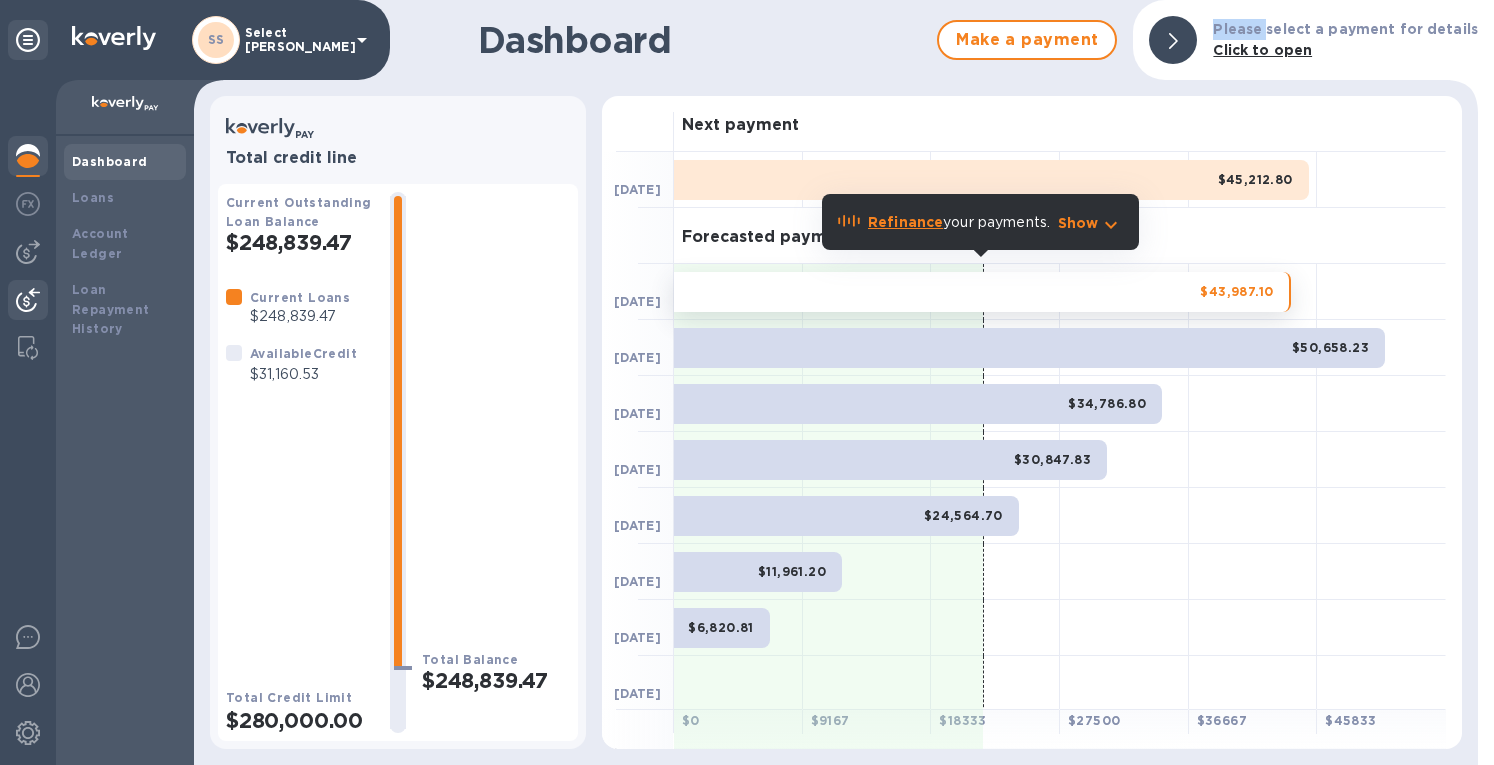 click at bounding box center (28, 300) 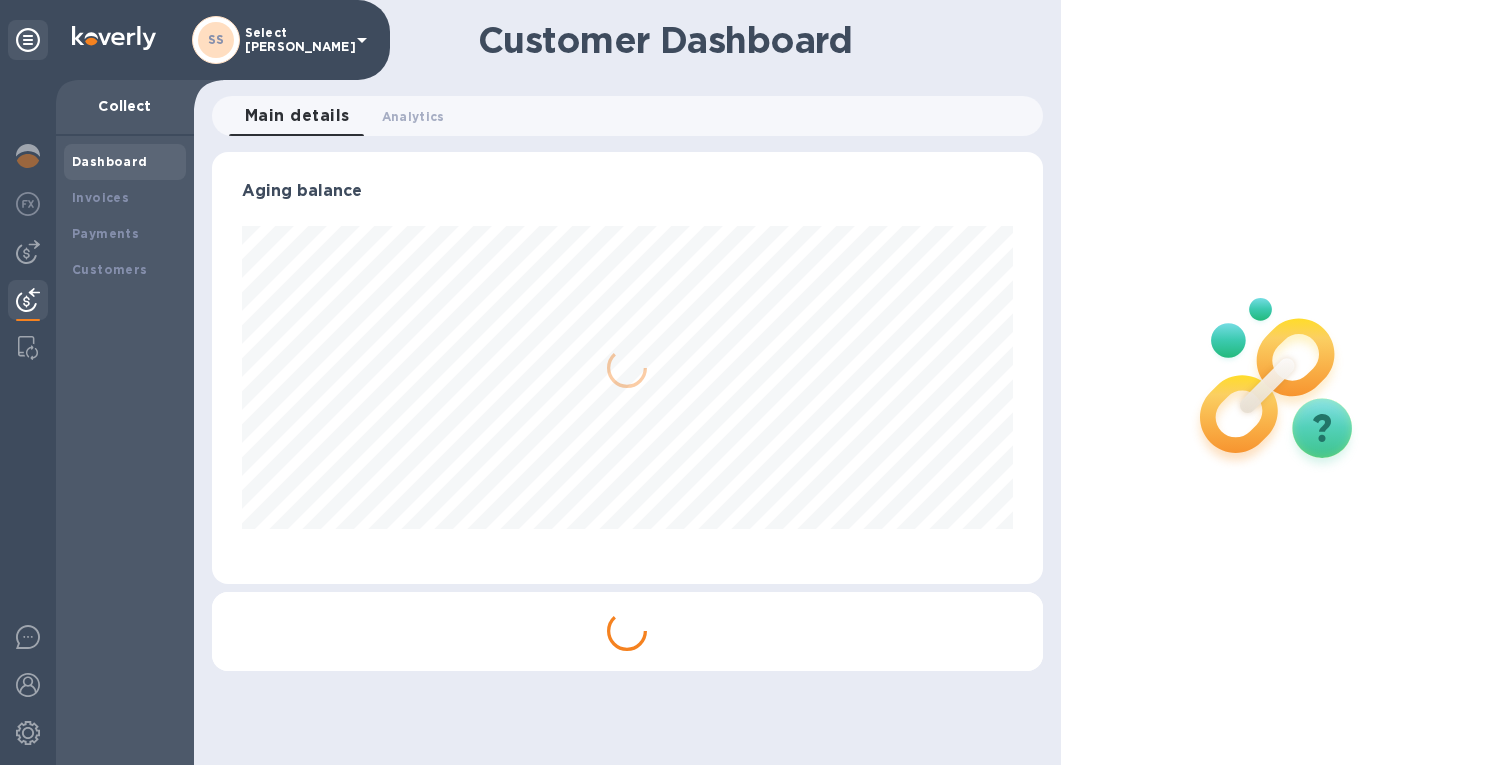 scroll, scrollTop: 999568, scrollLeft: 999169, axis: both 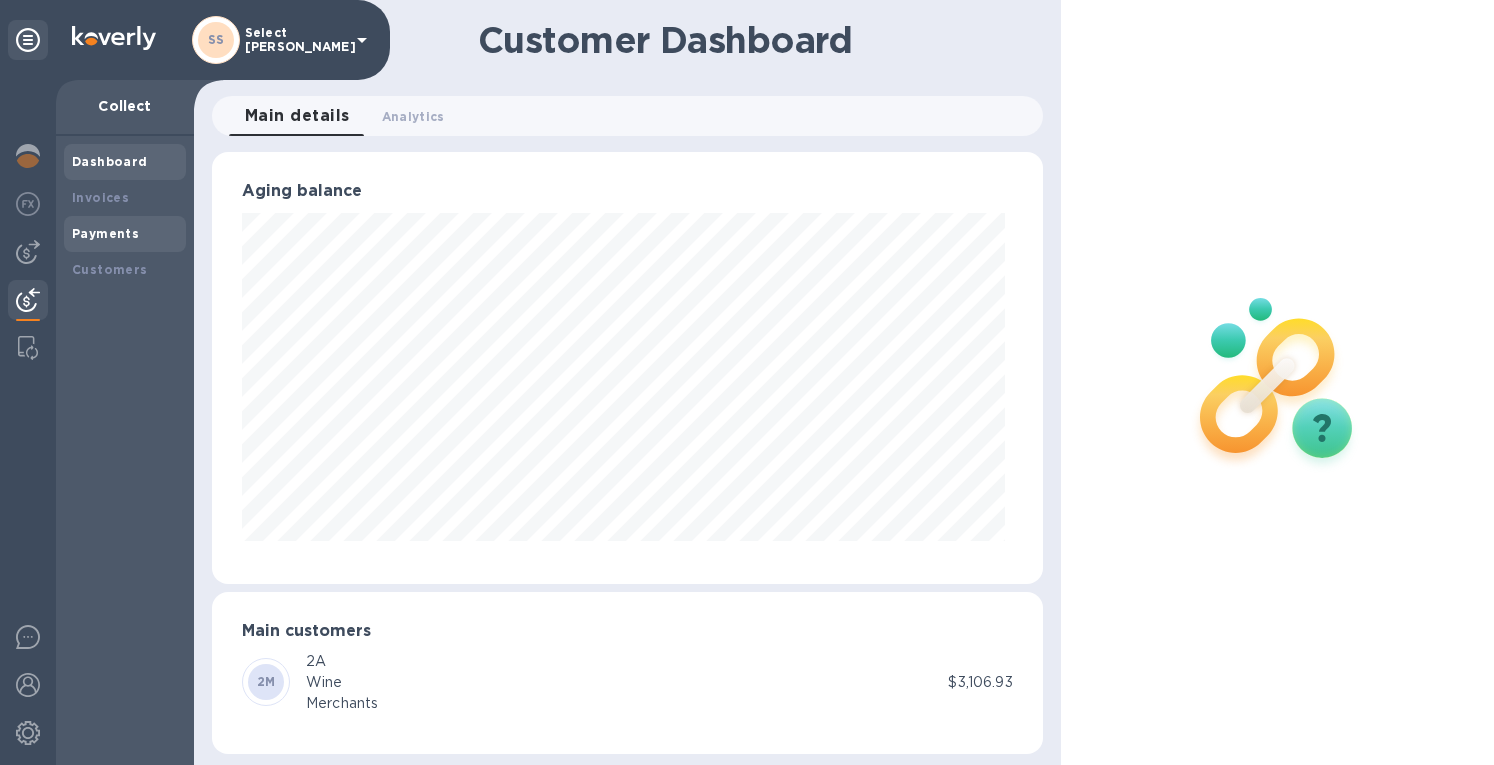 click on "Payments" at bounding box center (125, 234) 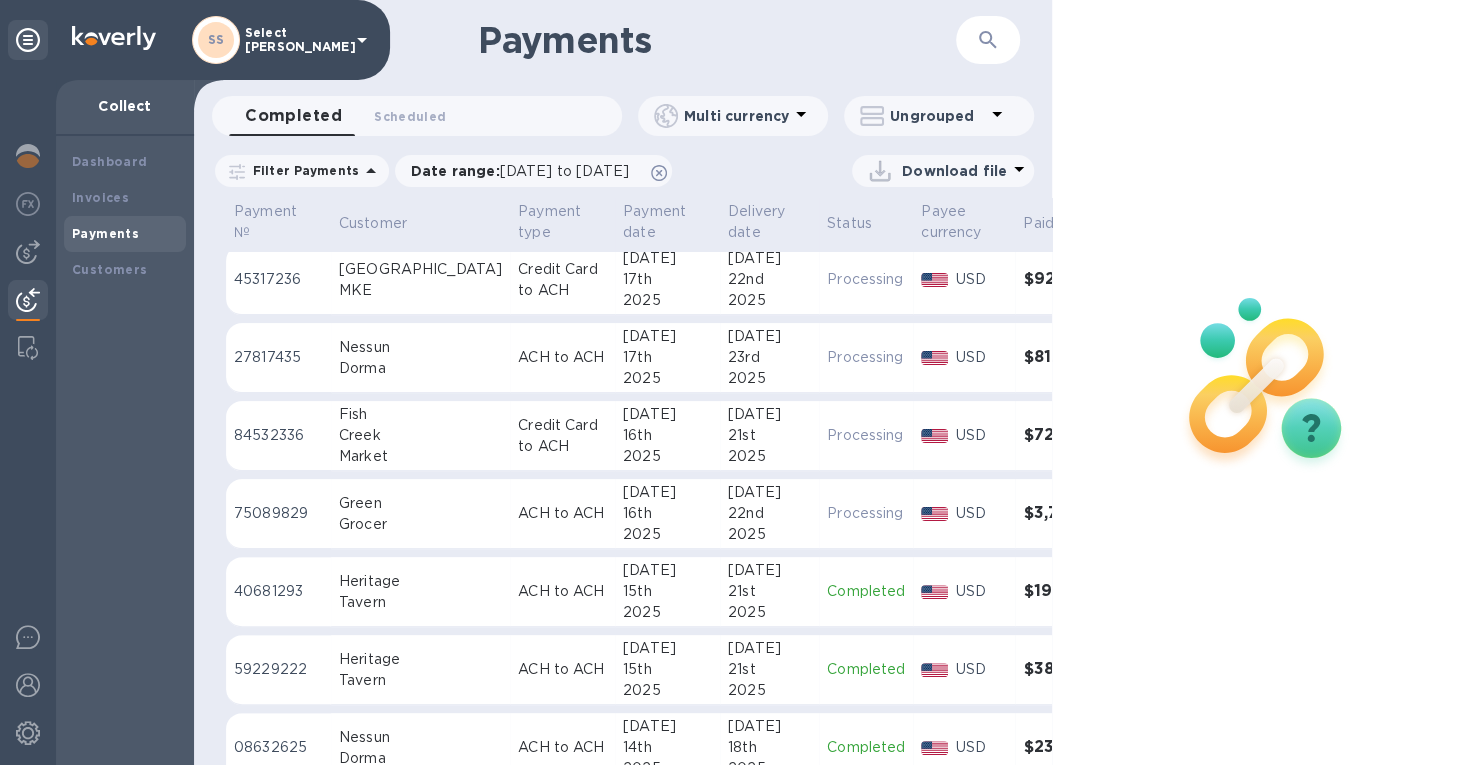 scroll, scrollTop: 0, scrollLeft: 0, axis: both 